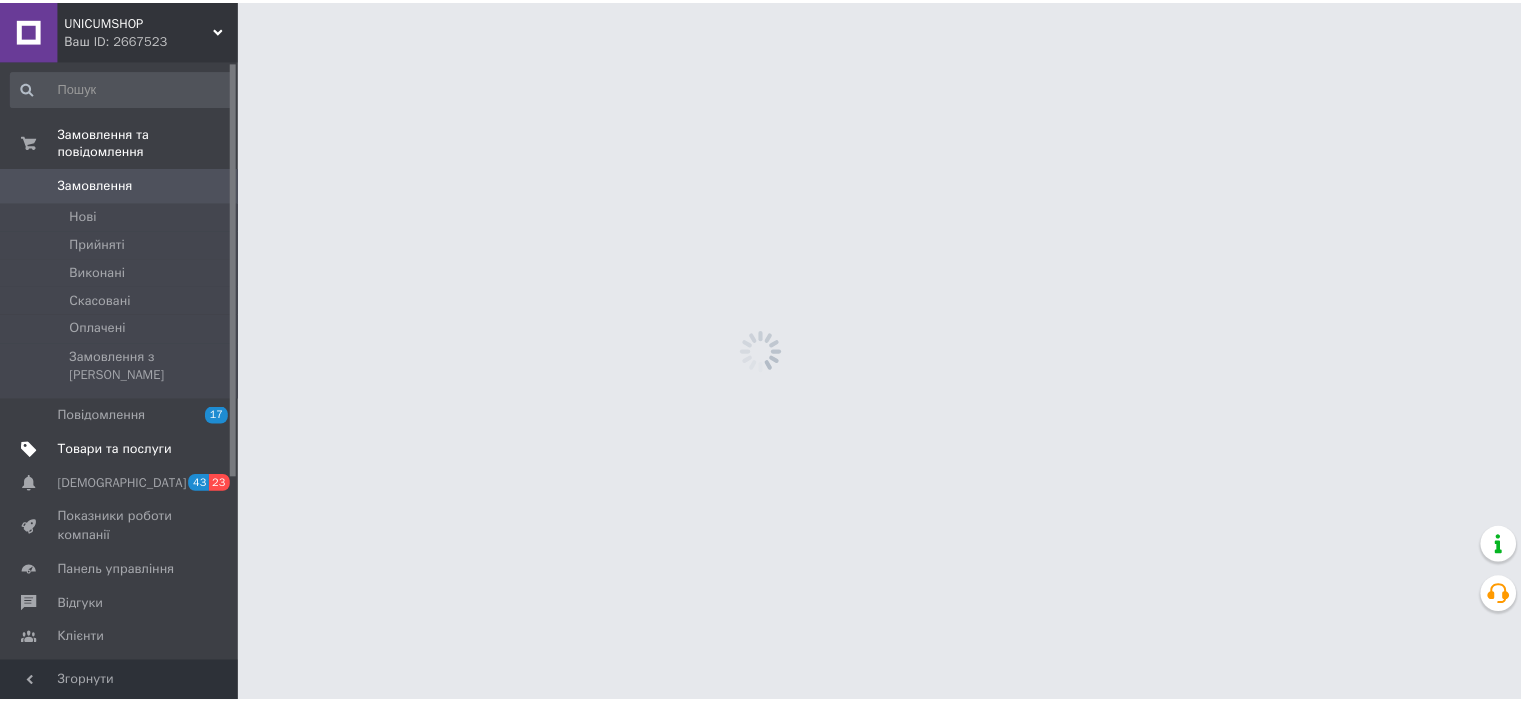 scroll, scrollTop: 0, scrollLeft: 0, axis: both 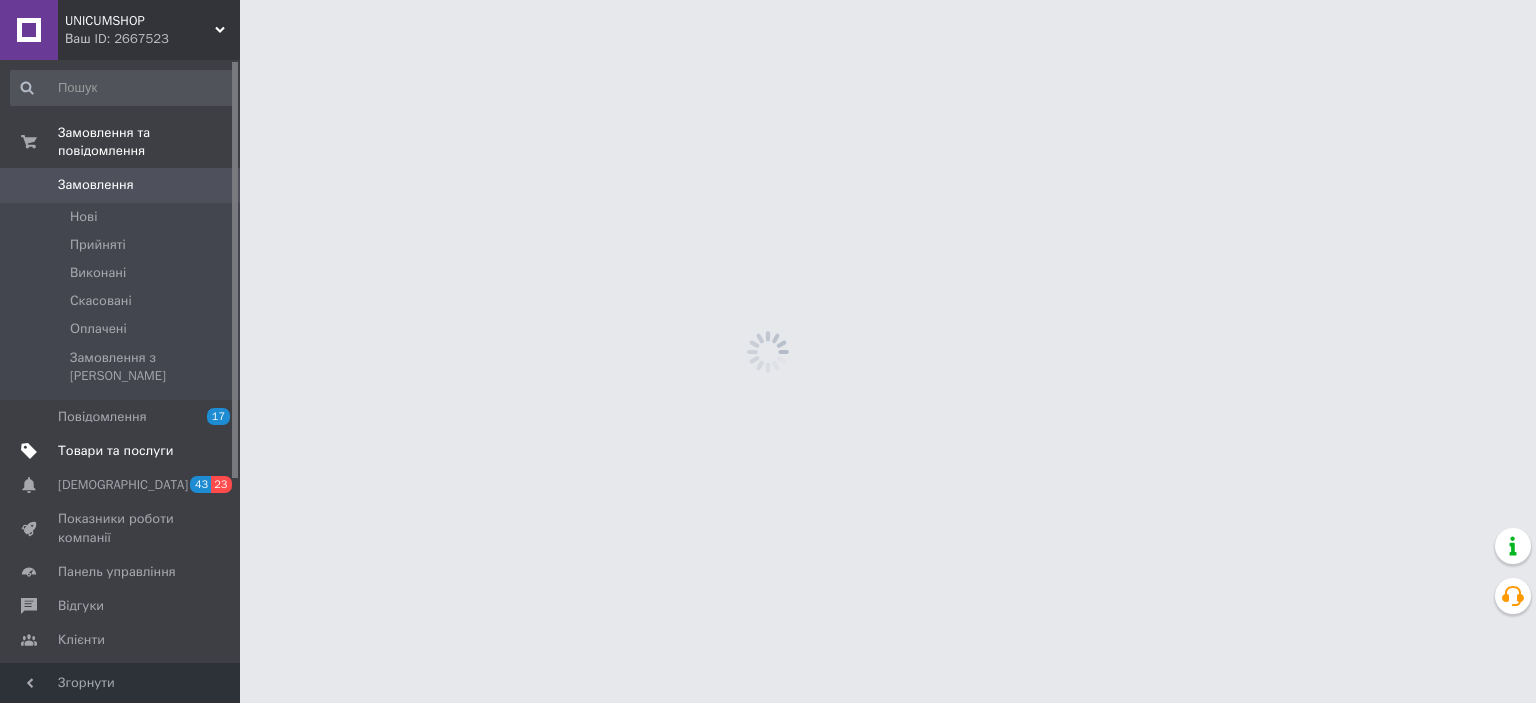 click on "Товари та послуги" at bounding box center (115, 451) 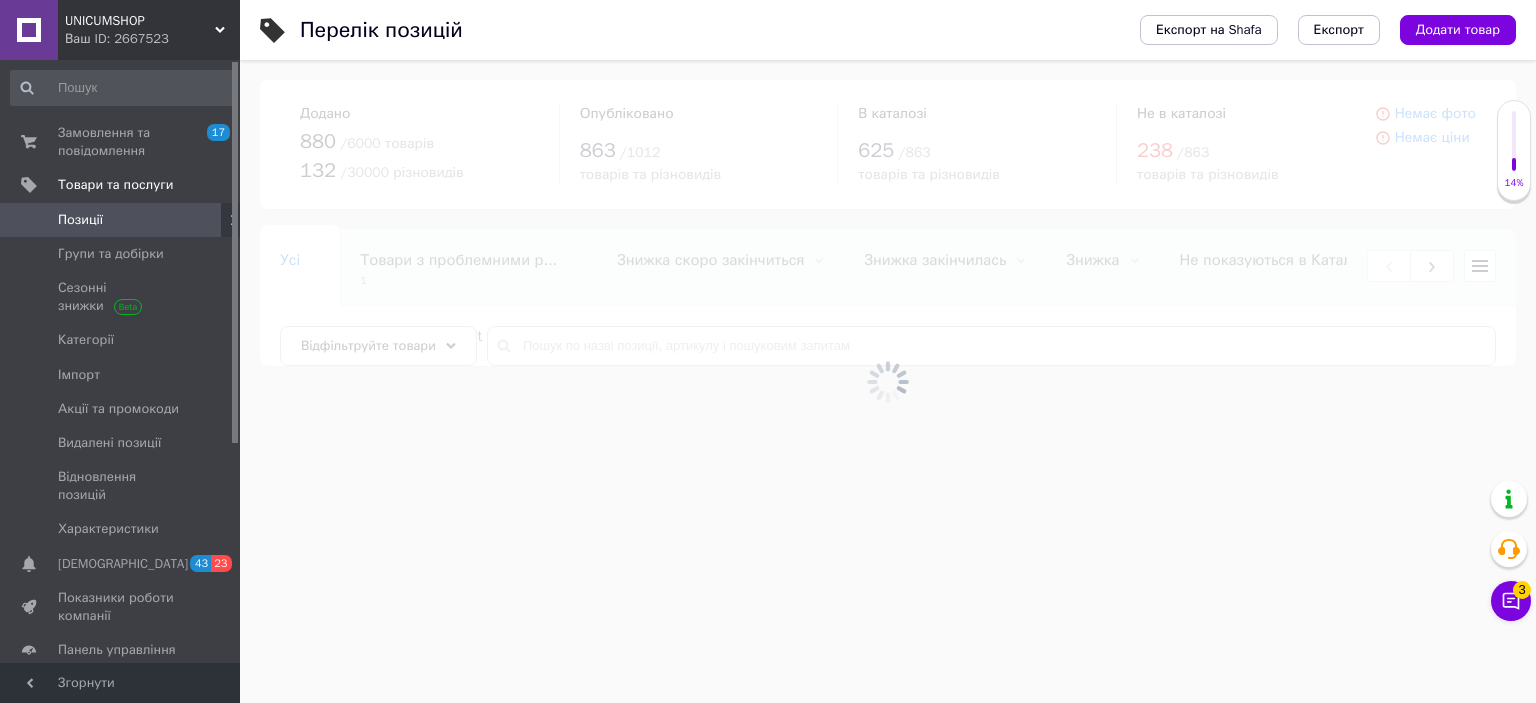 click at bounding box center (888, 381) 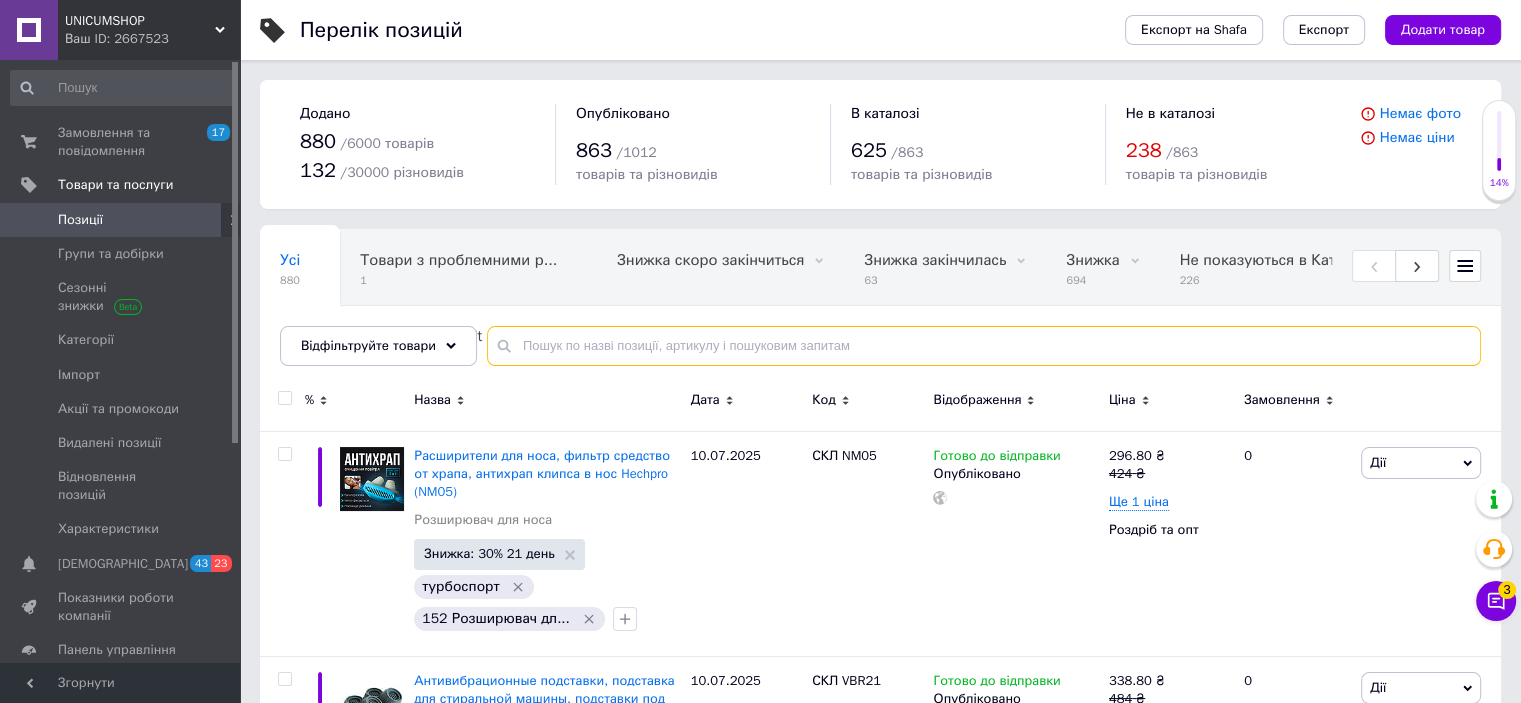 click at bounding box center (984, 346) 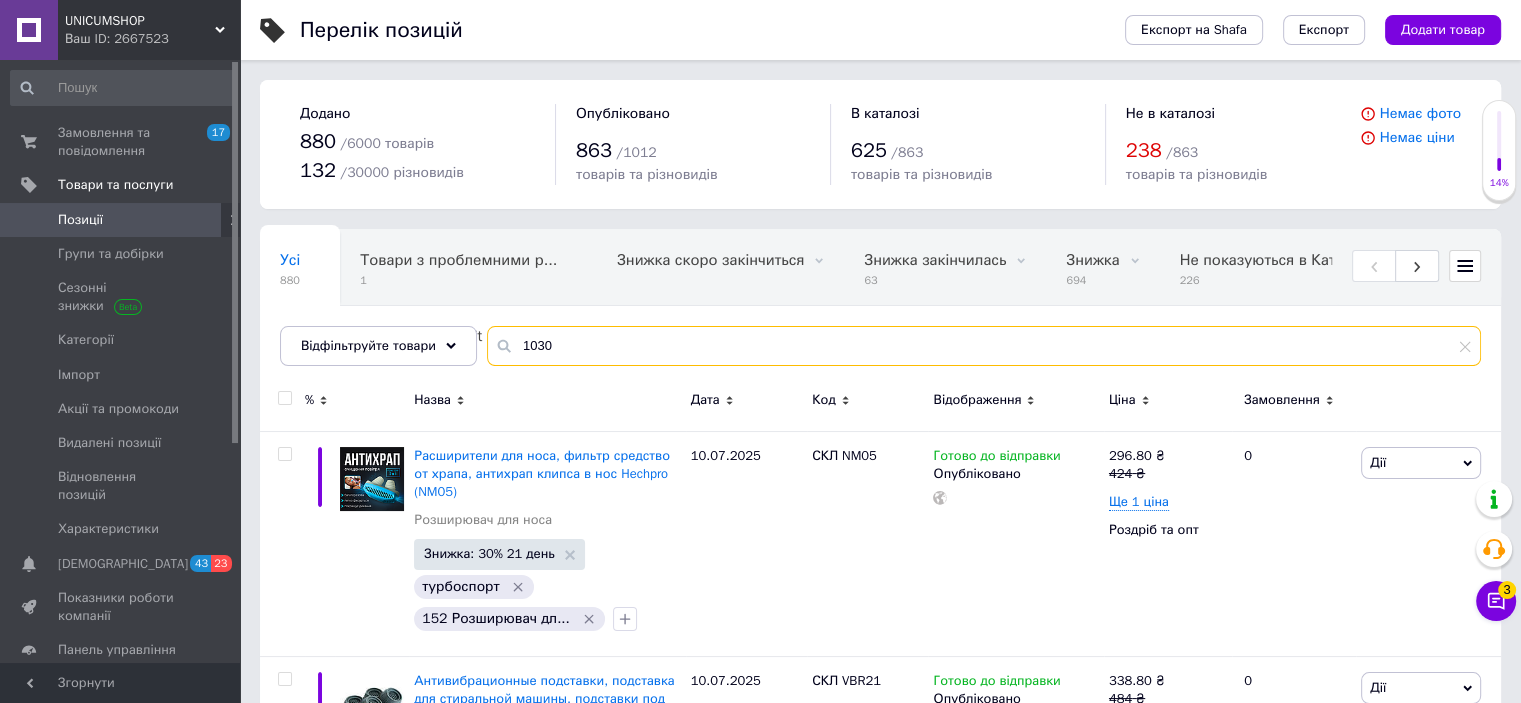 type on "1030" 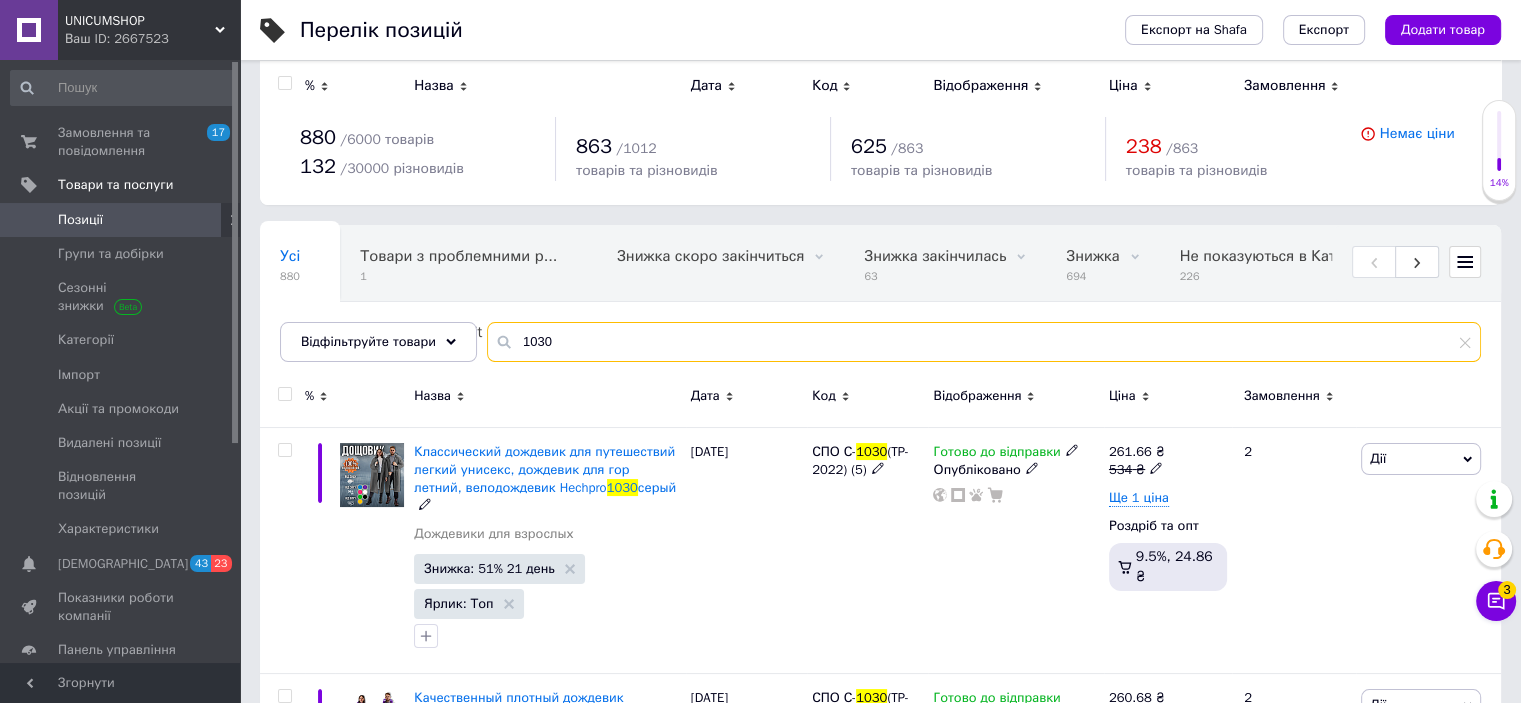 scroll, scrollTop: 0, scrollLeft: 0, axis: both 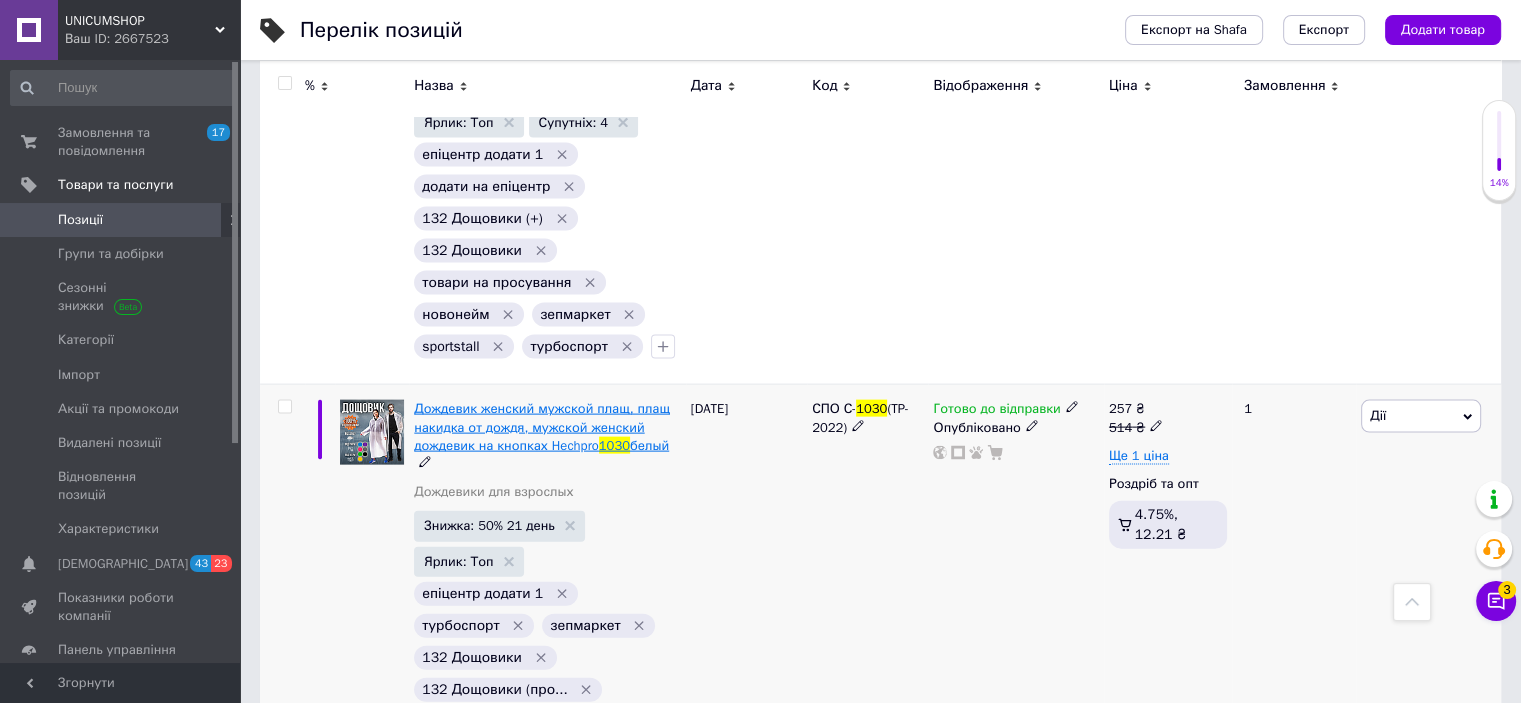 click on "Дождевик женский мужской плащ, плащ накидка от дождя, мужской женский дождевик на кнопках Hechpro" at bounding box center (542, 426) 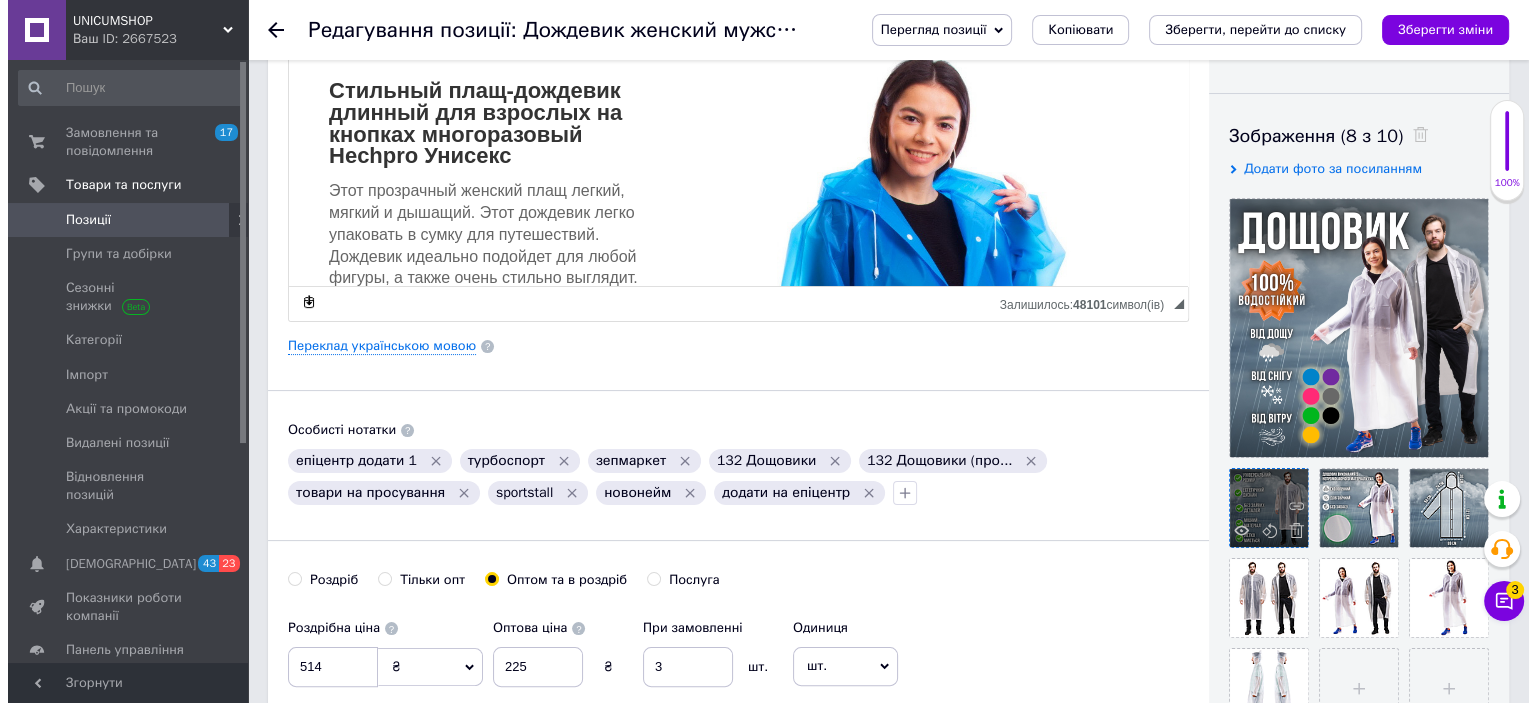 scroll, scrollTop: 300, scrollLeft: 0, axis: vertical 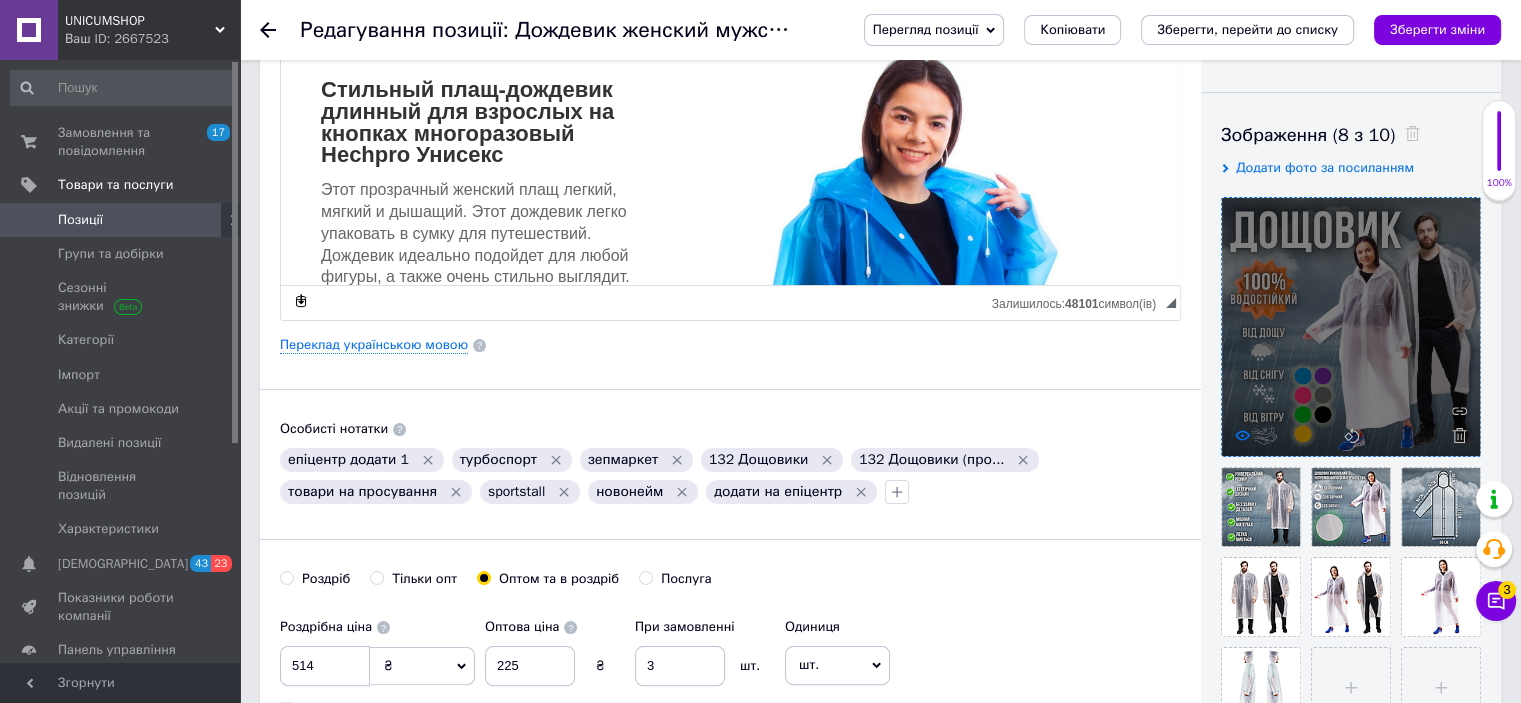 click 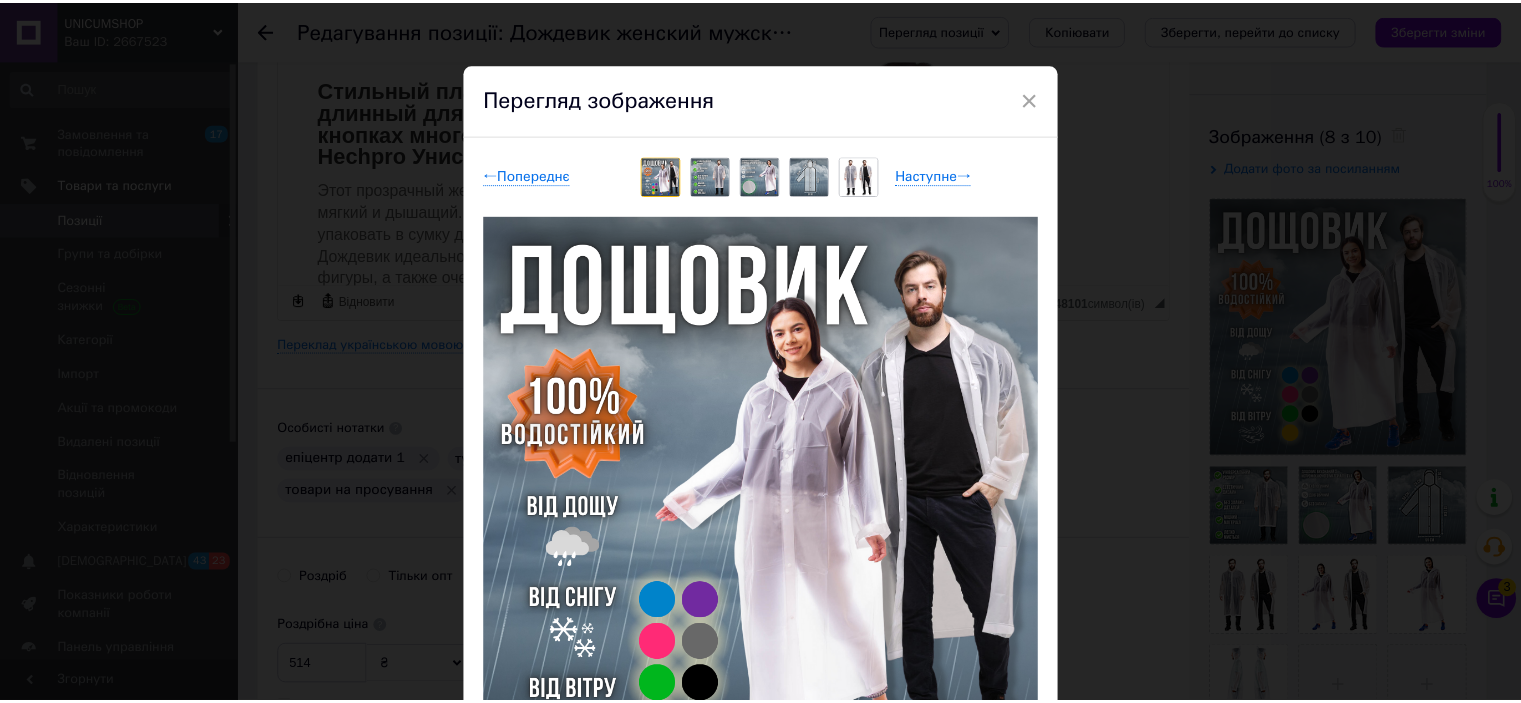scroll, scrollTop: 0, scrollLeft: 0, axis: both 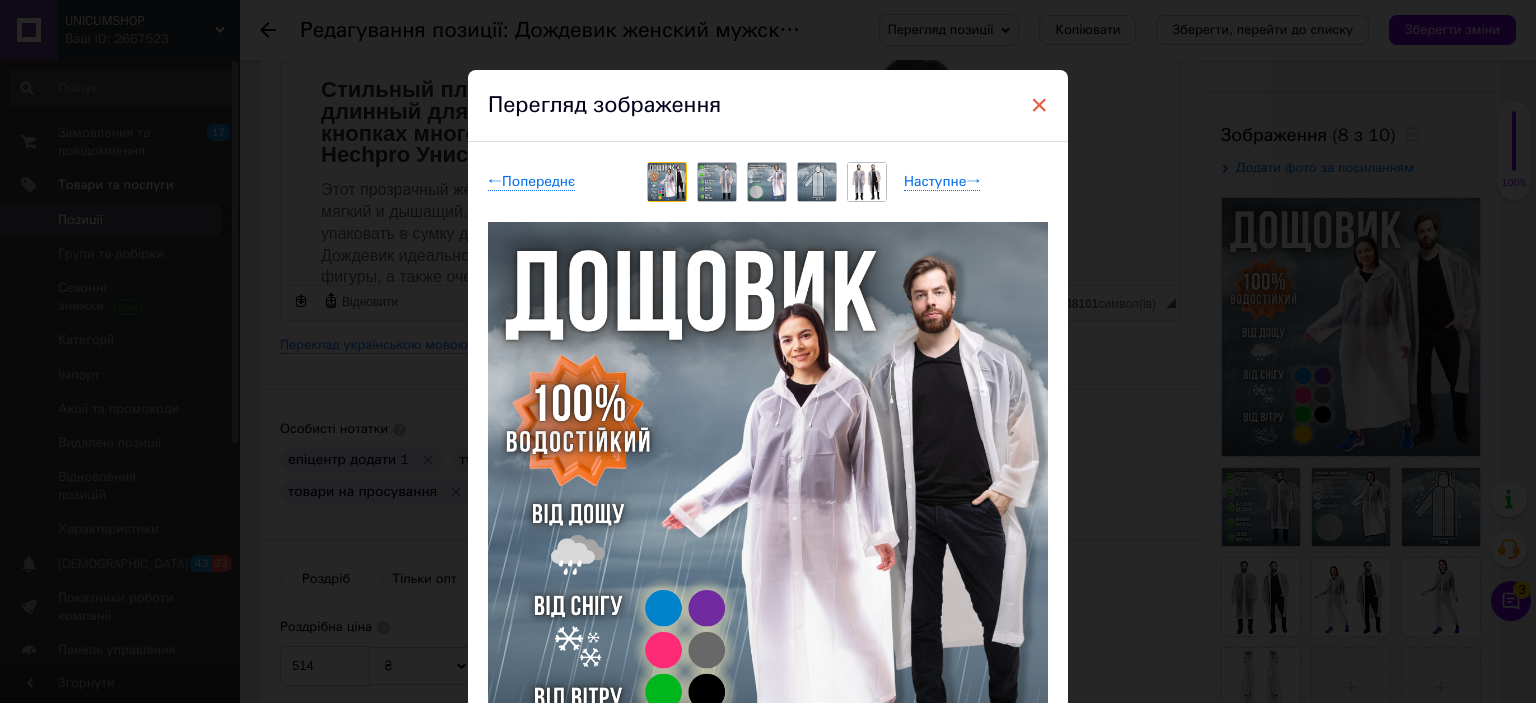 click on "×" at bounding box center [1039, 105] 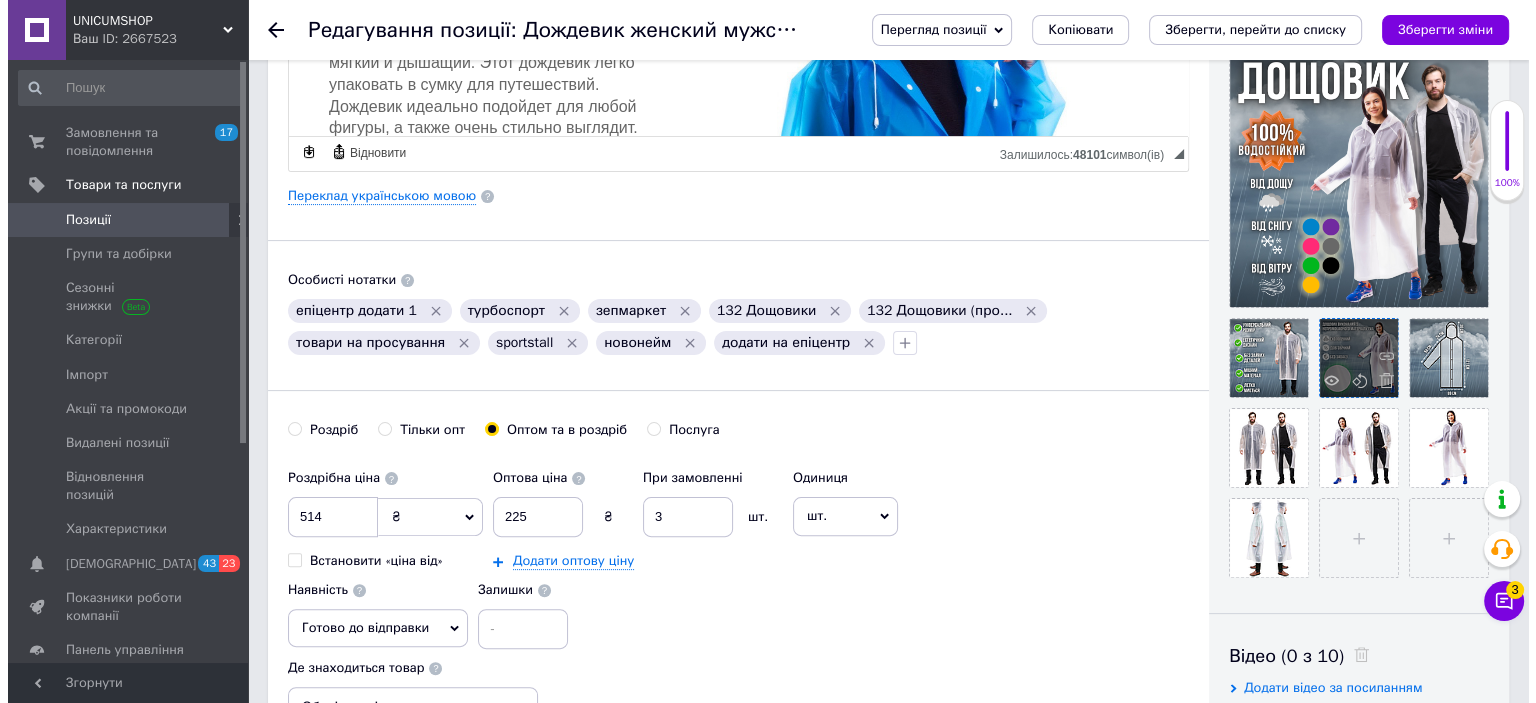 scroll, scrollTop: 500, scrollLeft: 0, axis: vertical 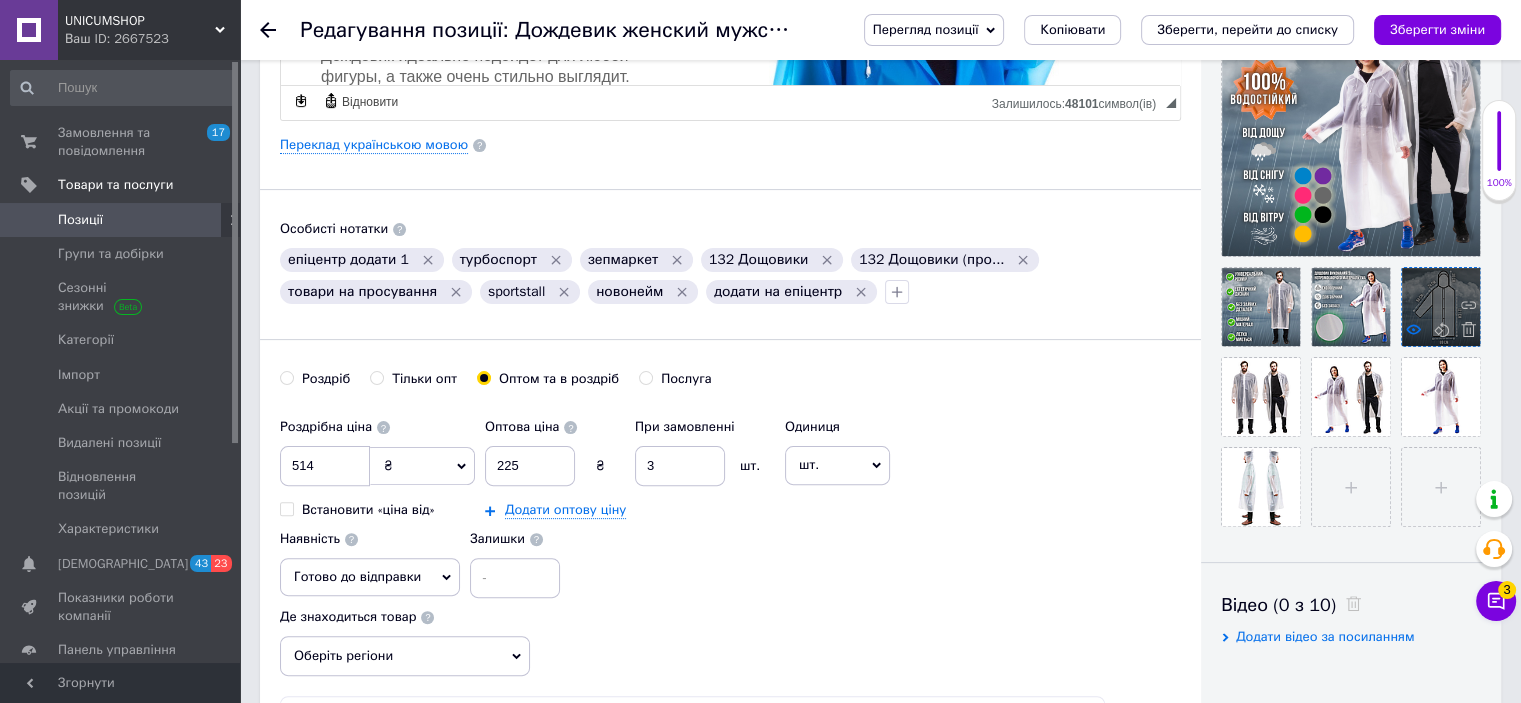 click 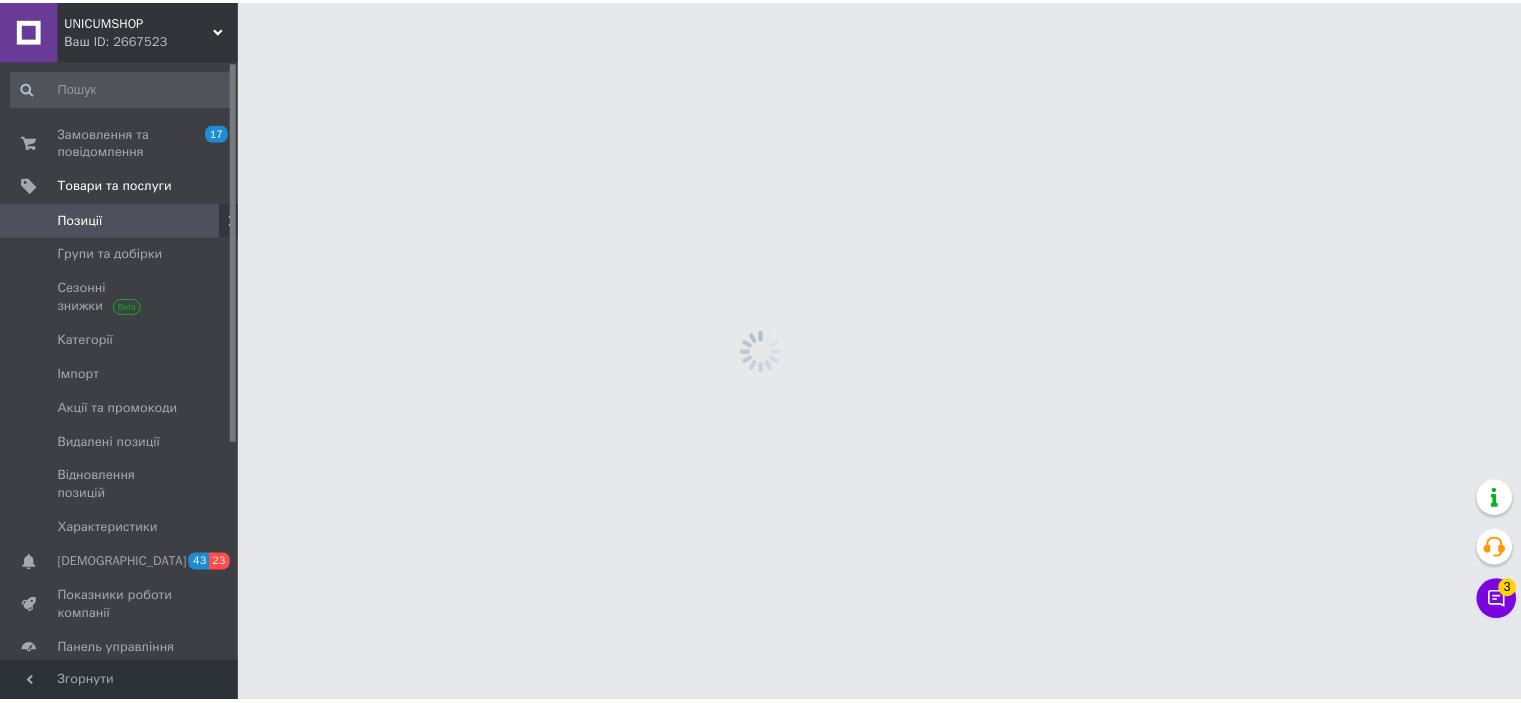scroll, scrollTop: 0, scrollLeft: 0, axis: both 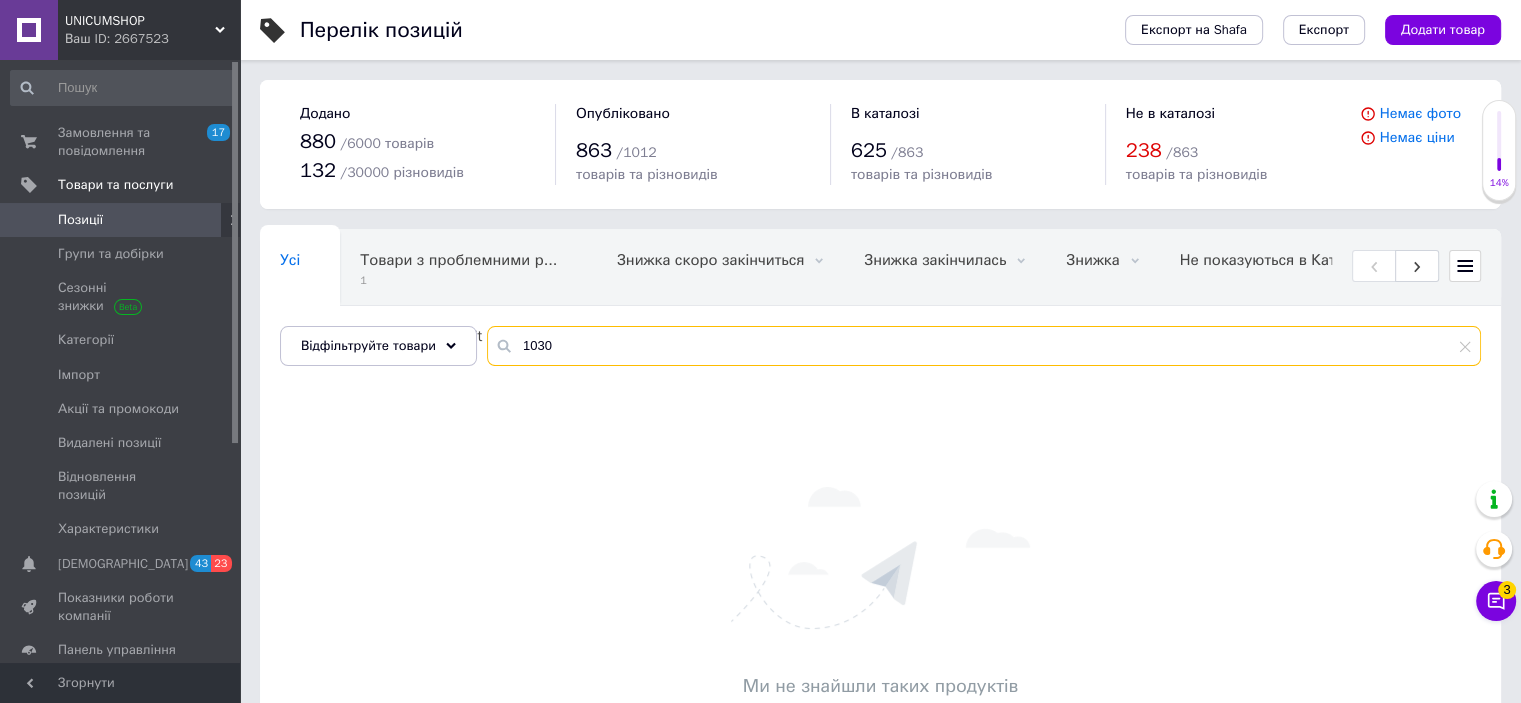 click on "1030" at bounding box center (984, 346) 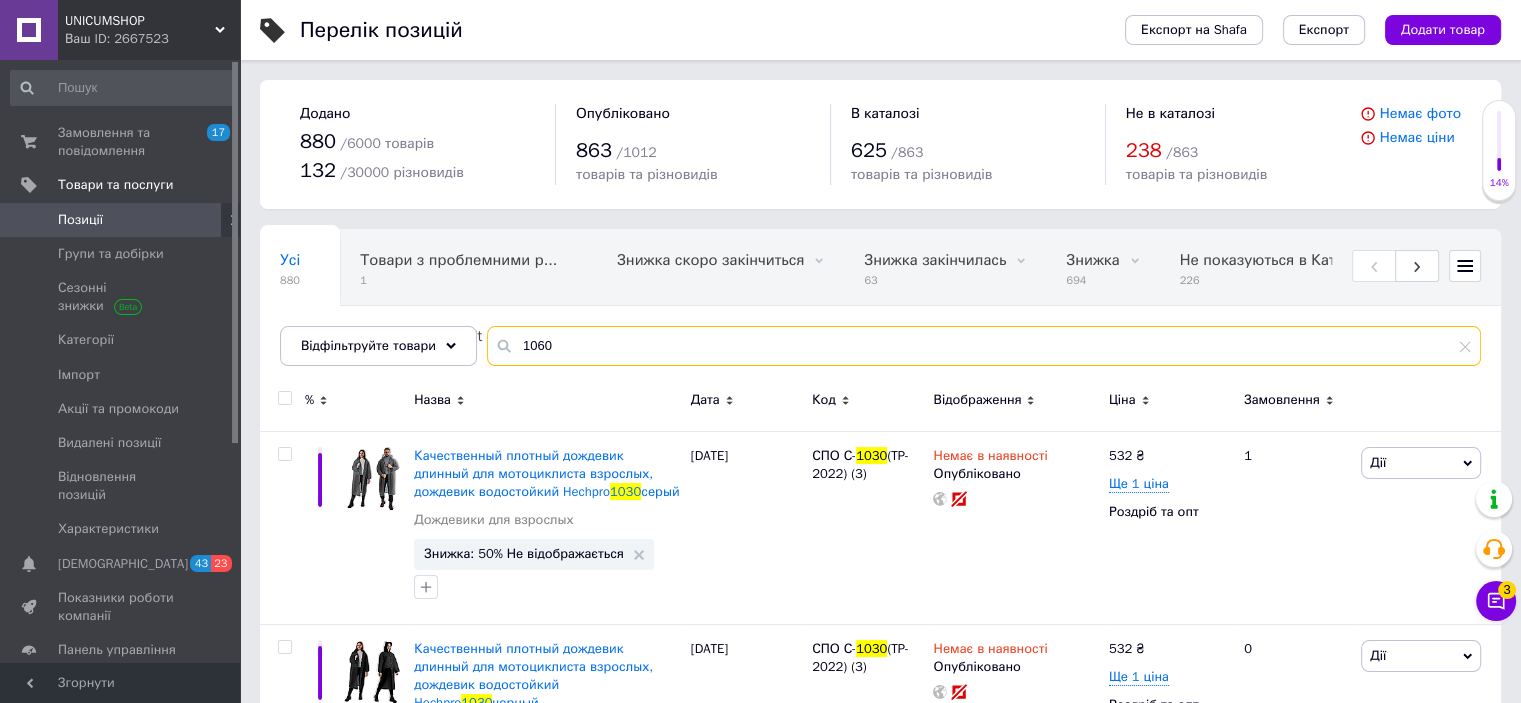 type on "1060" 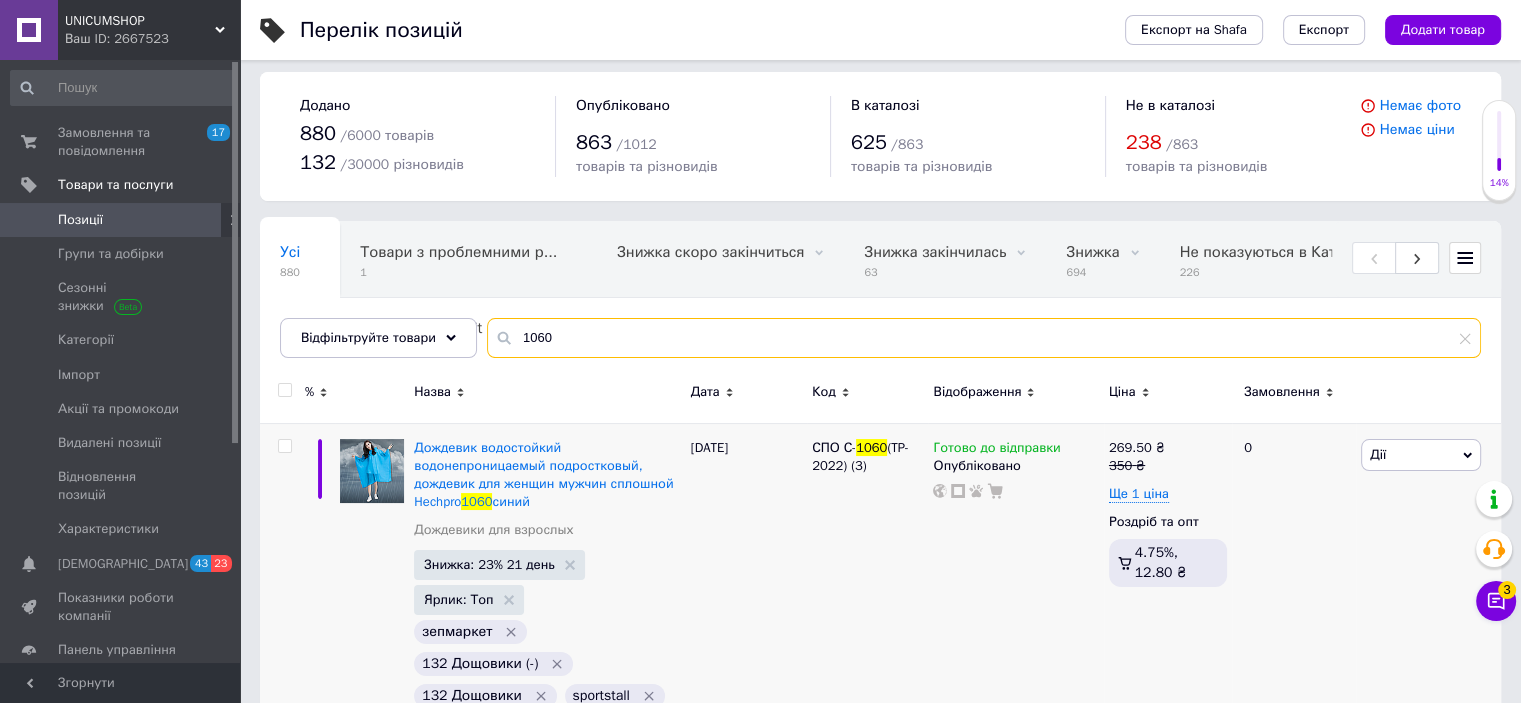 scroll, scrollTop: 143, scrollLeft: 0, axis: vertical 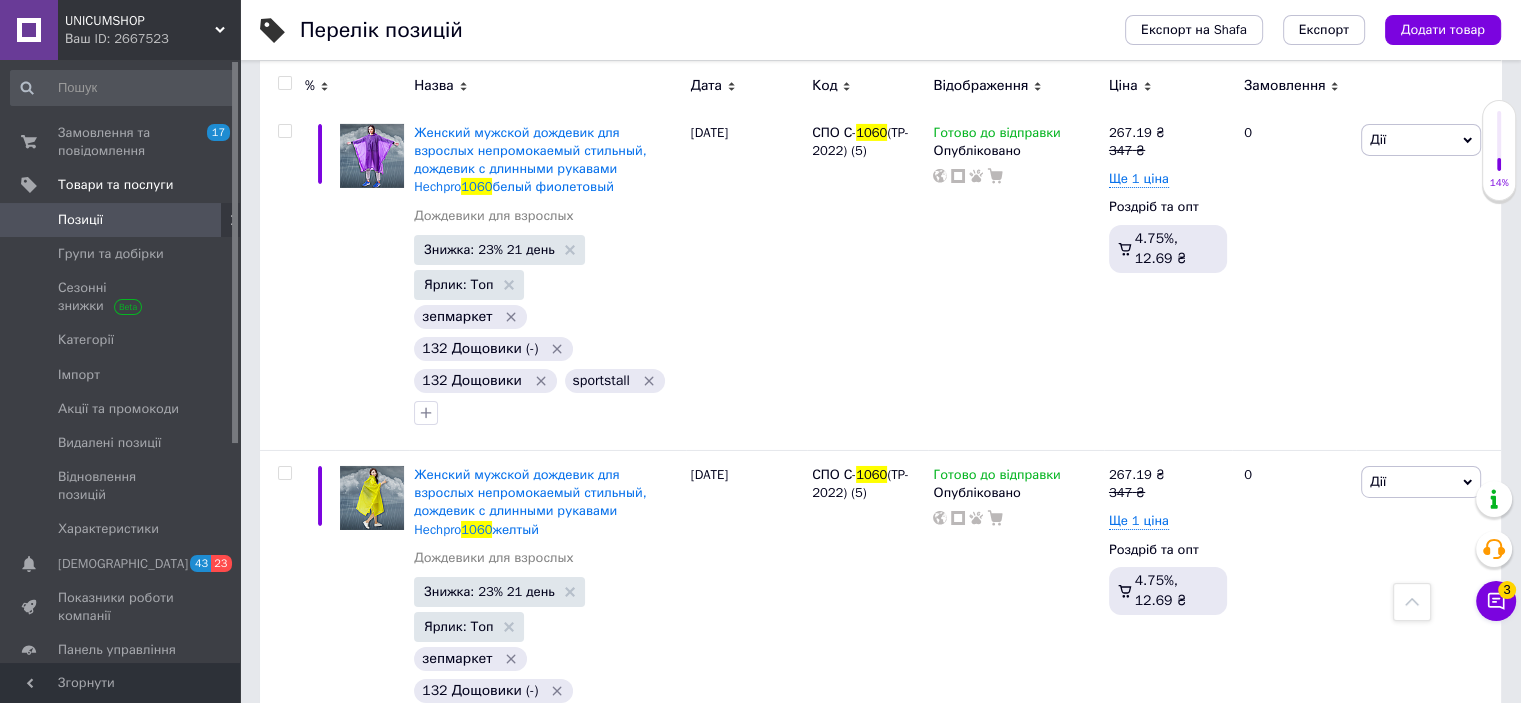 click on "2" at bounding box center (327, 833) 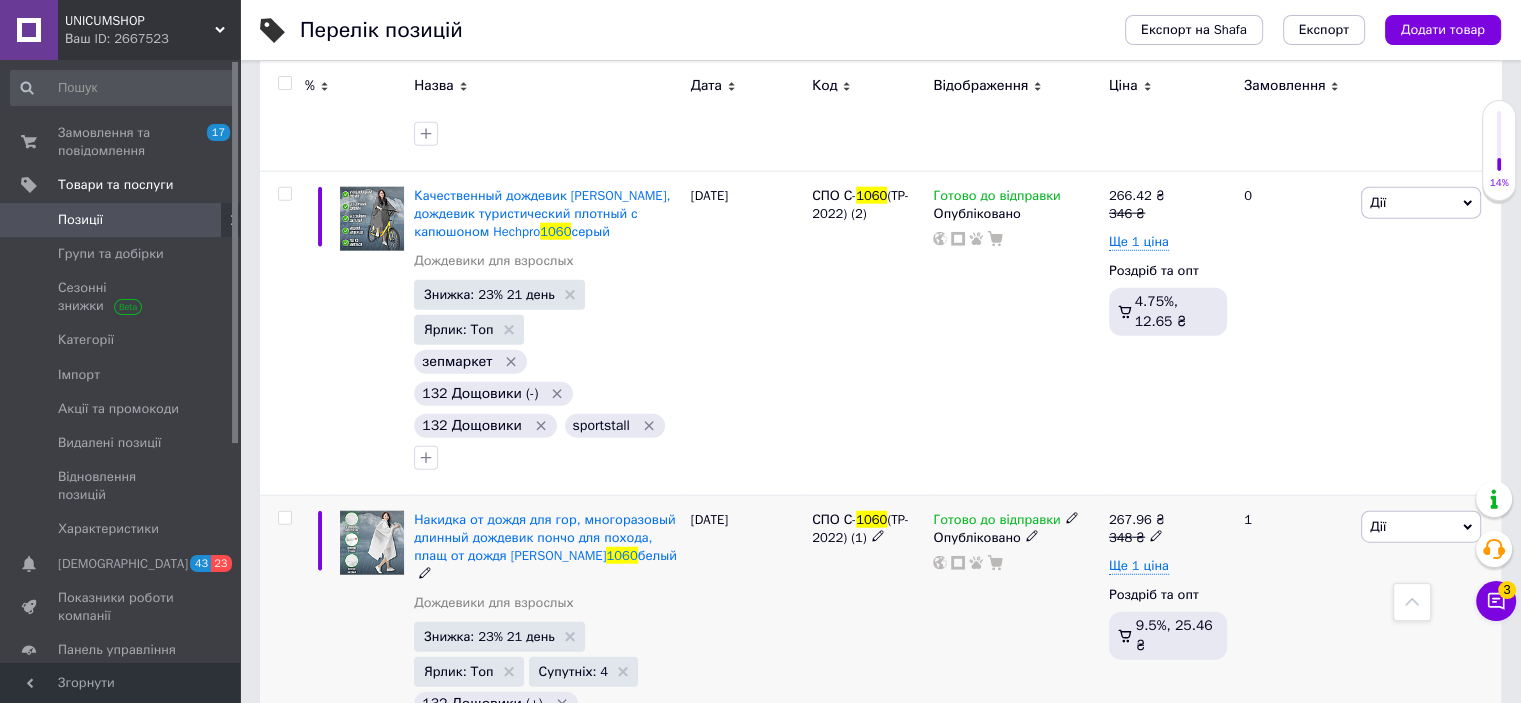 scroll, scrollTop: 4898, scrollLeft: 0, axis: vertical 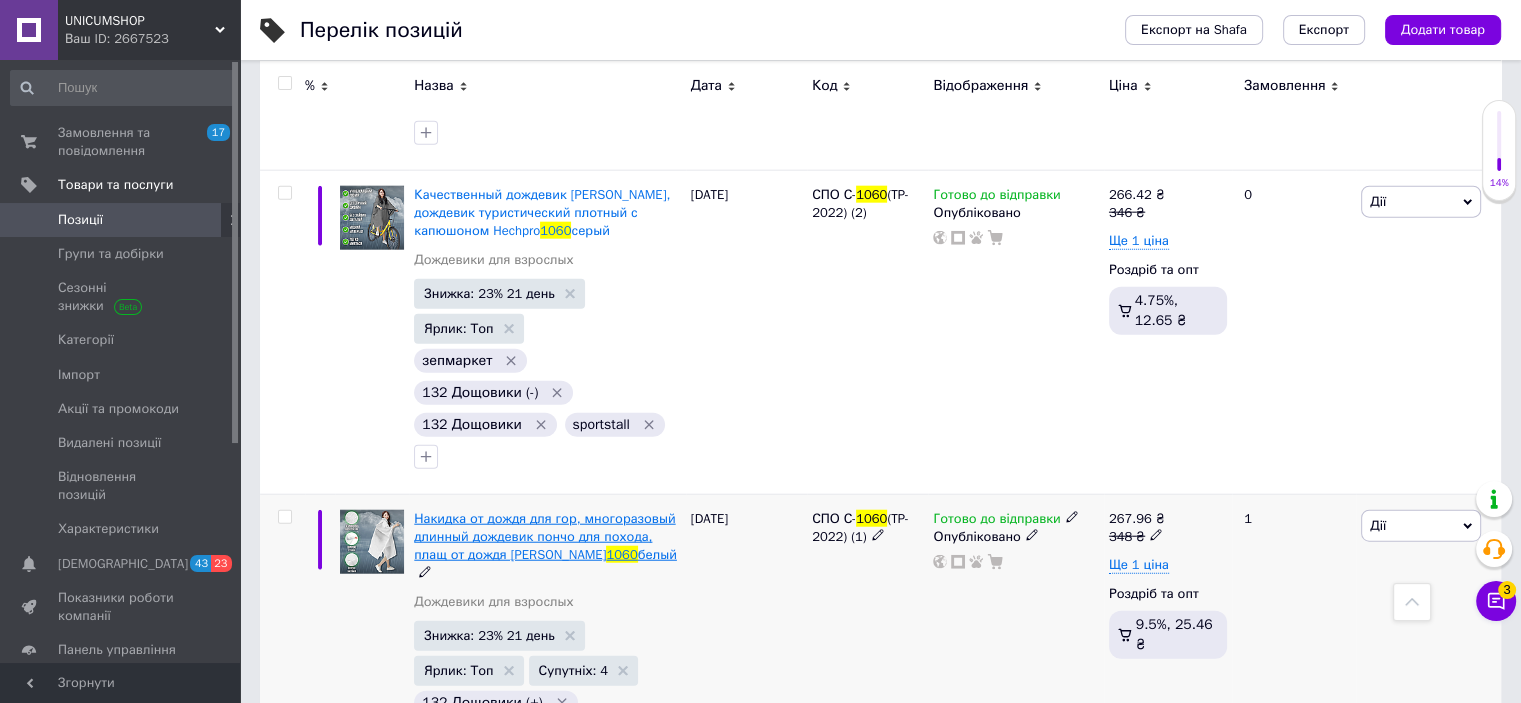 click on "Накидка от дождя для гор, многоразовый длинный дождевик пончо для похода, плащ от дождя Hechpro" at bounding box center (544, 536) 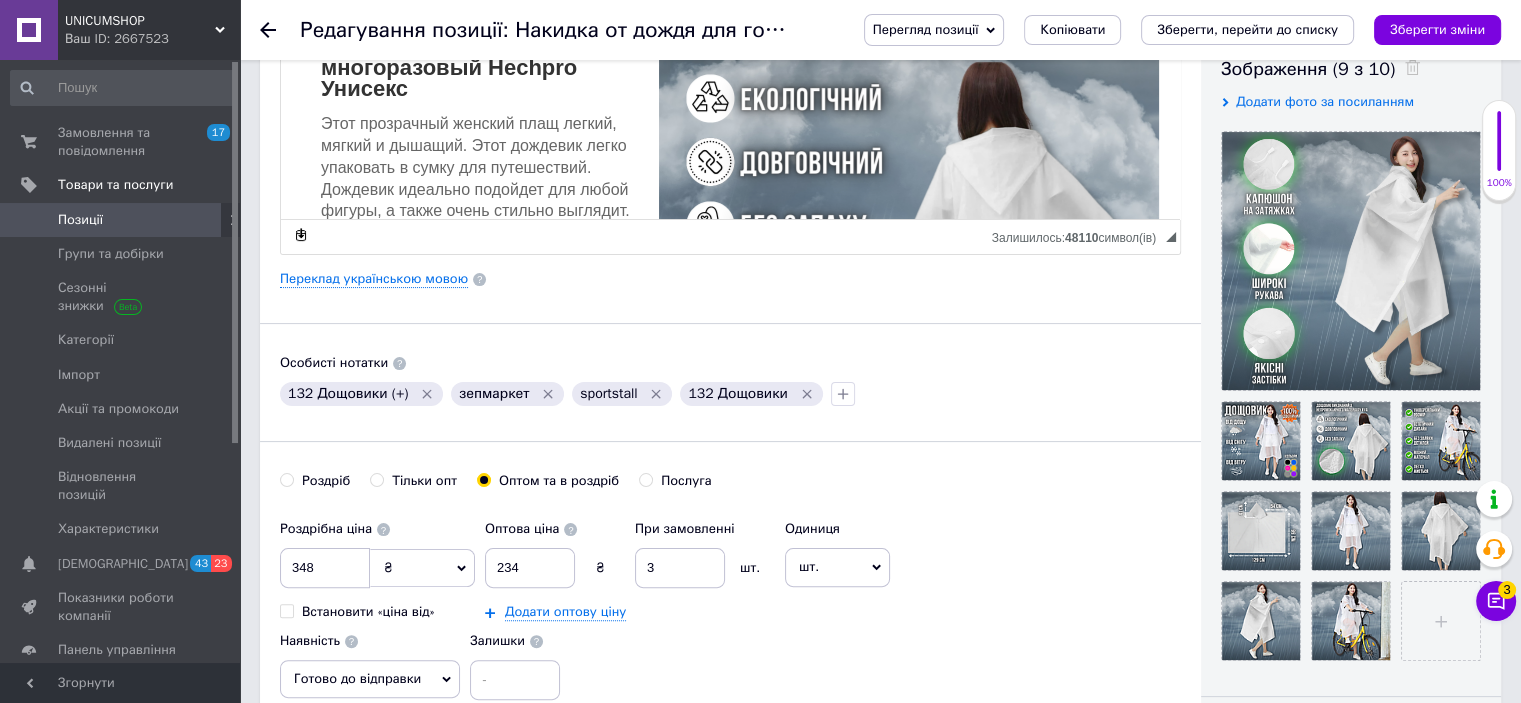 scroll, scrollTop: 400, scrollLeft: 0, axis: vertical 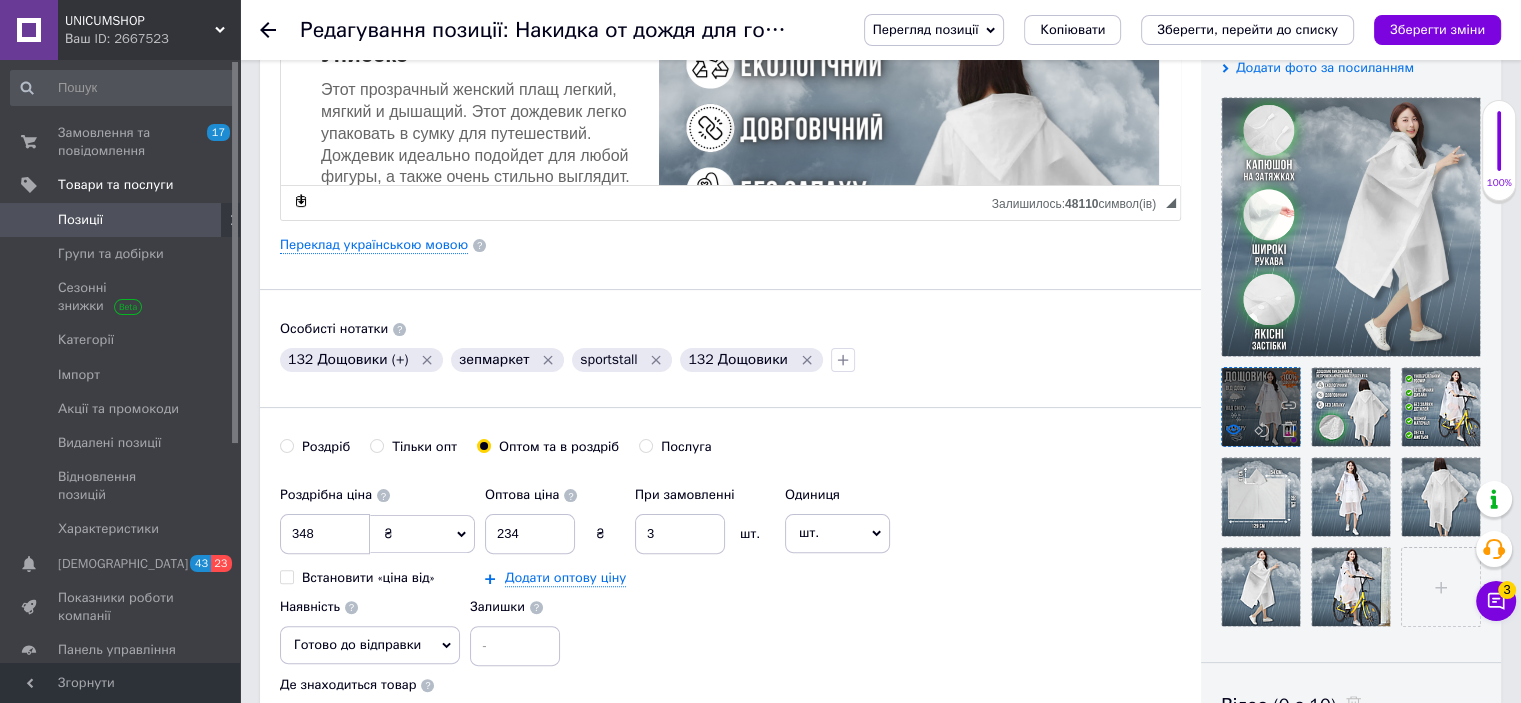 click 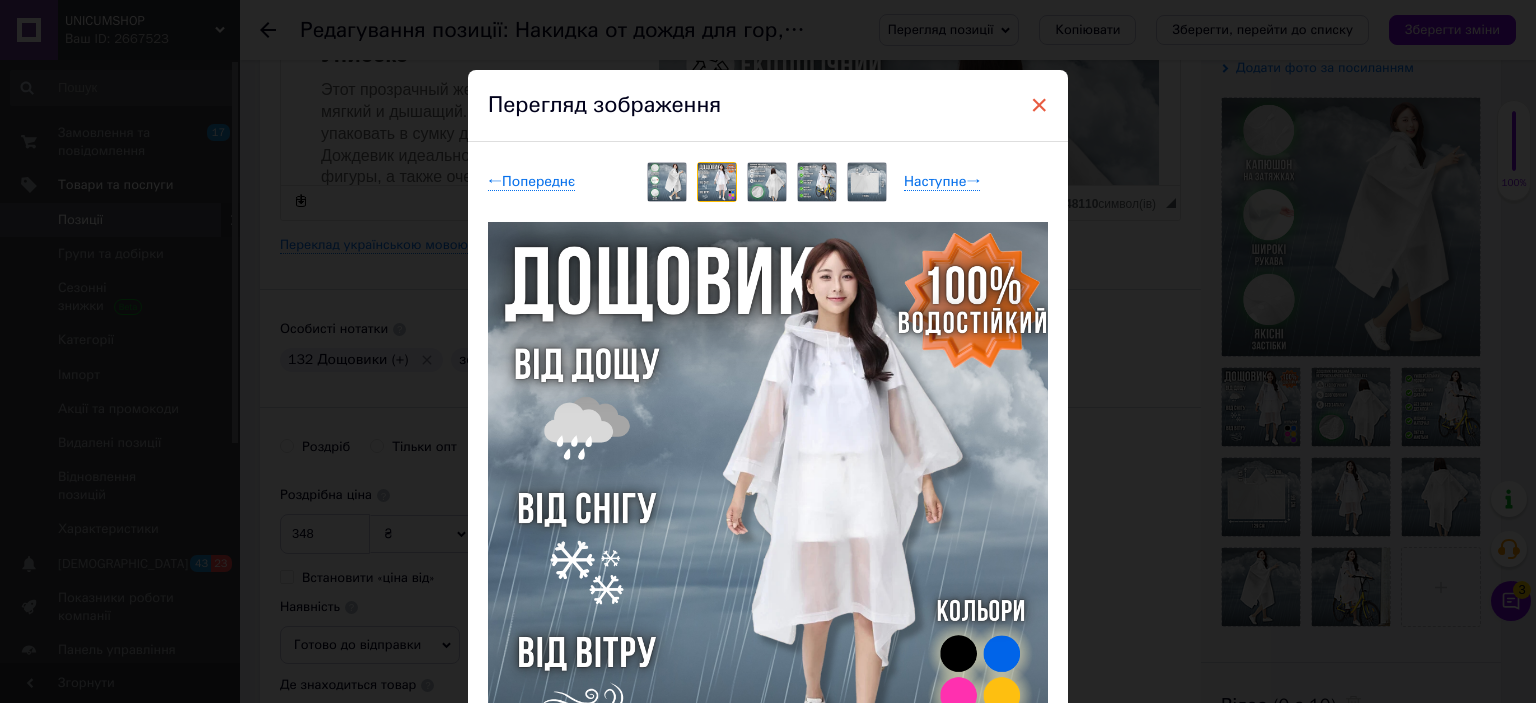 click on "×" at bounding box center (1039, 105) 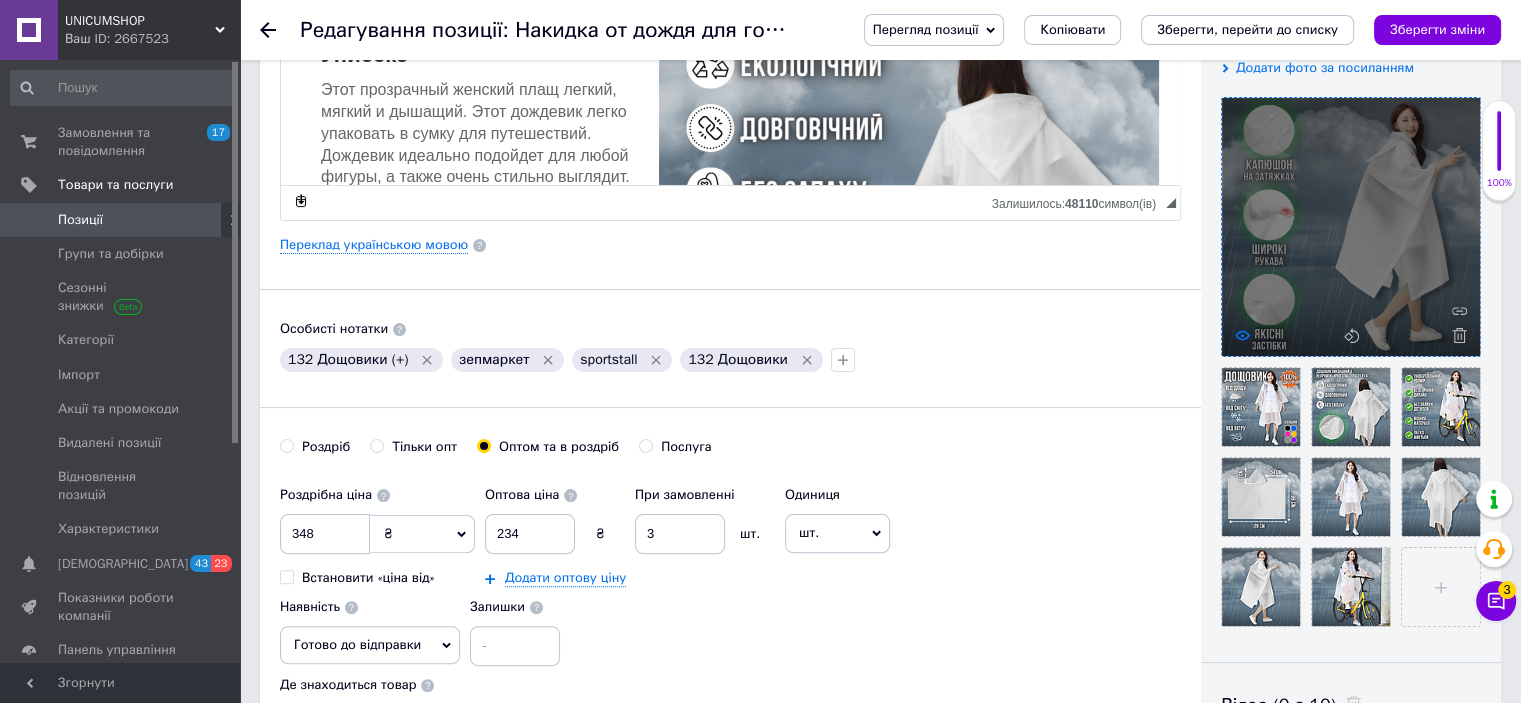 click 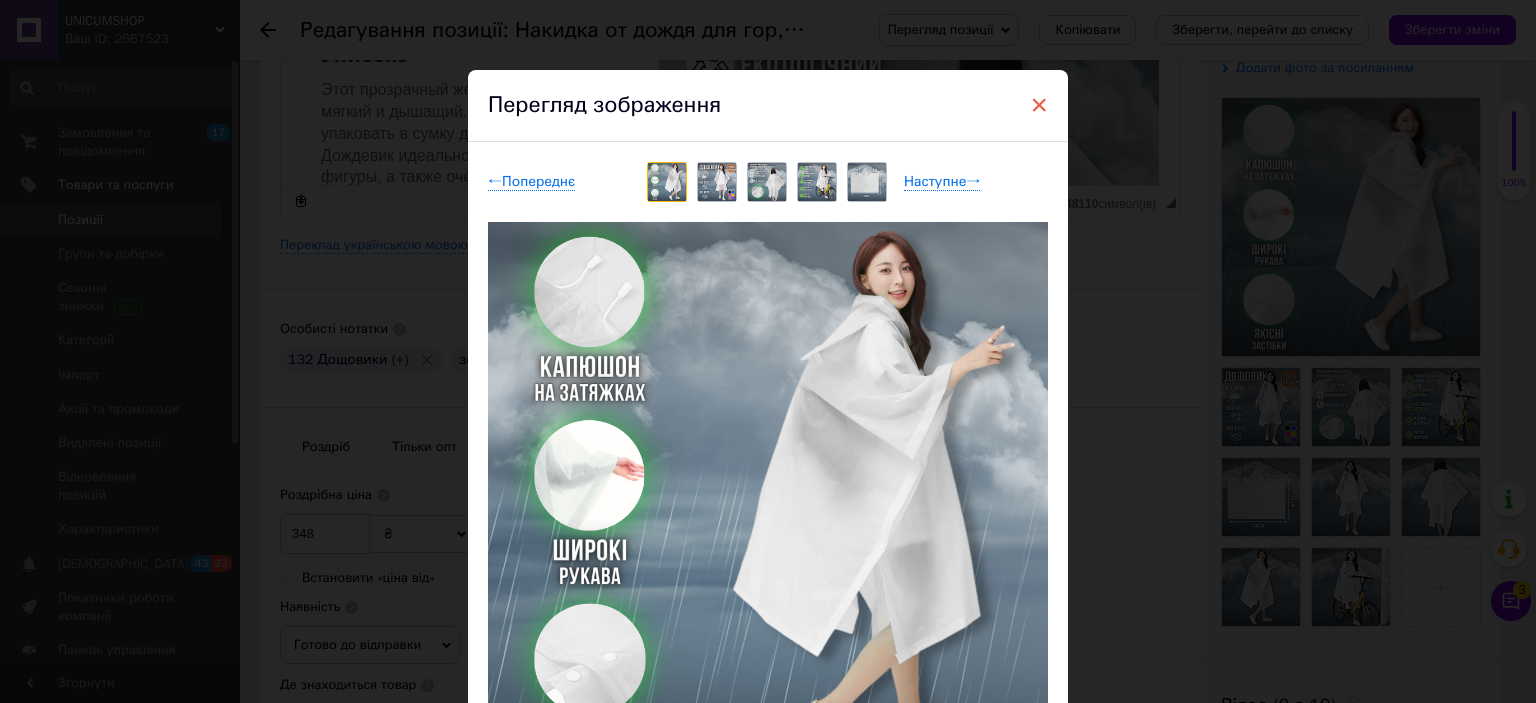 click on "×" at bounding box center (1039, 105) 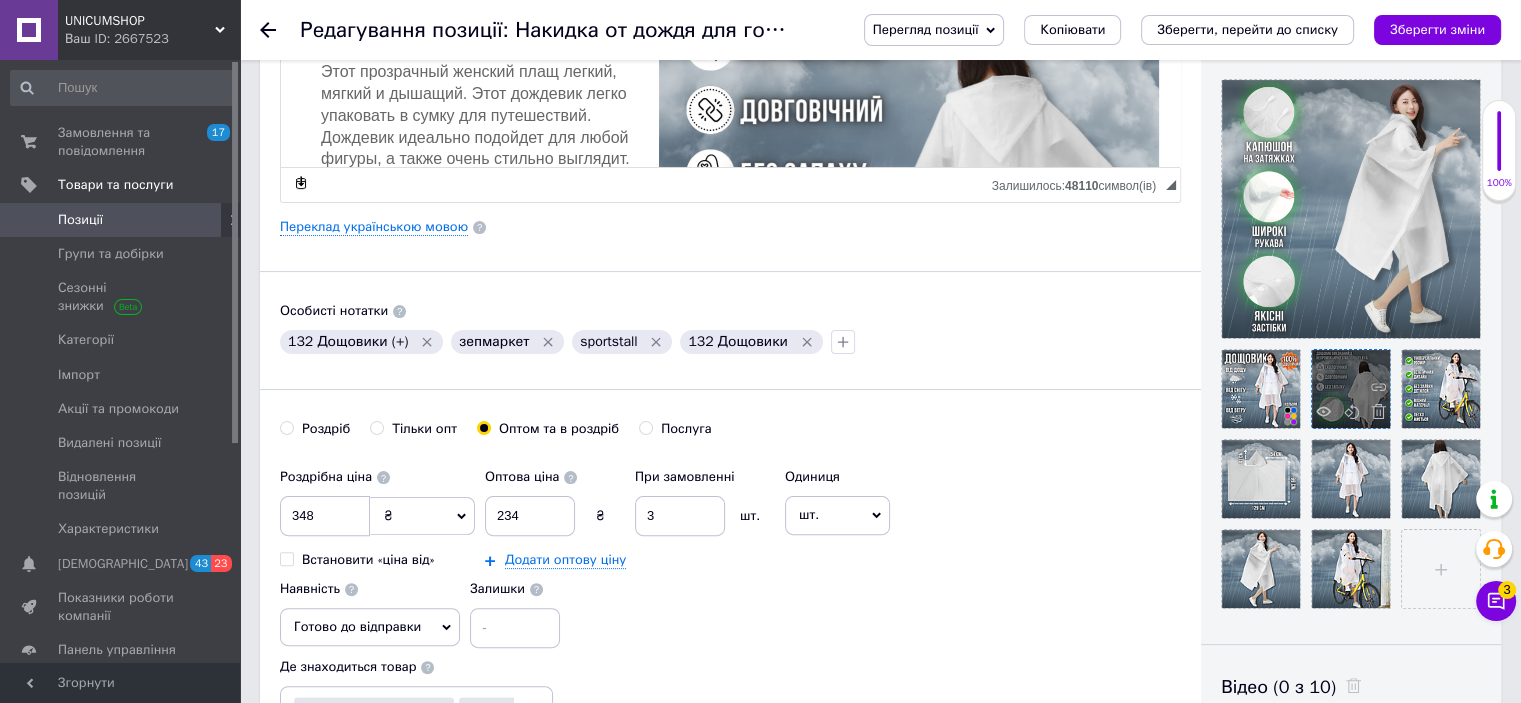 scroll, scrollTop: 400, scrollLeft: 0, axis: vertical 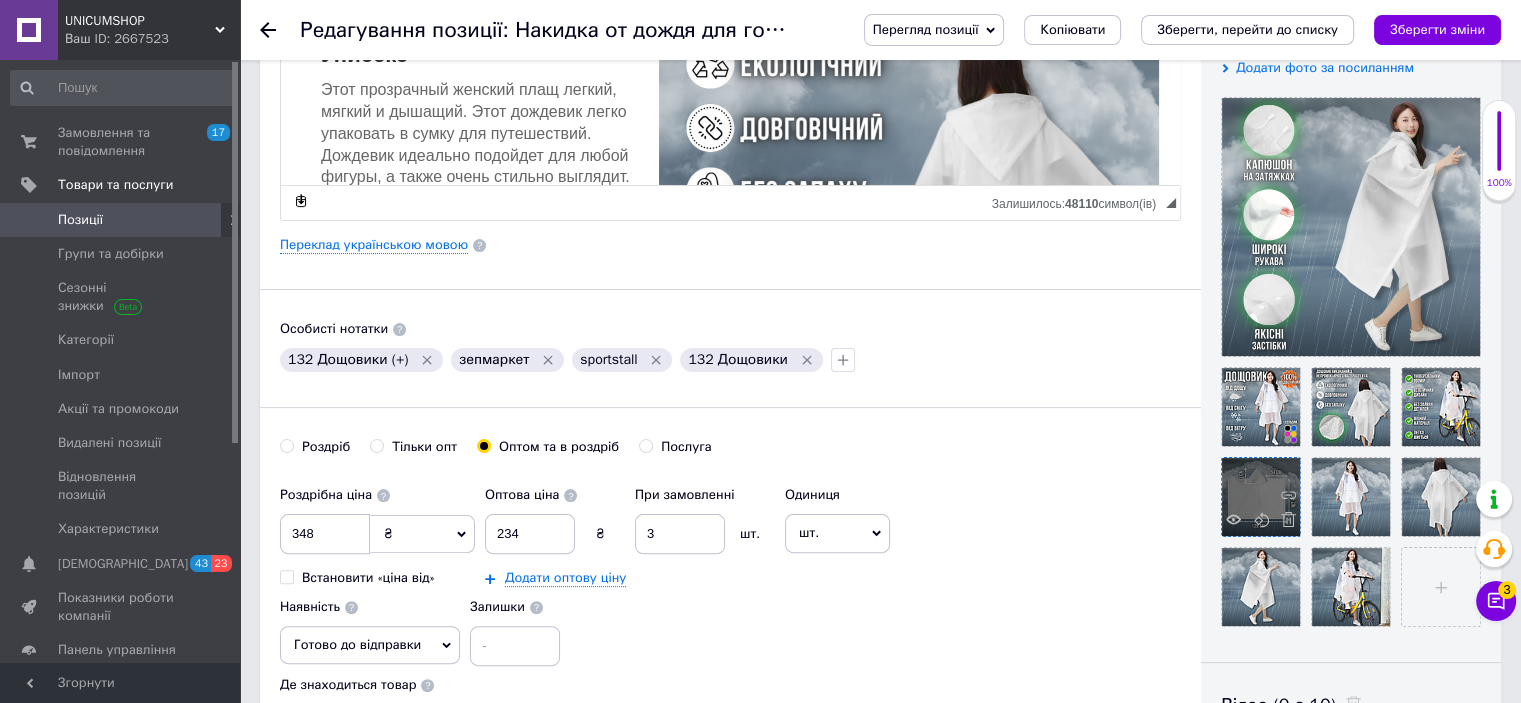 click at bounding box center [1261, 497] 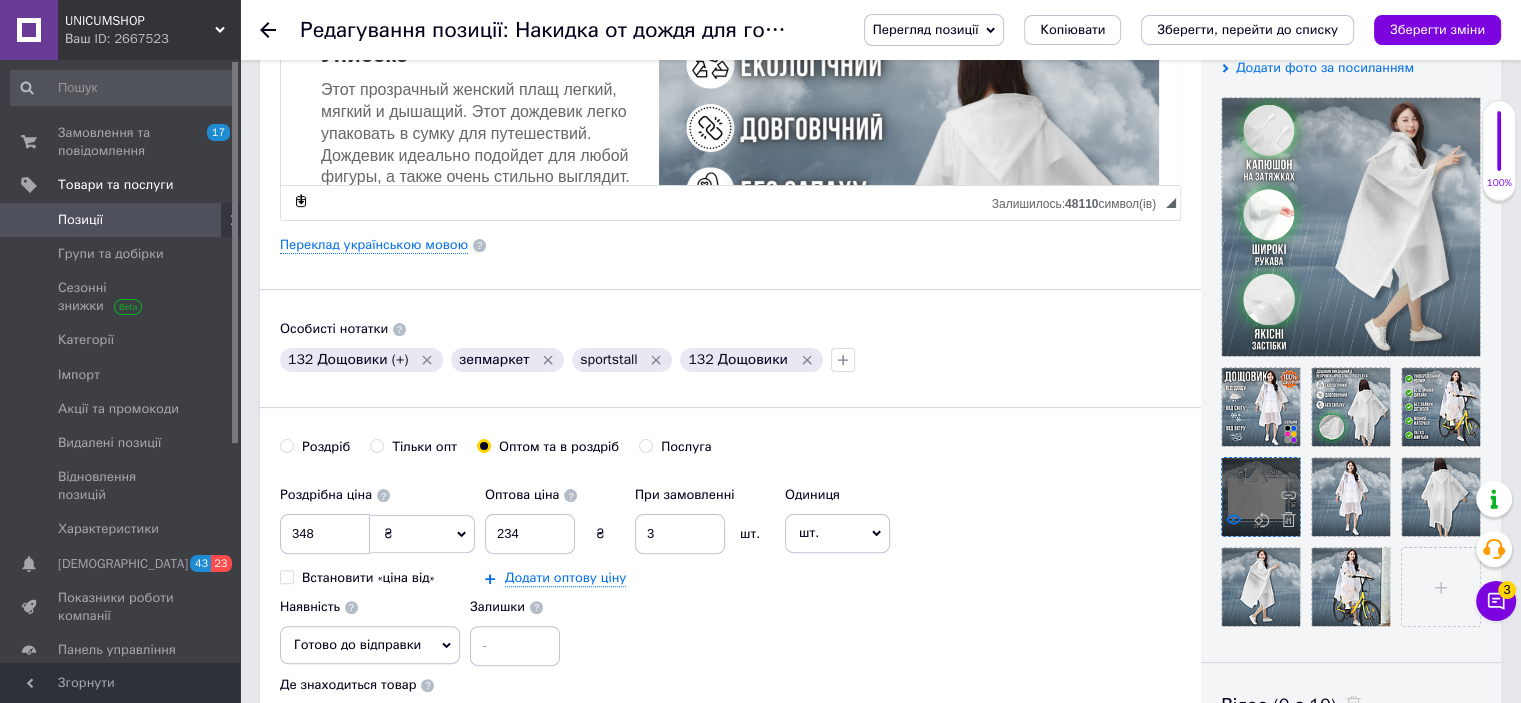 click 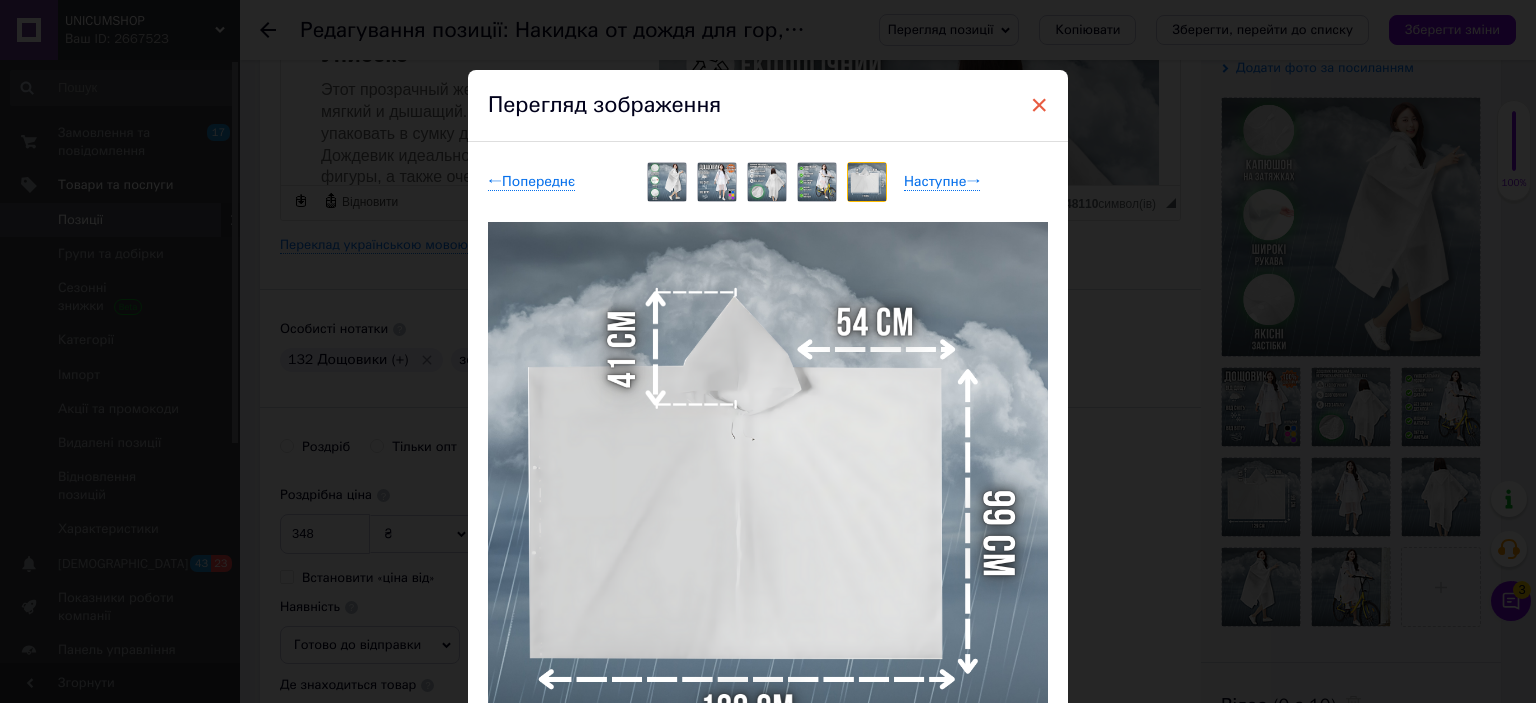 click on "×" at bounding box center (1039, 105) 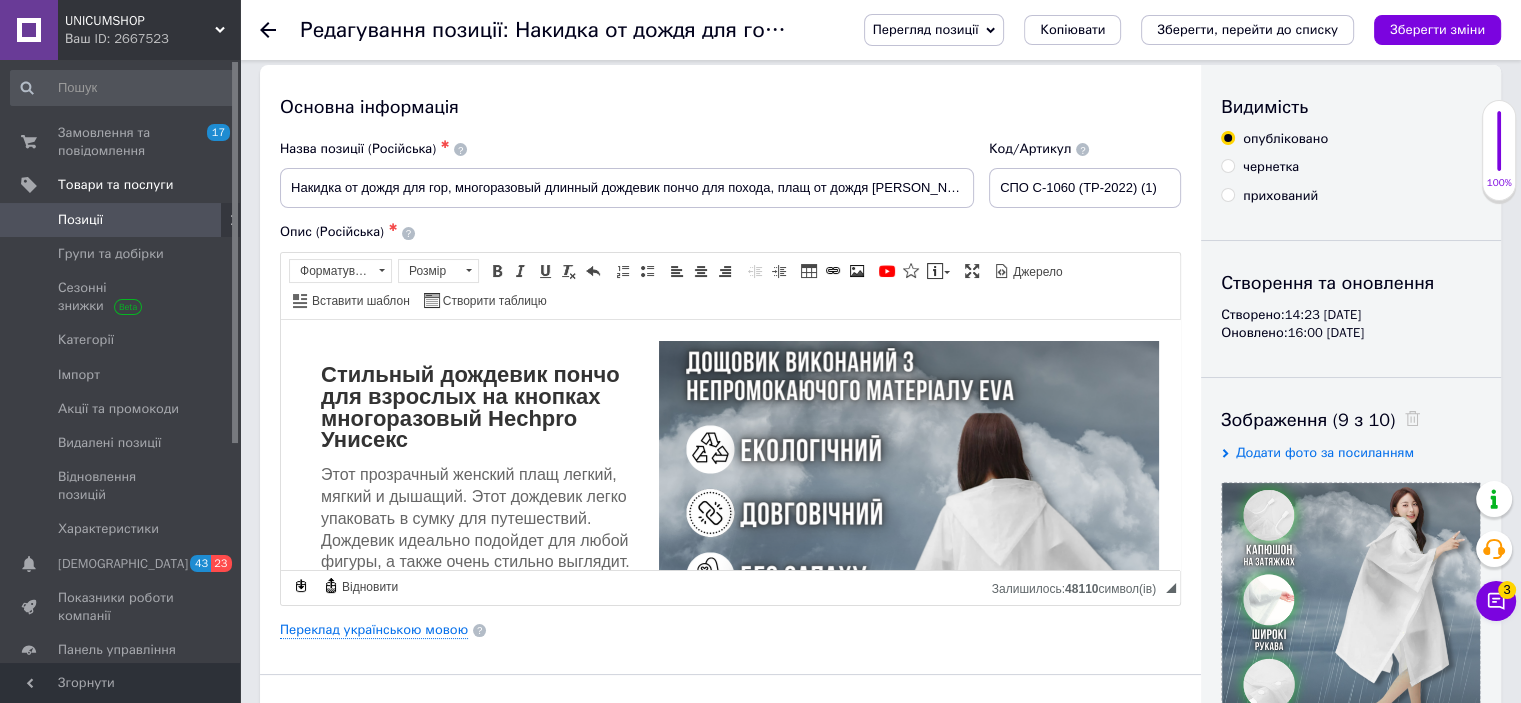 scroll, scrollTop: 0, scrollLeft: 0, axis: both 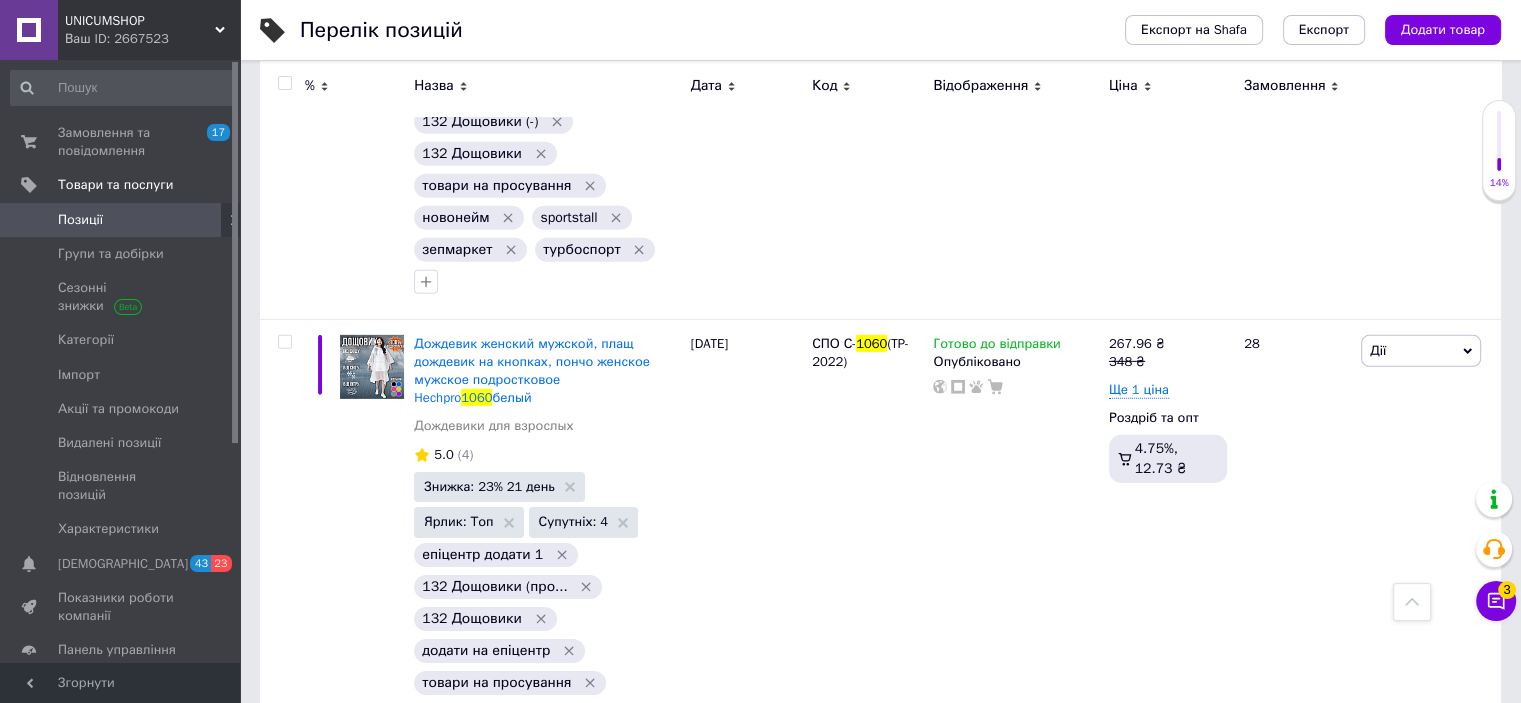 click on "3" at bounding box center [494, 857] 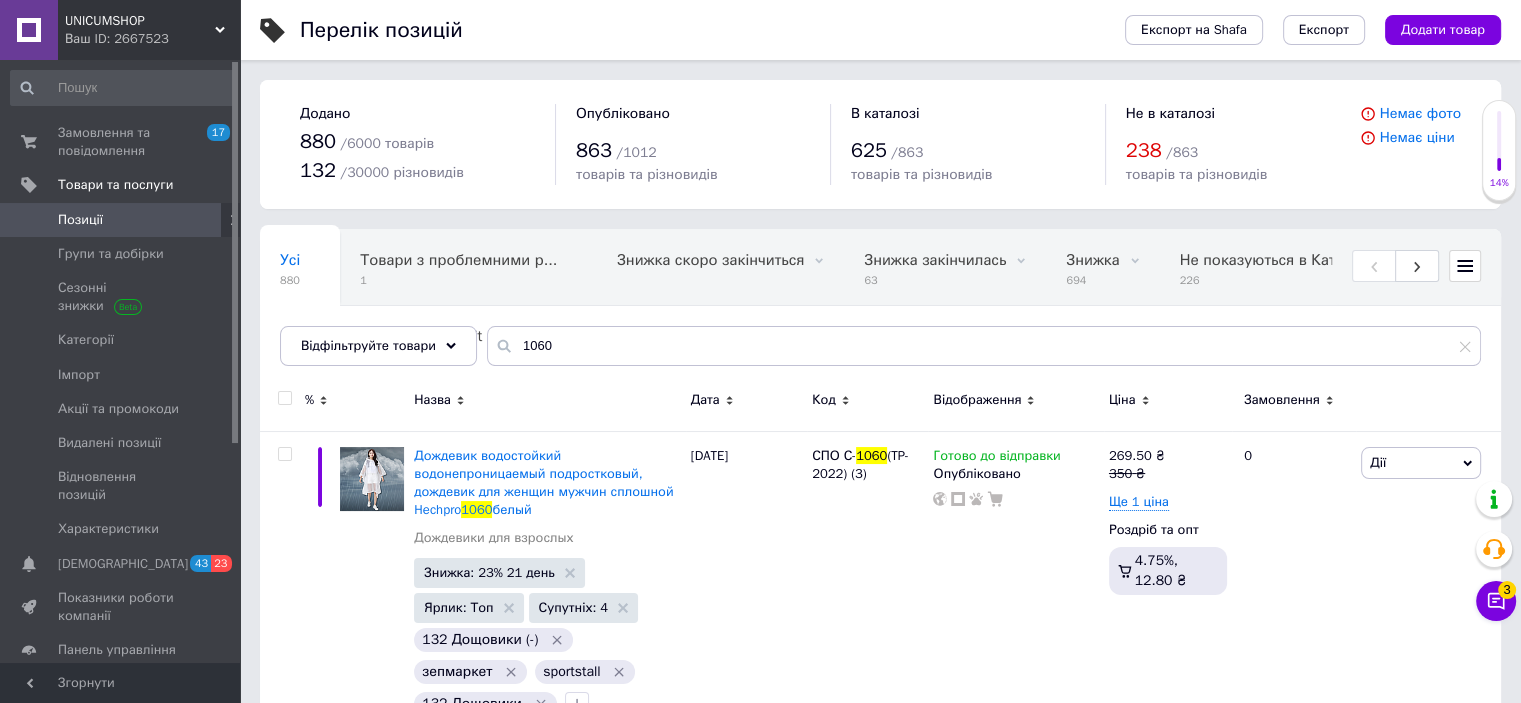 scroll, scrollTop: 88, scrollLeft: 0, axis: vertical 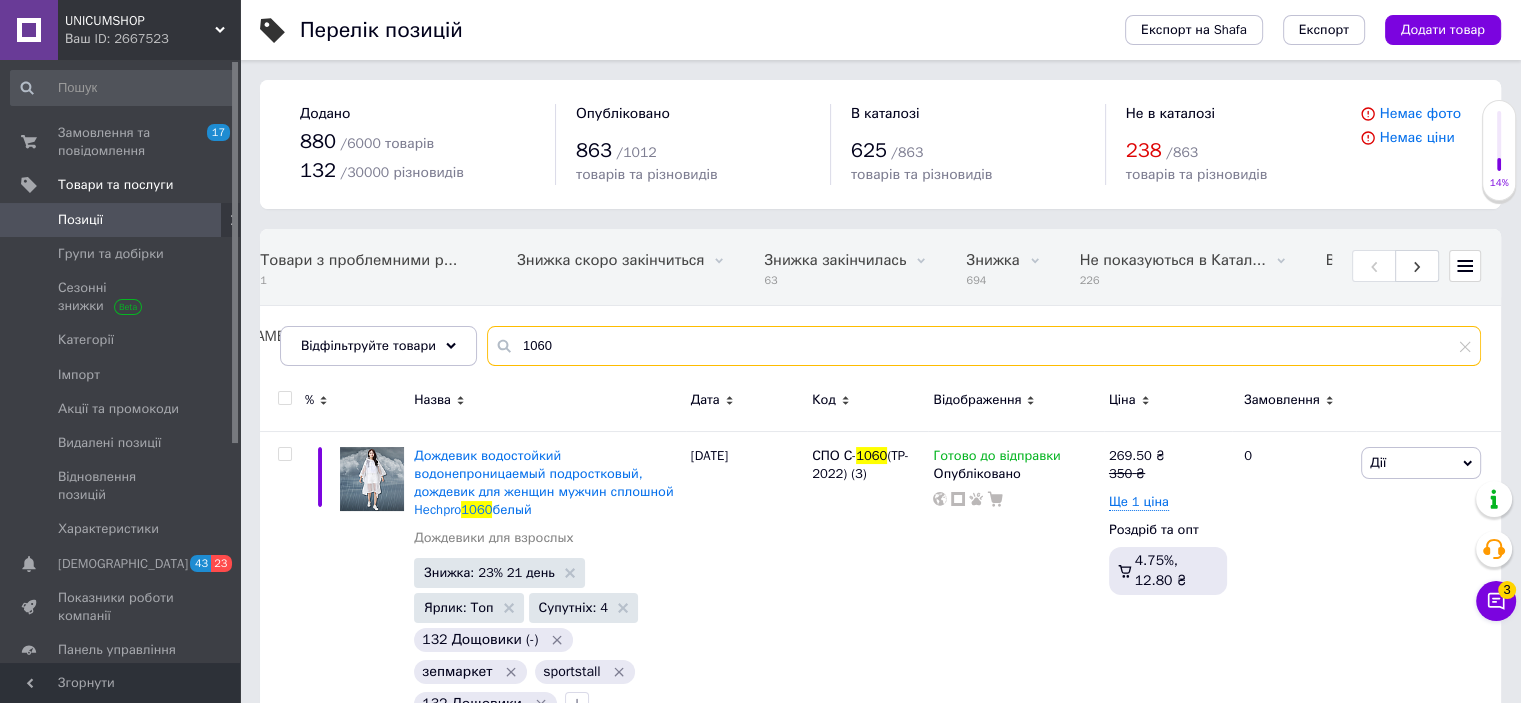 click on "1060" at bounding box center (984, 346) 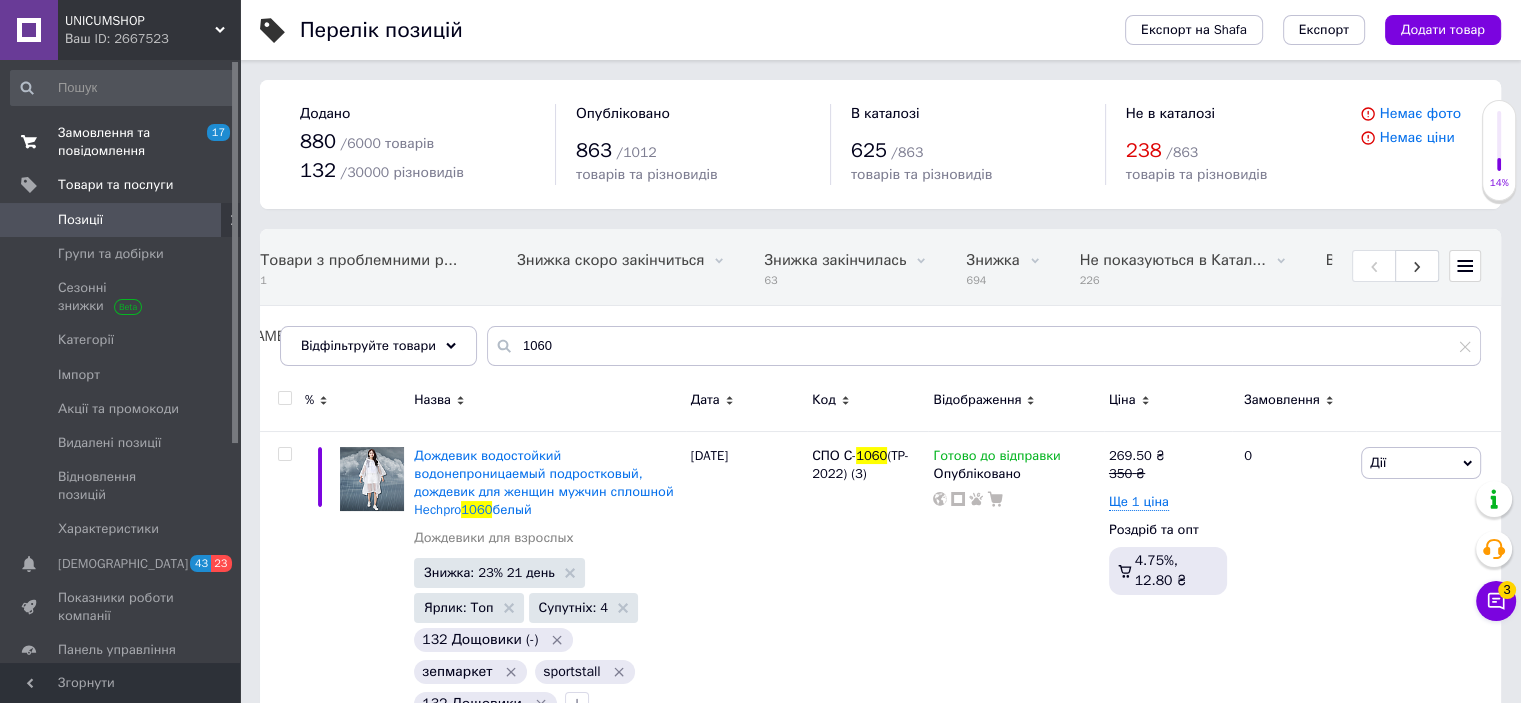 click on "Замовлення та повідомлення" at bounding box center [121, 142] 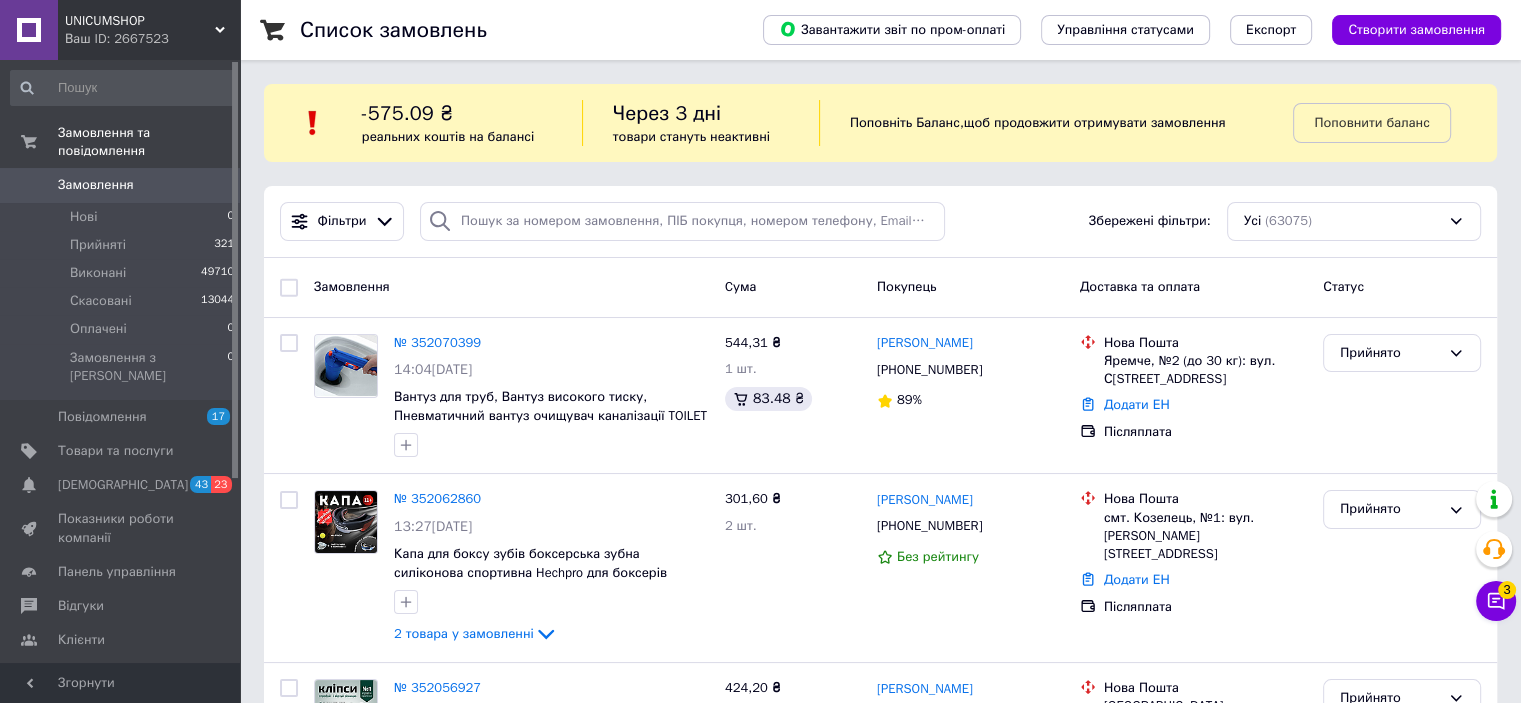 click on "Завантажити звіт по пром-оплаті Управління статусами Експорт Створити замовлення" at bounding box center [1112, 30] 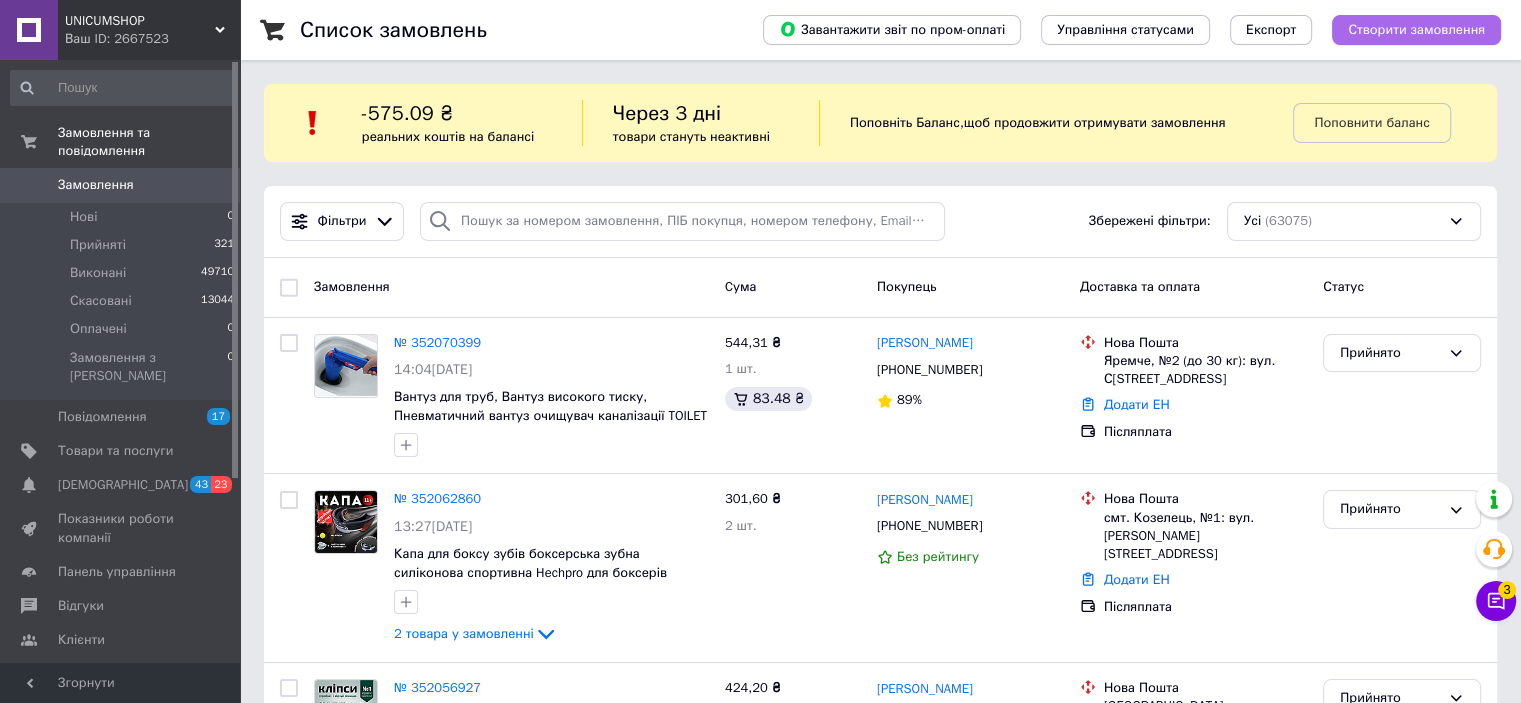 click on "Створити замовлення" at bounding box center [1416, 30] 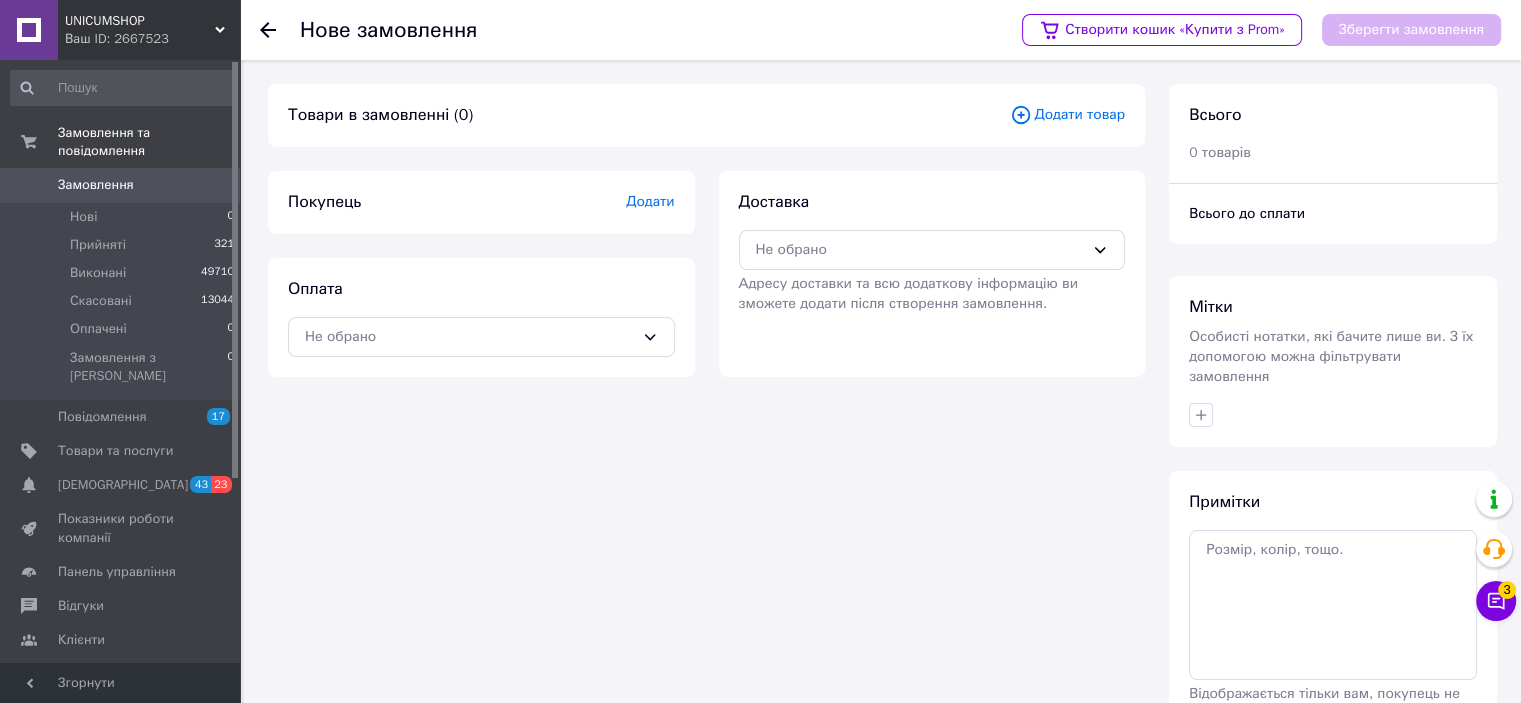 click on "Додати" at bounding box center (650, 201) 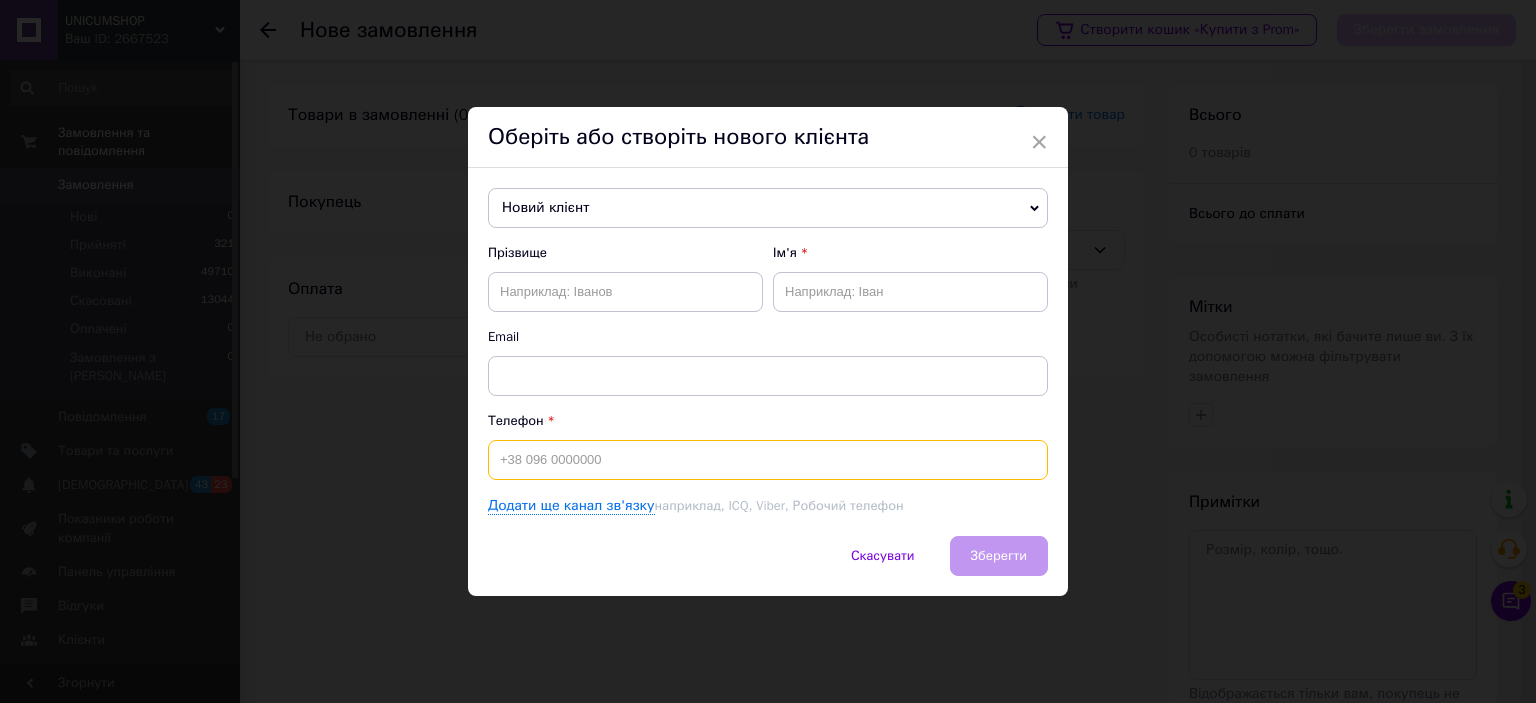 click at bounding box center [768, 460] 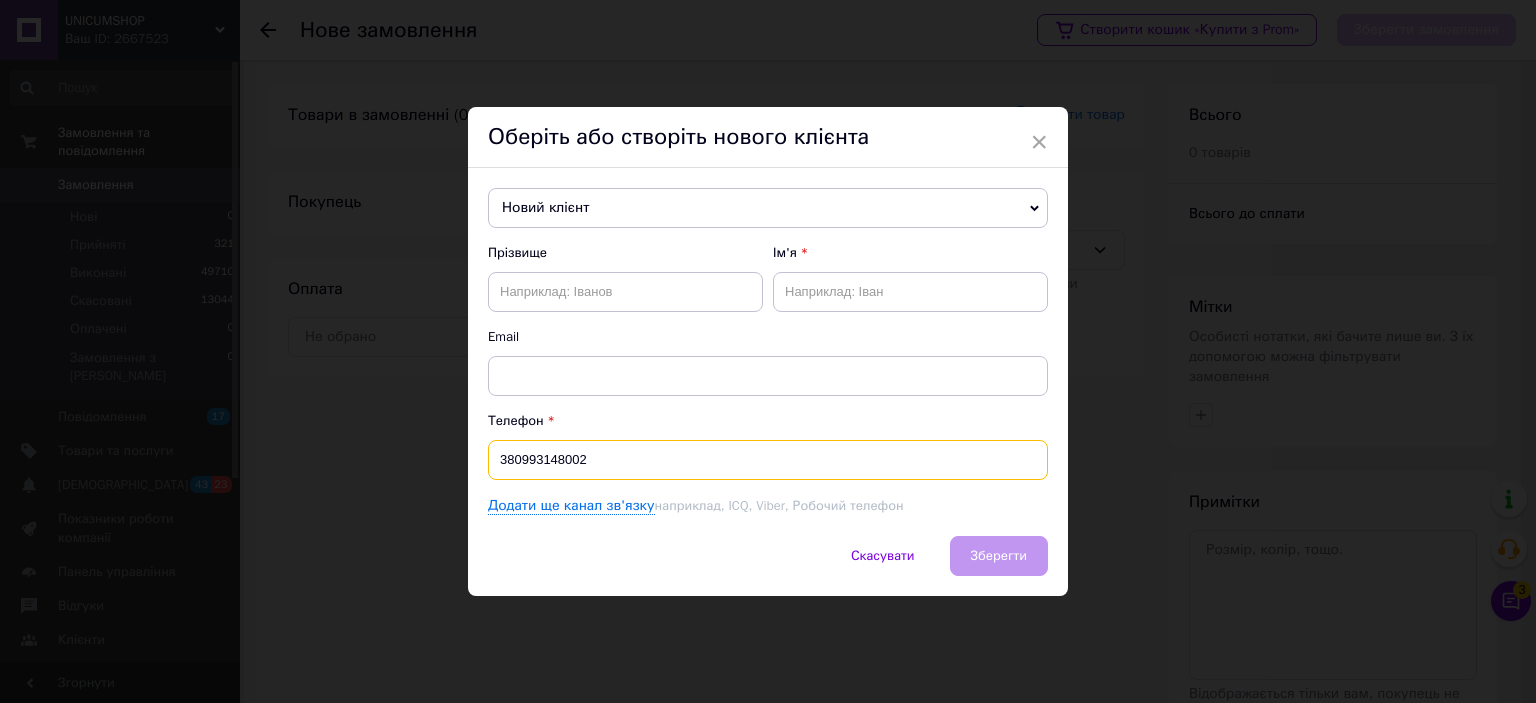 click on "380993148002" at bounding box center (768, 460) 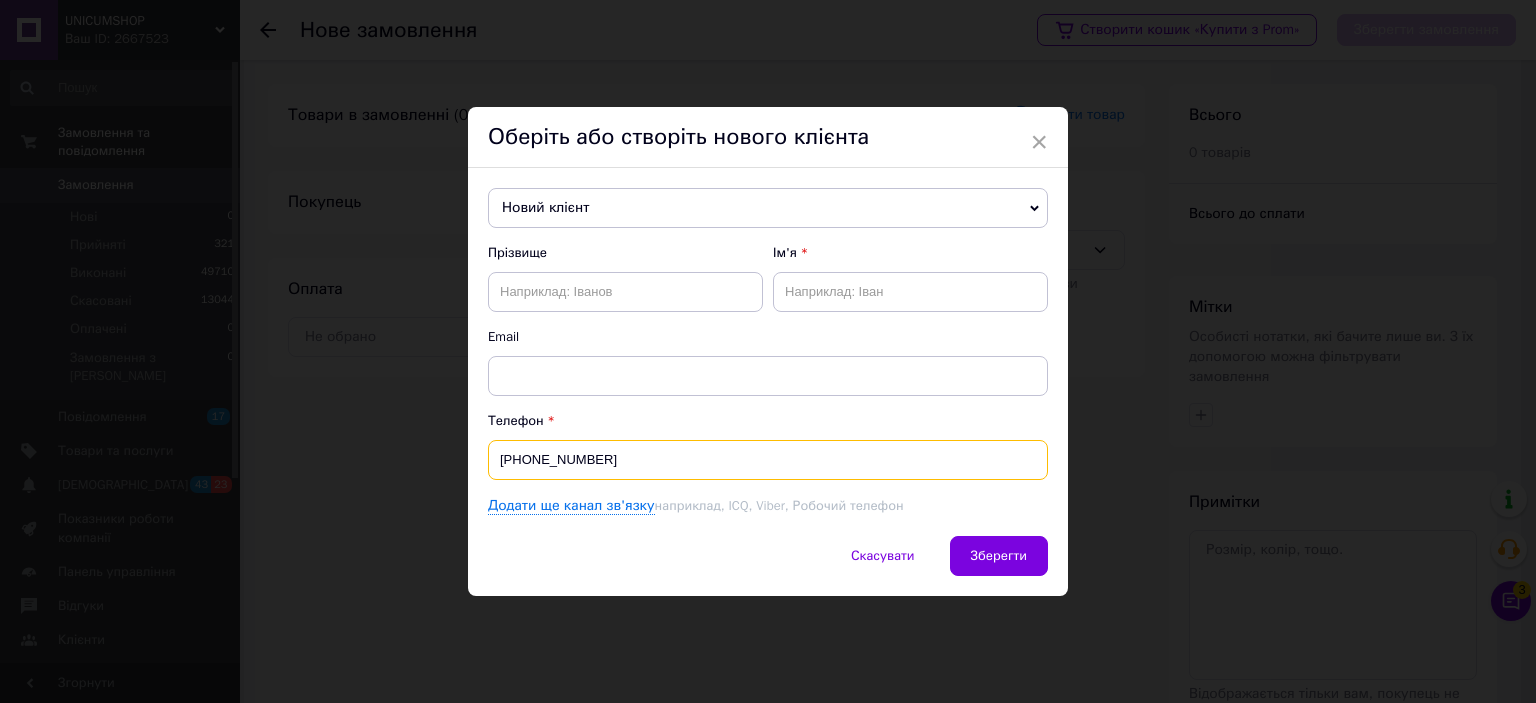 type on "+380993148002" 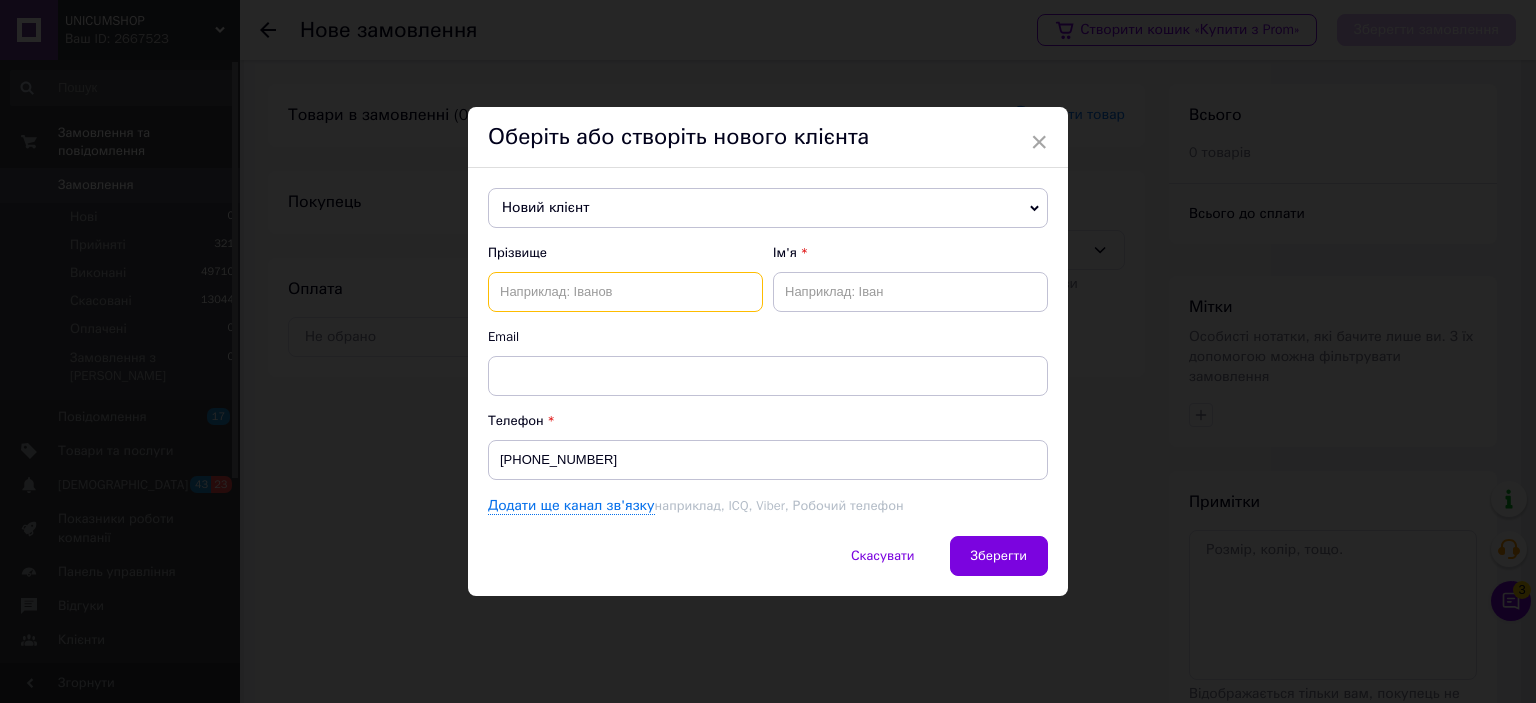 click at bounding box center [625, 292] 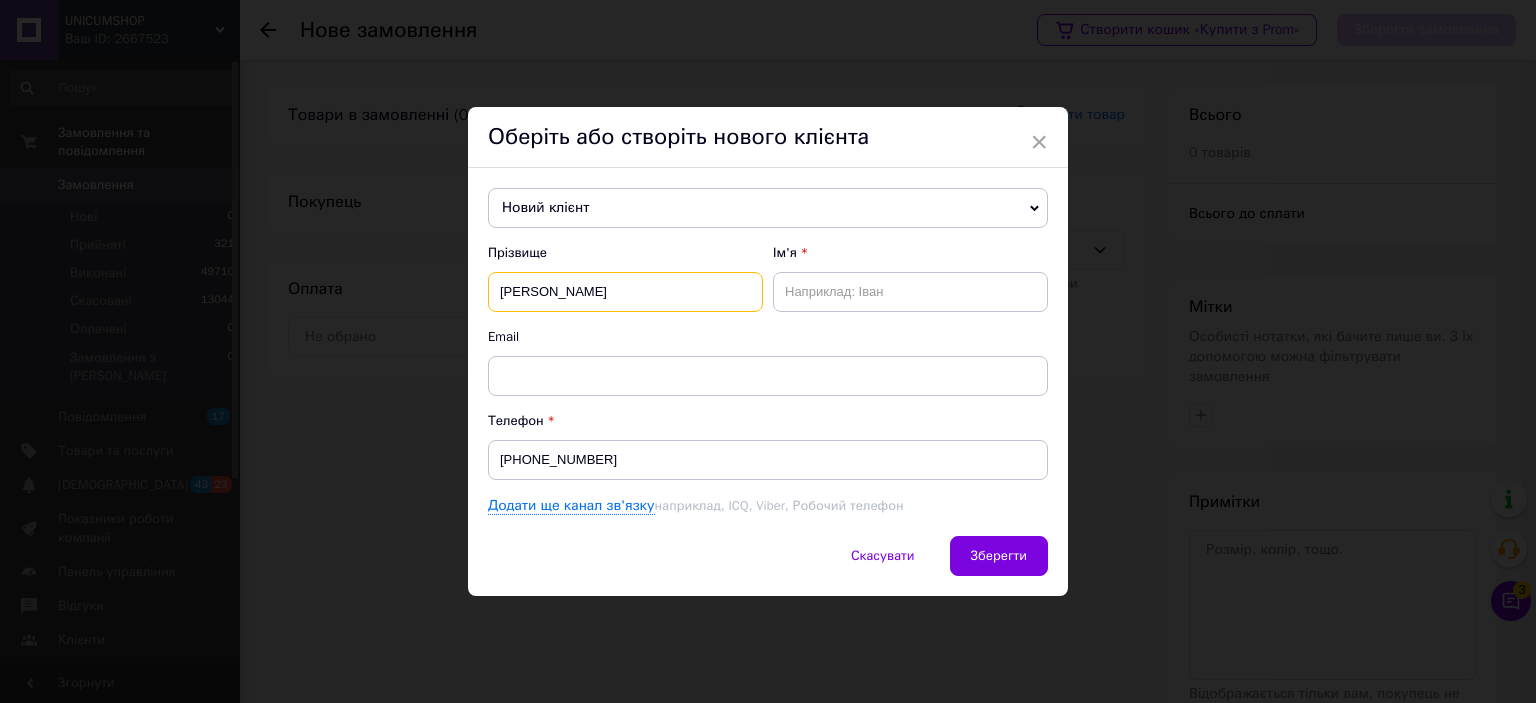 type on "Ткачук" 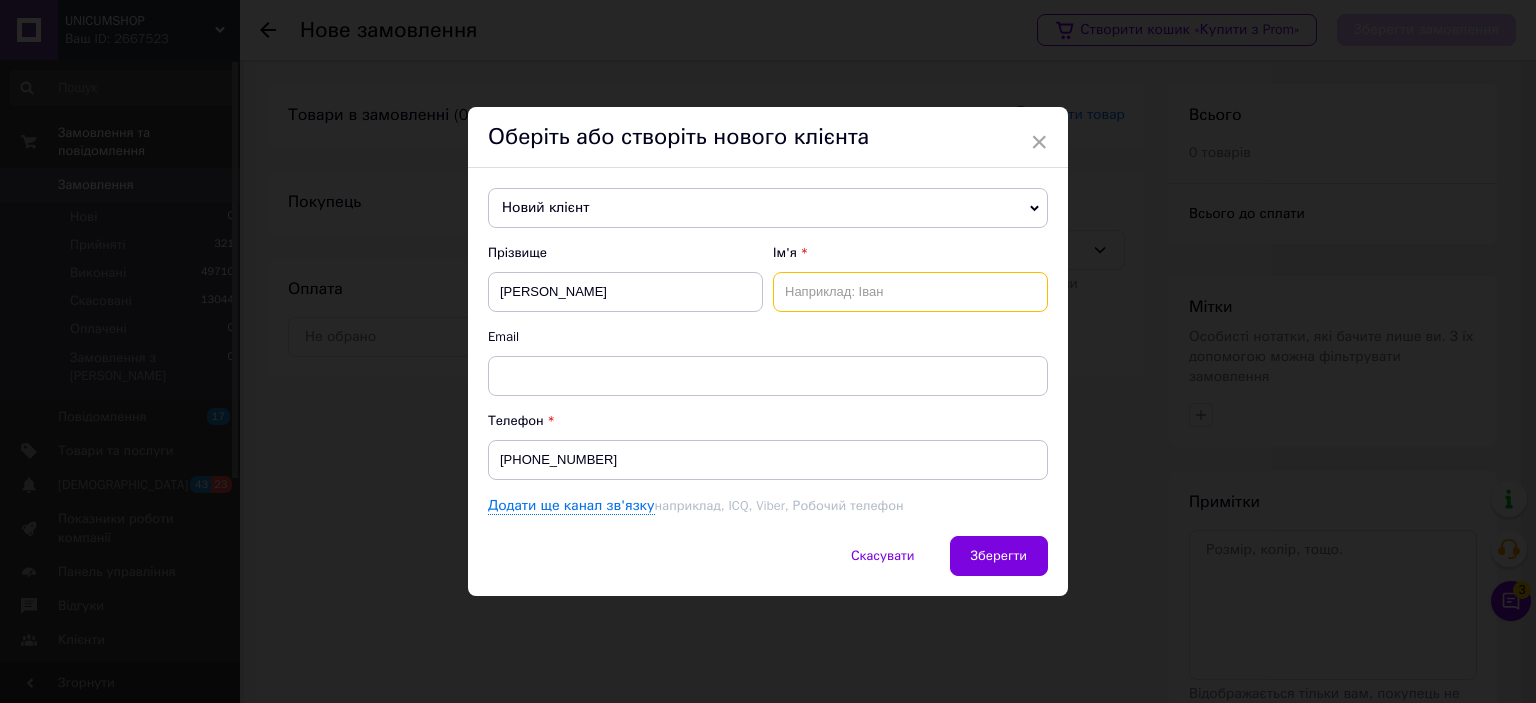 click at bounding box center [910, 292] 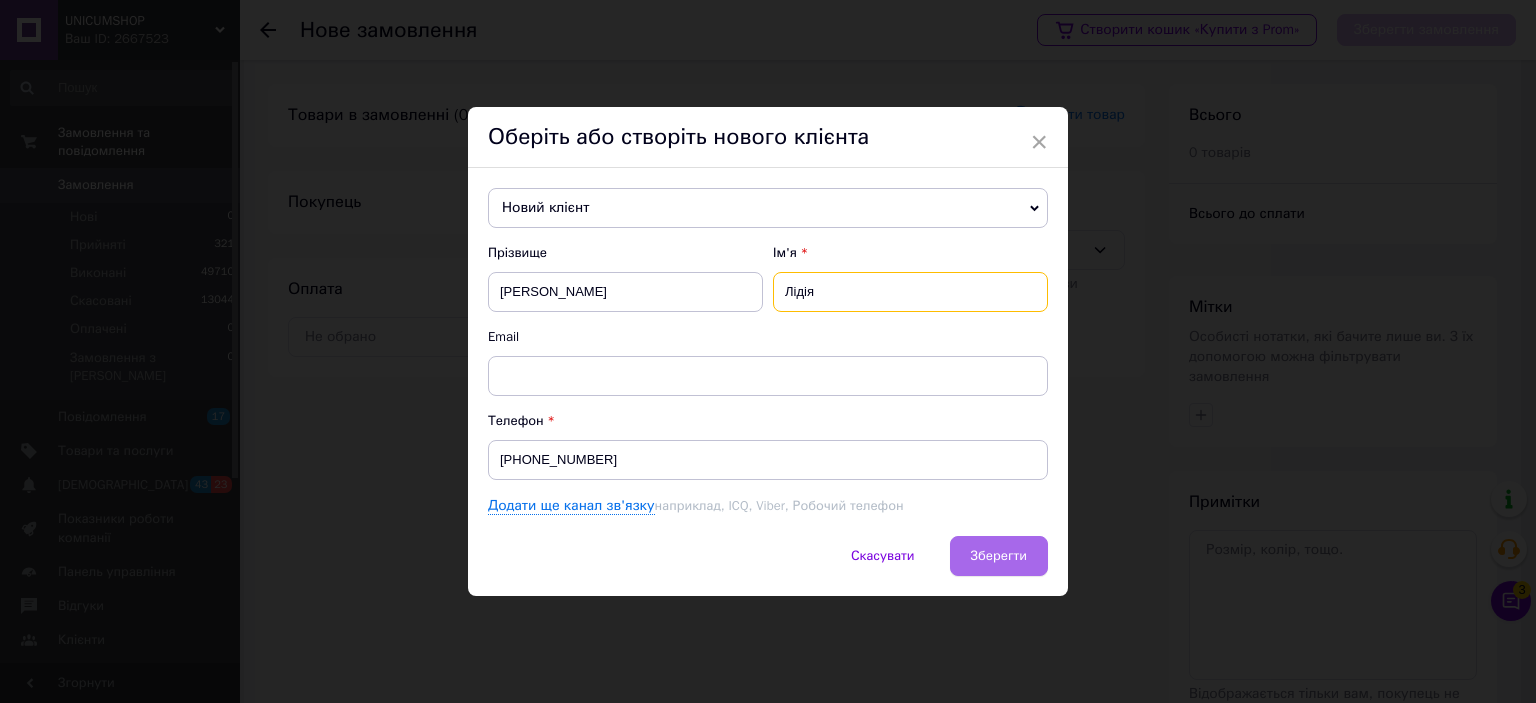 type on "Лідія" 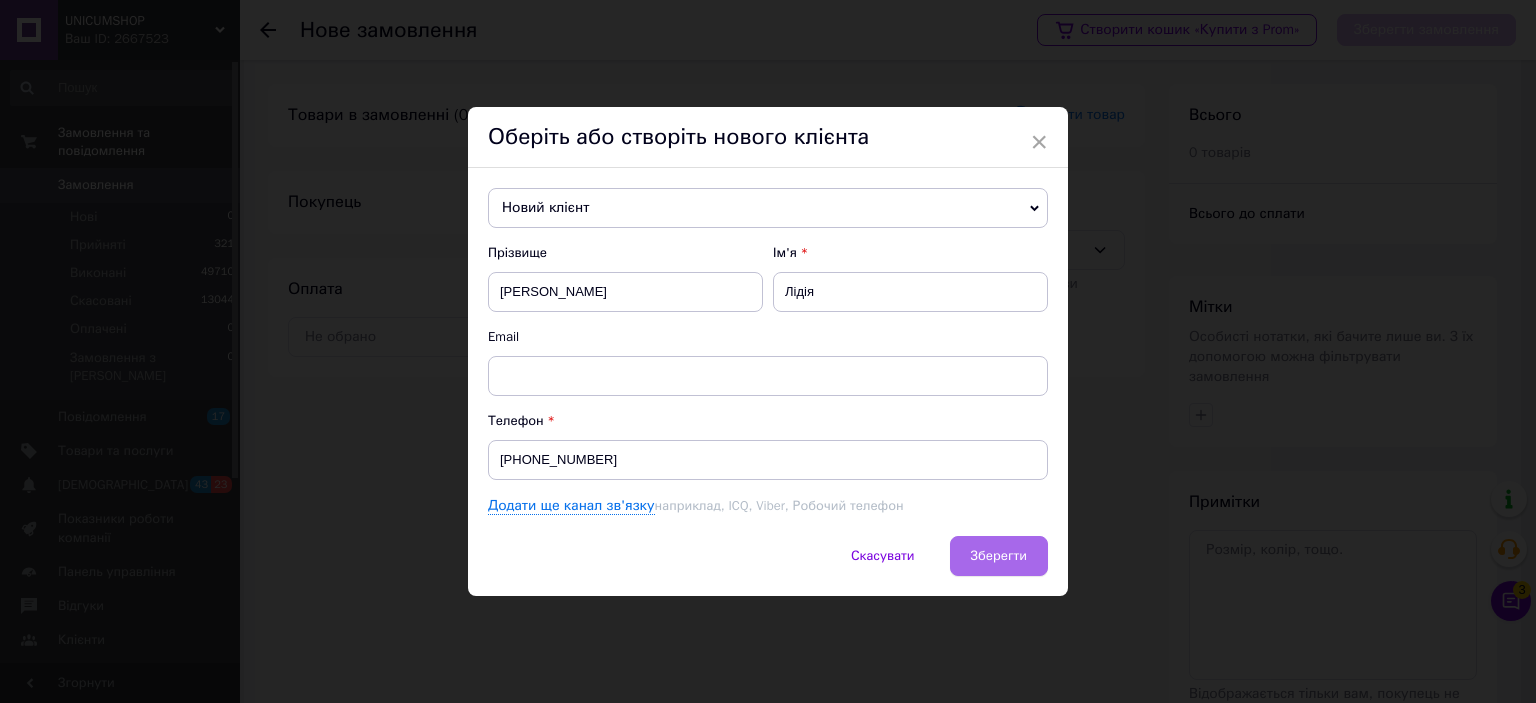 click on "Зберегти" at bounding box center (999, 555) 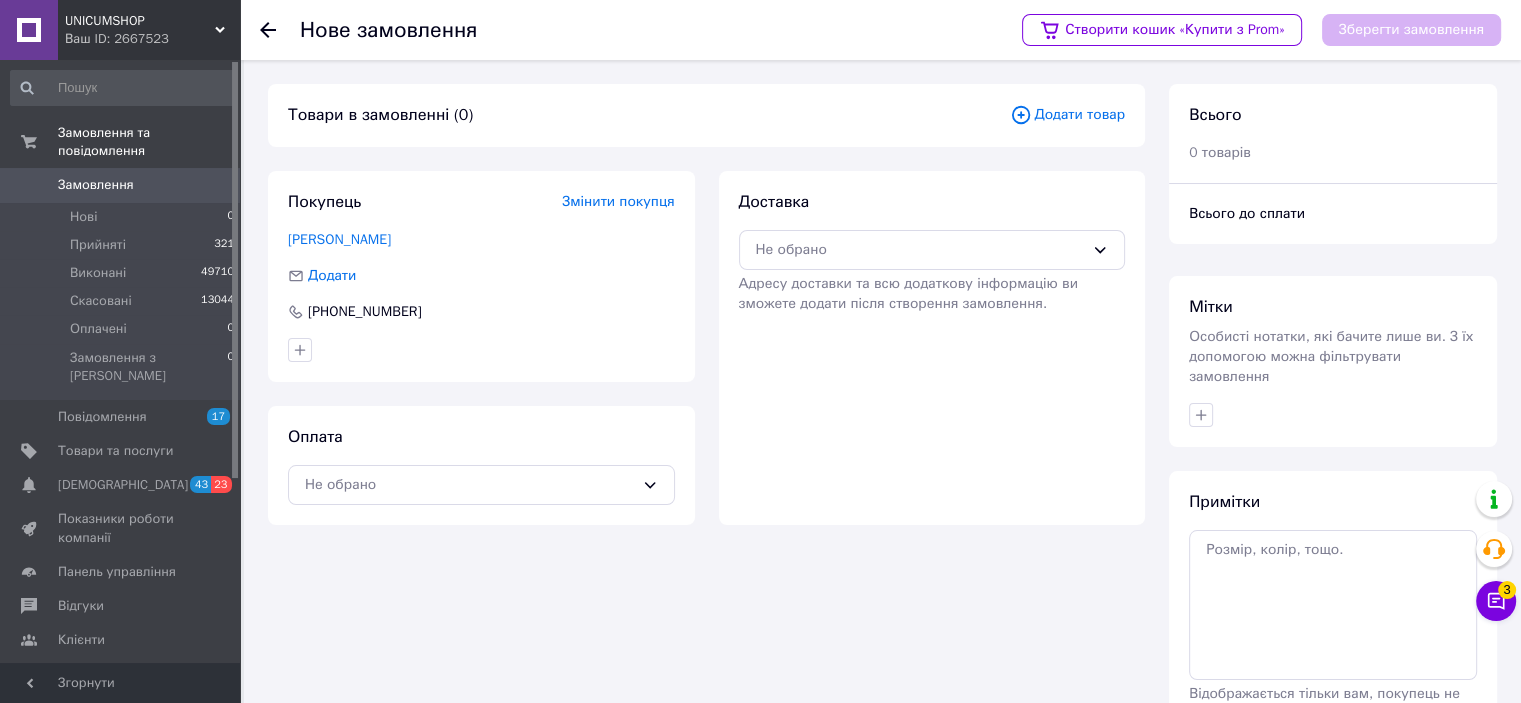 drag, startPoint x: 554, startPoint y: 499, endPoint x: 533, endPoint y: 507, distance: 22.472204 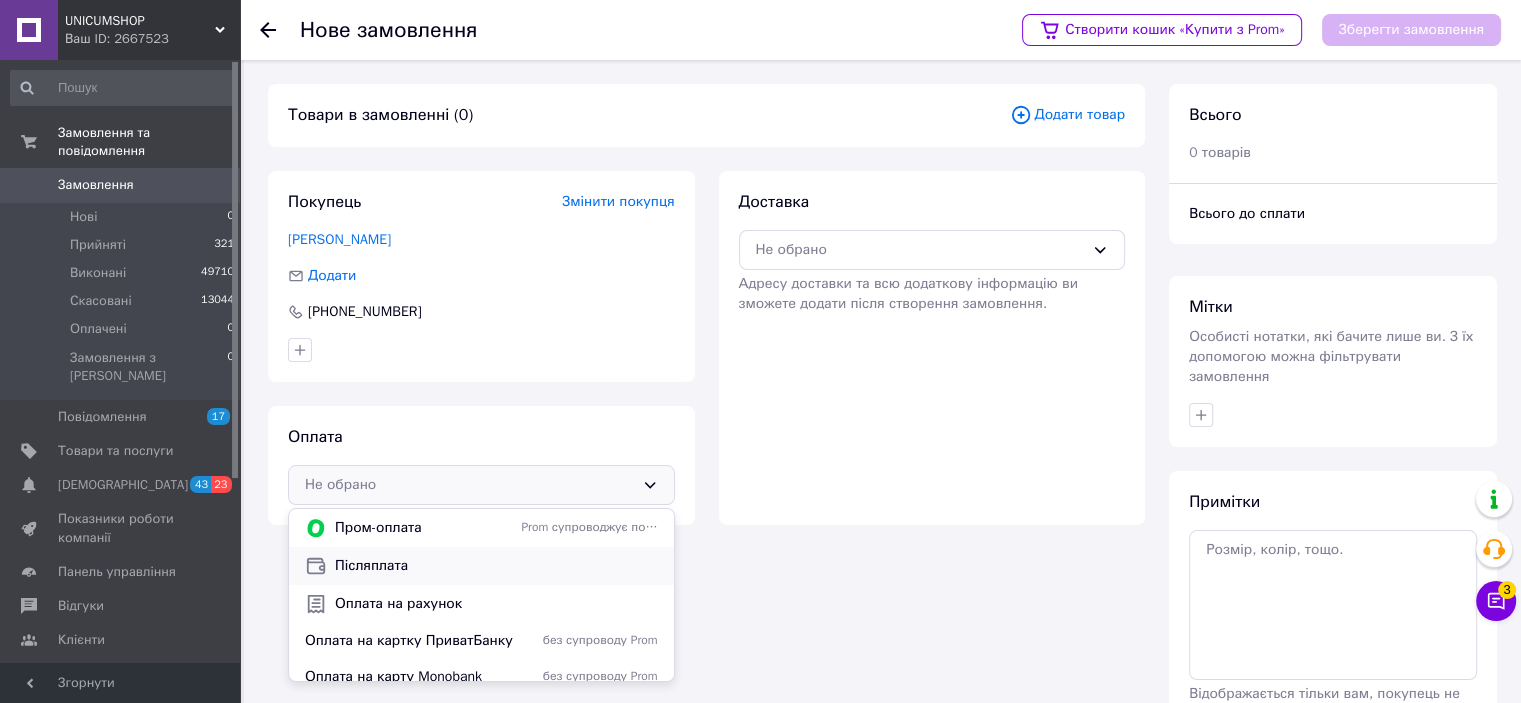 click on "Післяплата" at bounding box center (496, 566) 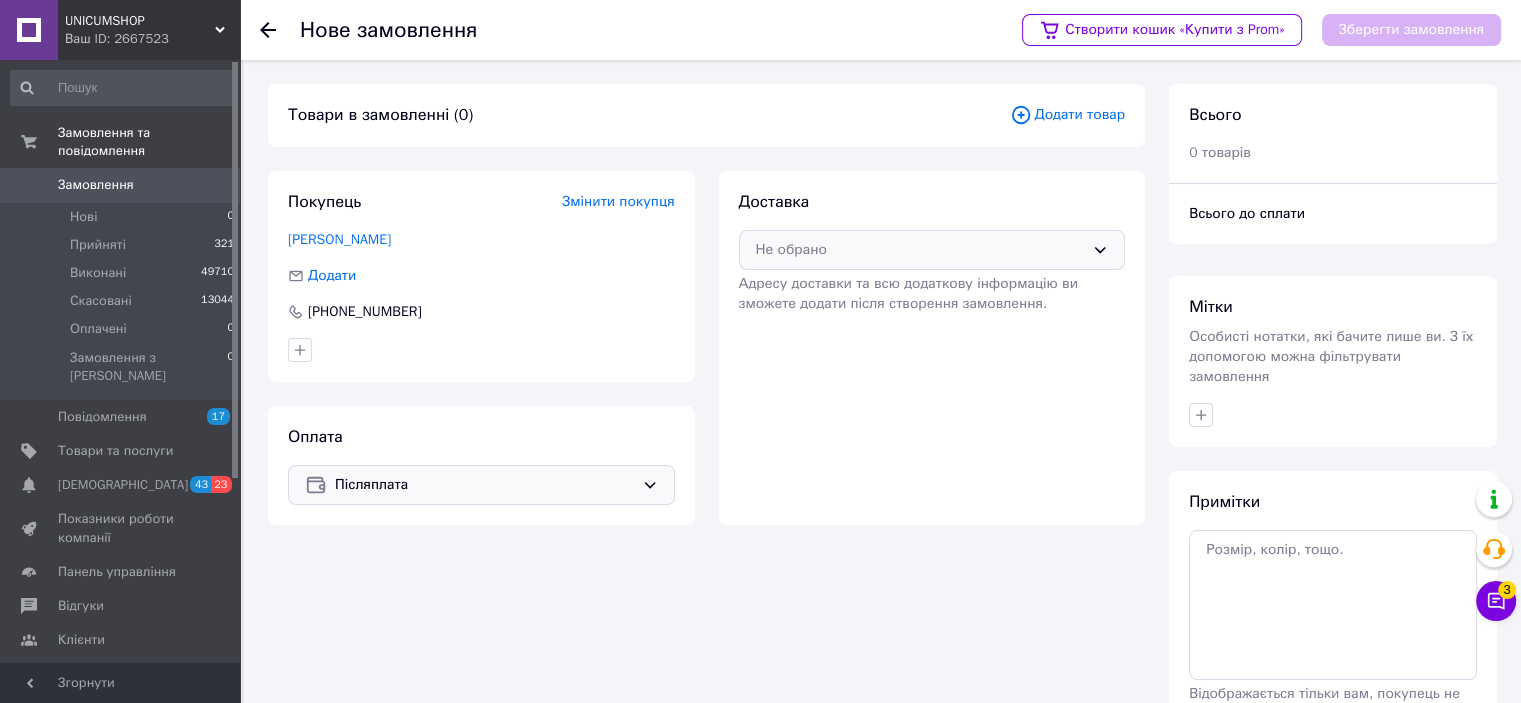 click on "Не обрано" at bounding box center [920, 250] 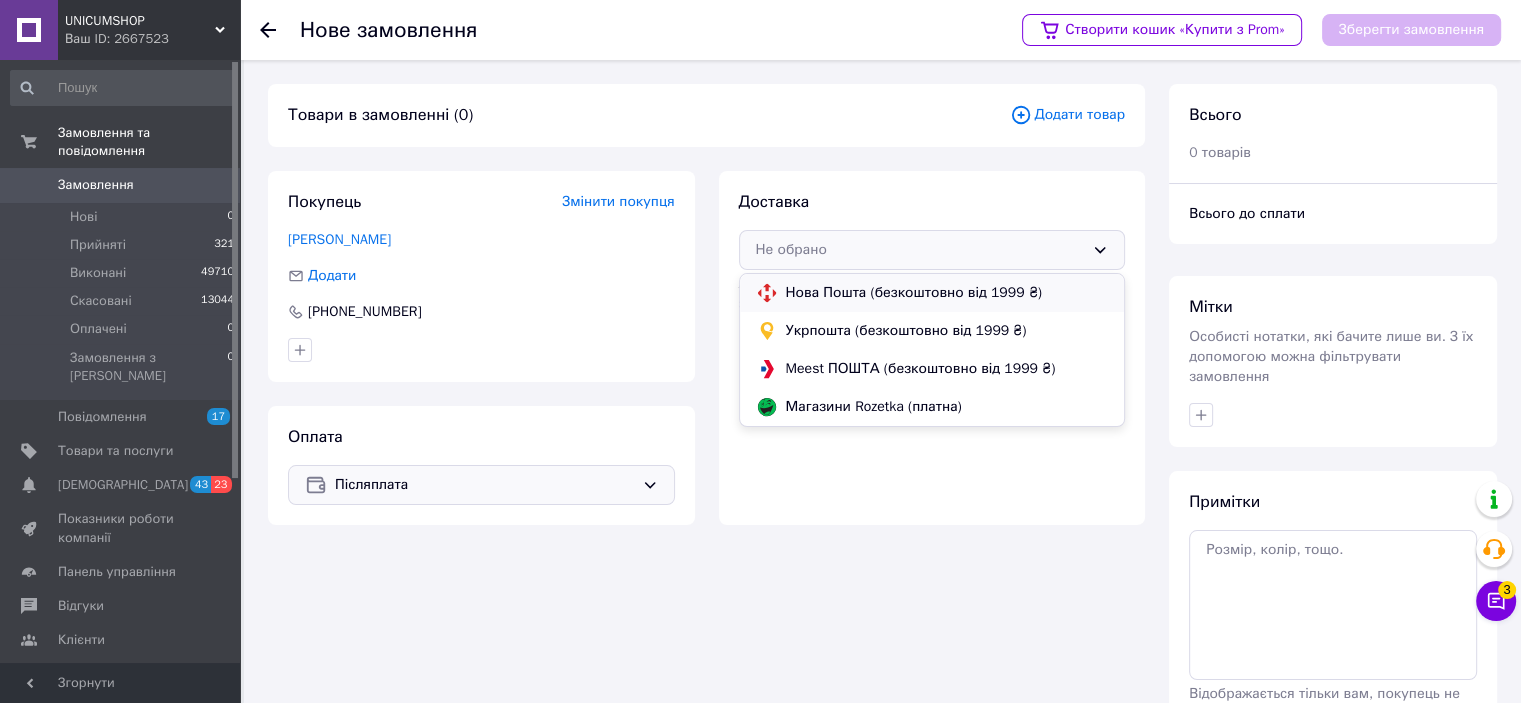 click on "Нова Пошта (безкоштовно від 1999 ₴)" at bounding box center [932, 293] 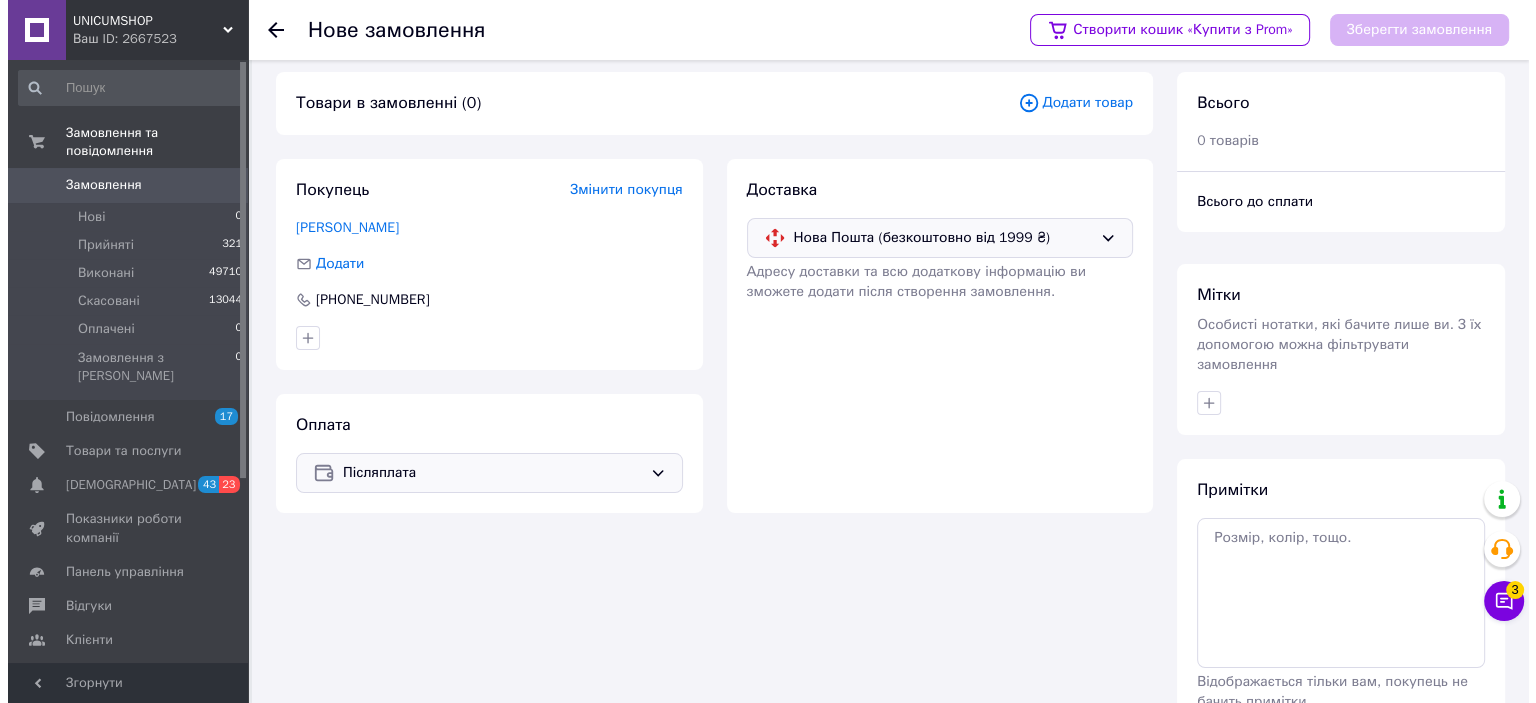 scroll, scrollTop: 0, scrollLeft: 0, axis: both 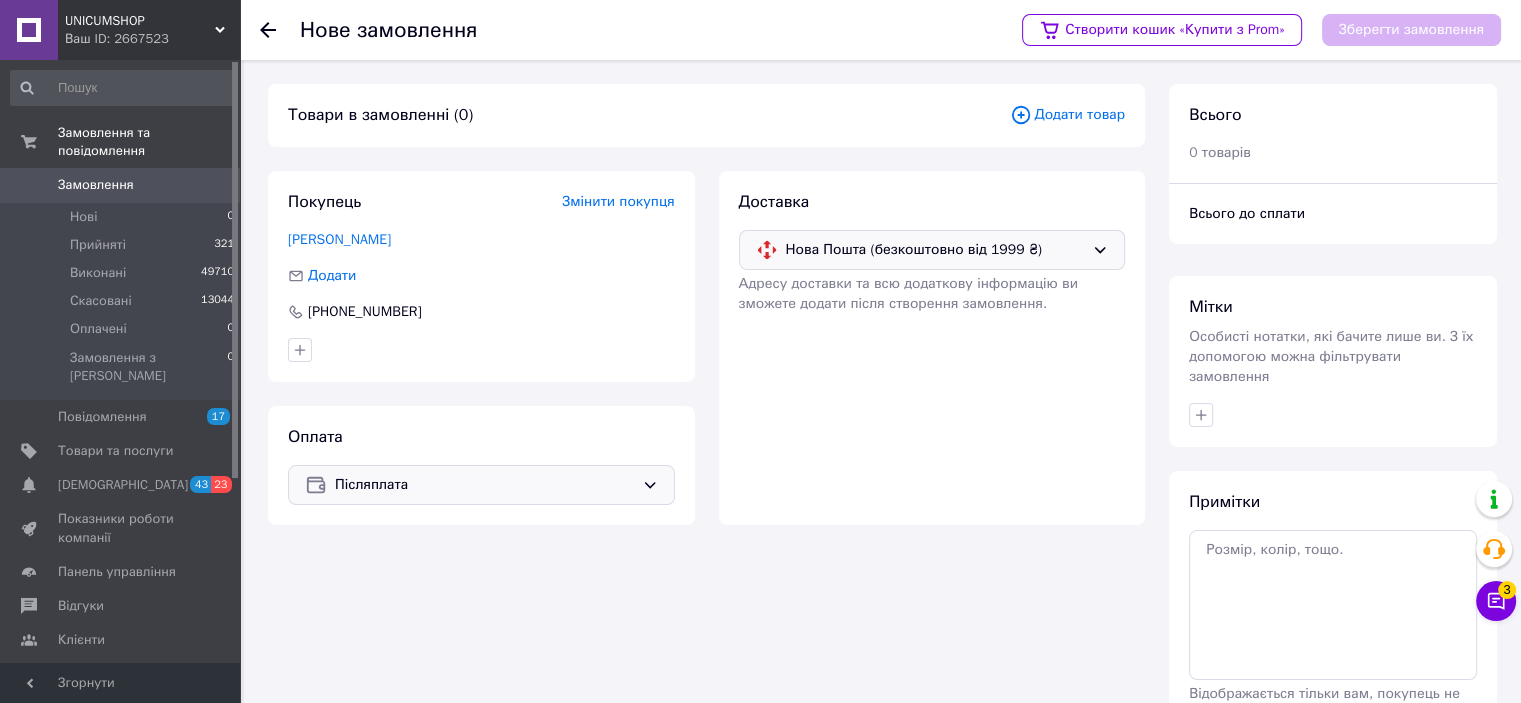 click on "Товари в замовленні (0) Додати товар" at bounding box center (706, 115) 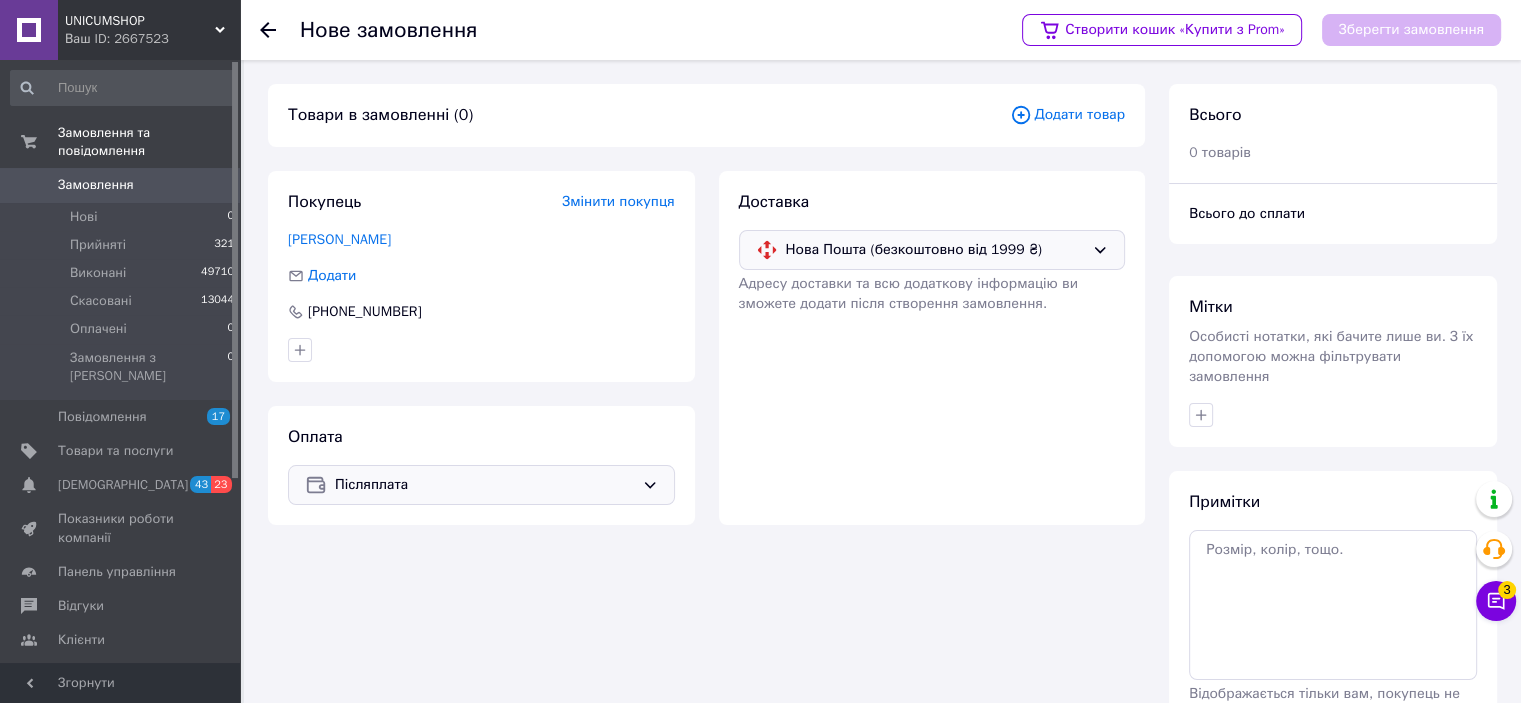 click on "Додати товар" at bounding box center (1067, 115) 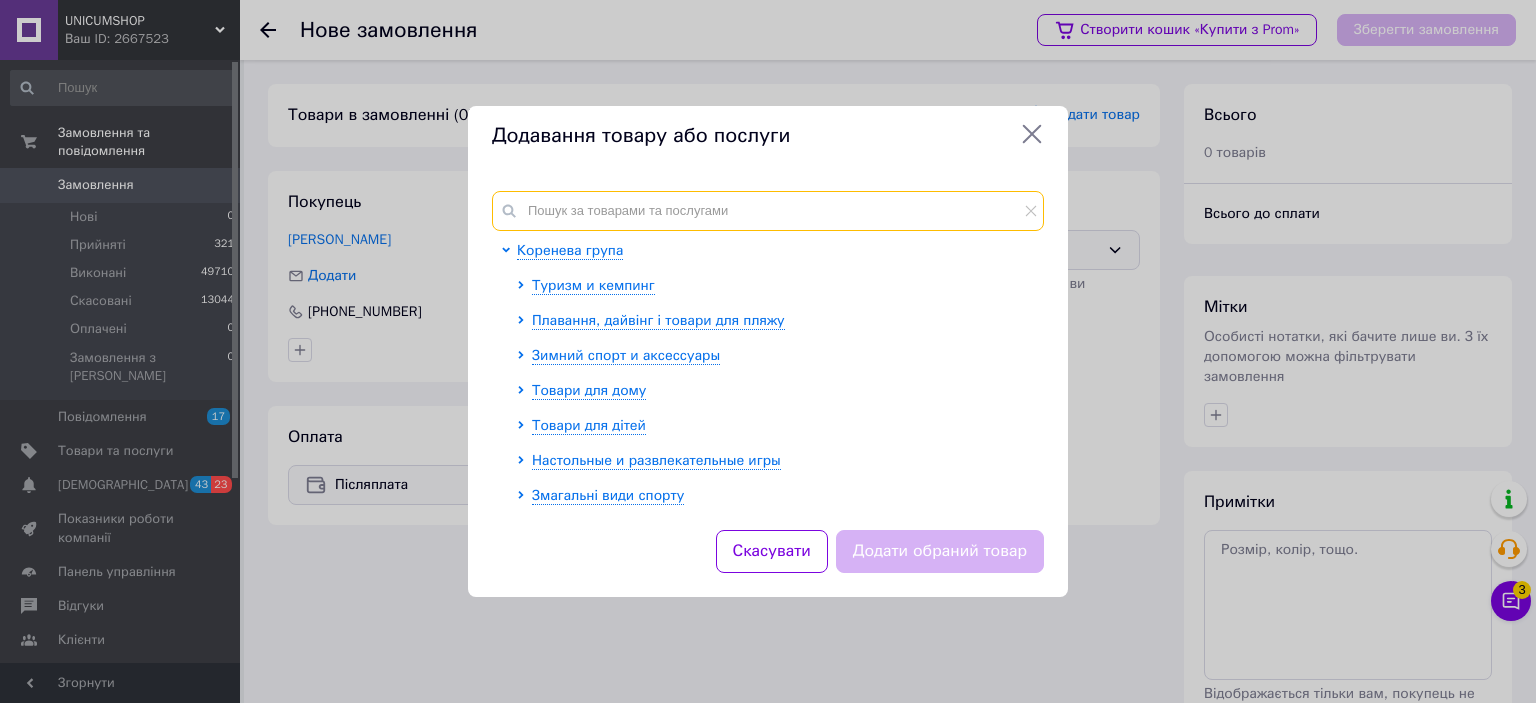 click at bounding box center [768, 211] 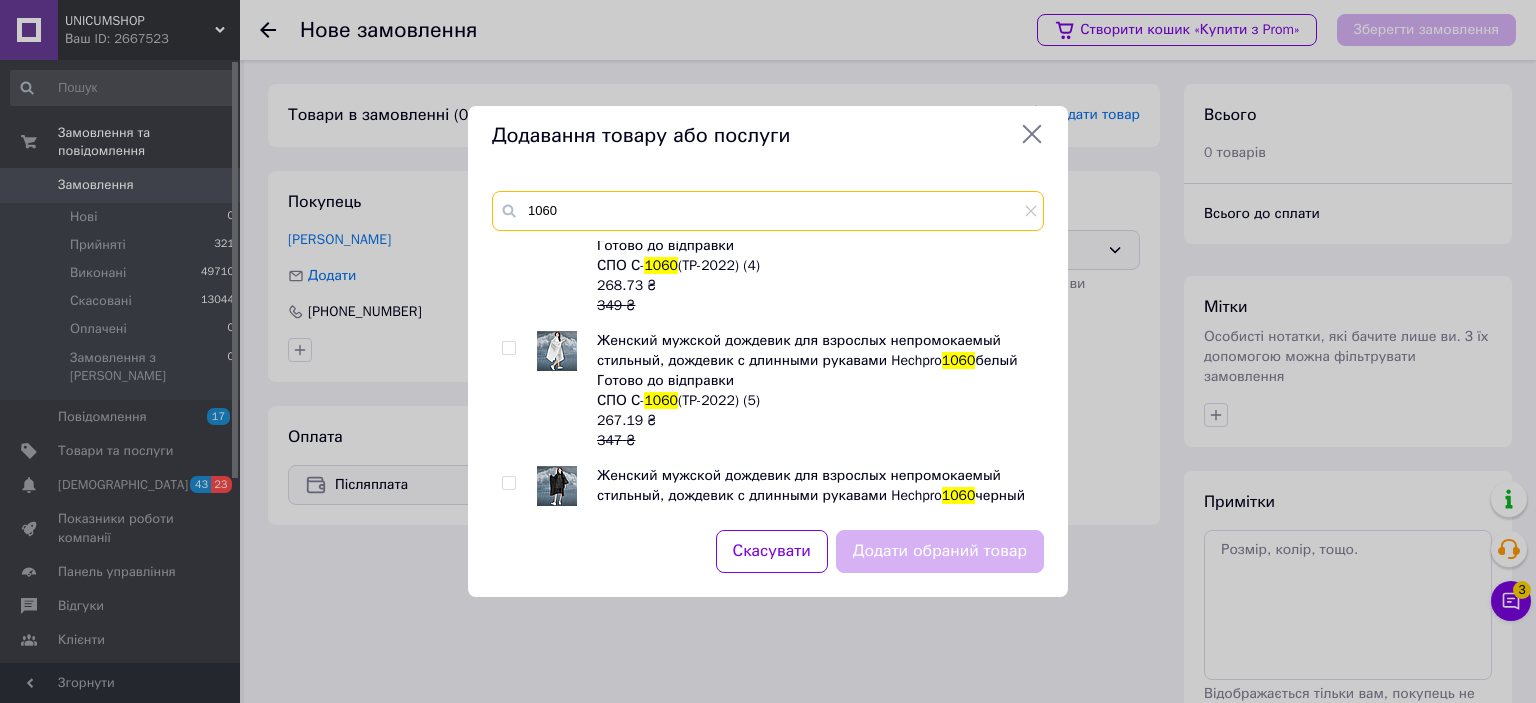 scroll, scrollTop: 4360, scrollLeft: 0, axis: vertical 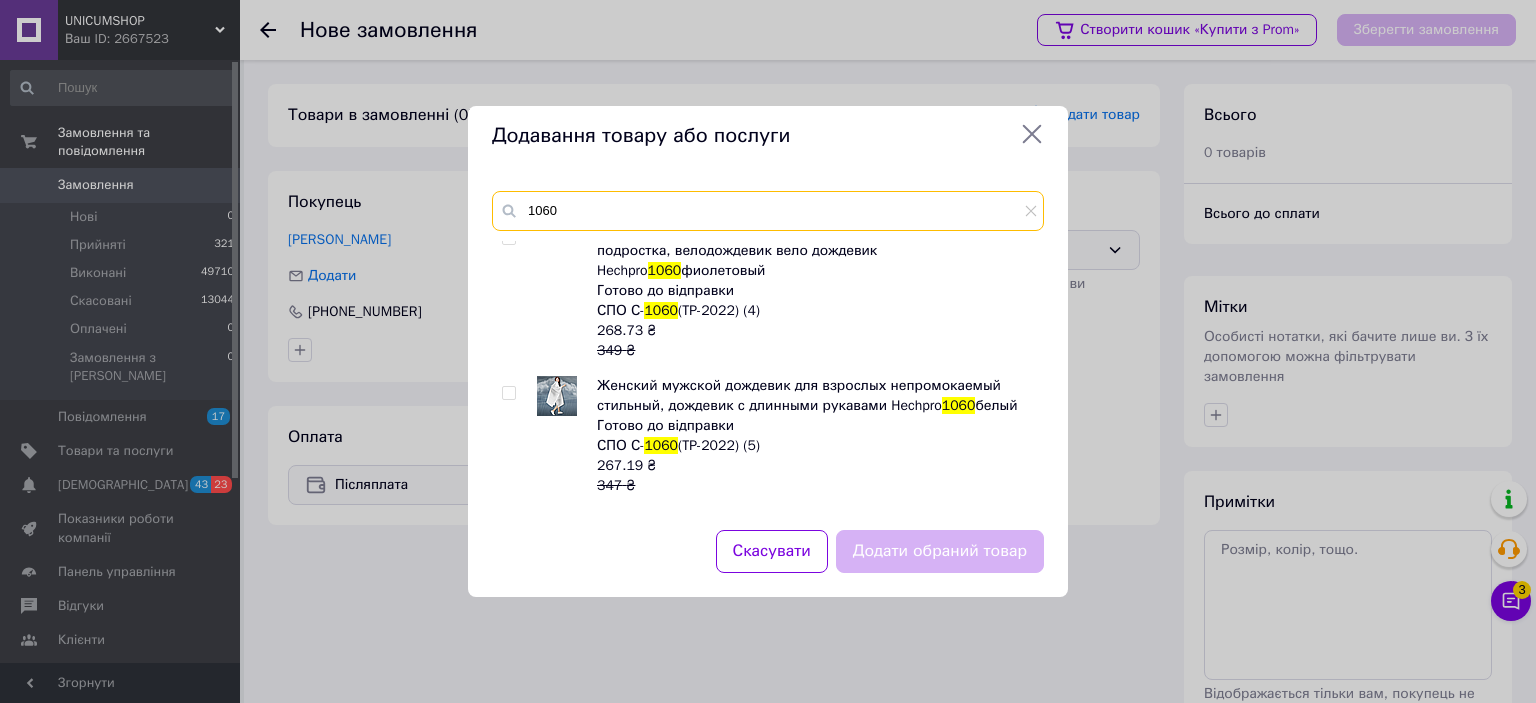 type on "1060" 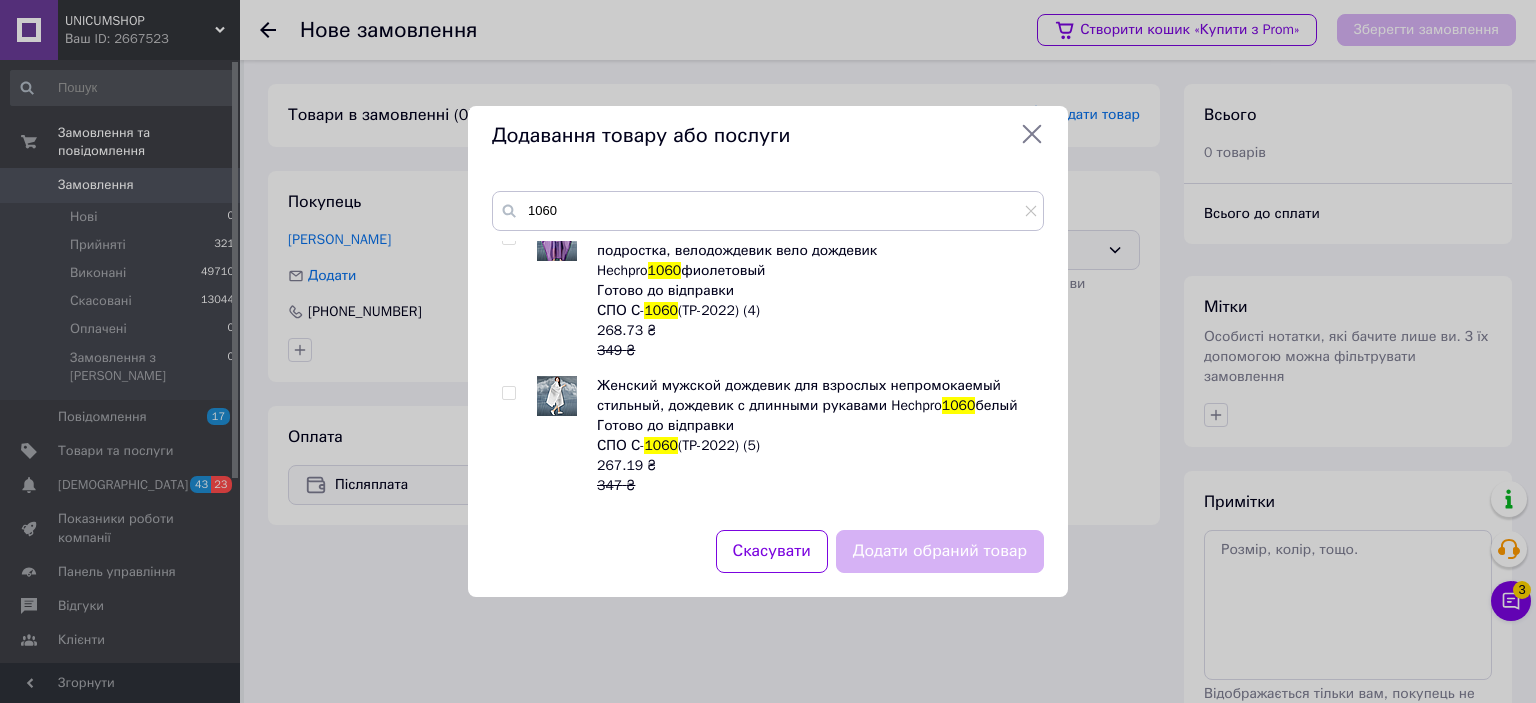 click at bounding box center [512, 436] 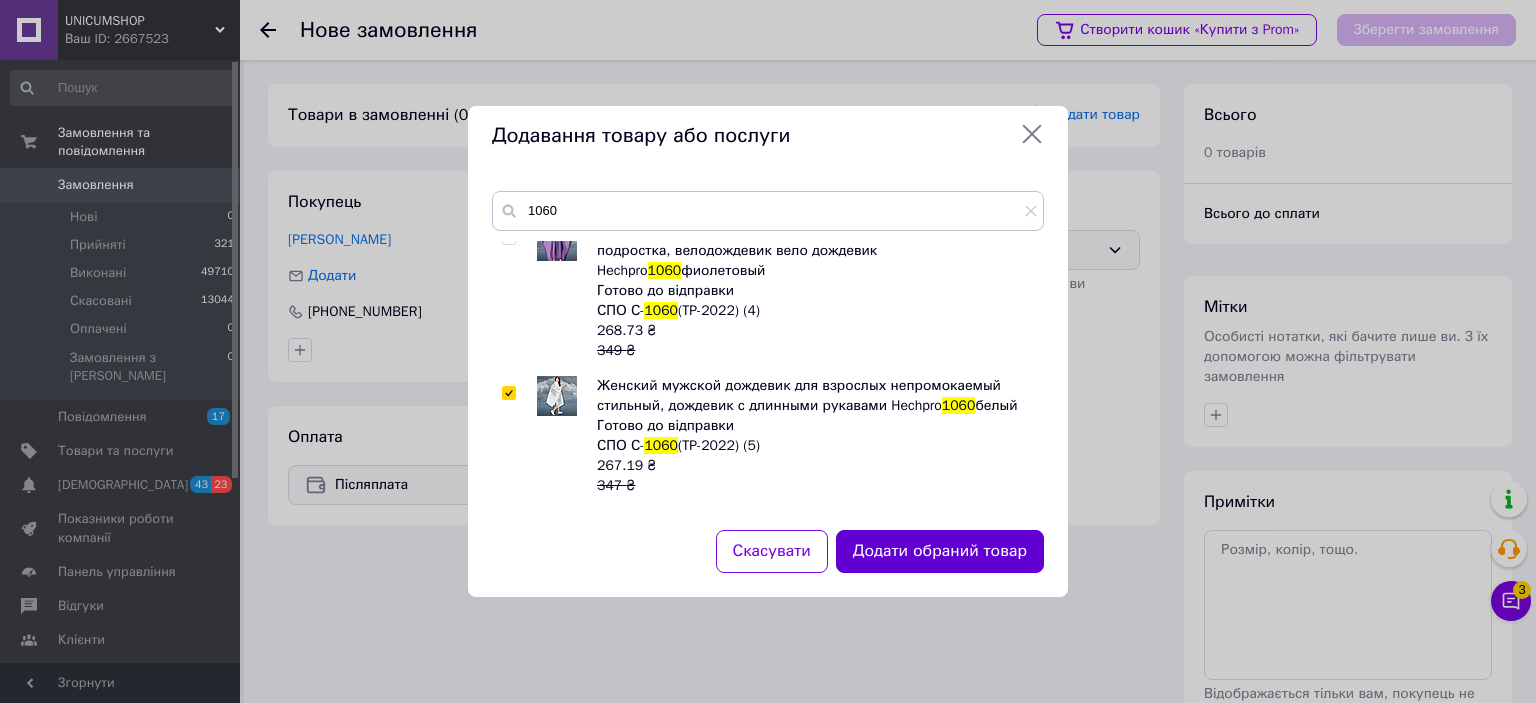 click on "Додати обраний товар" at bounding box center (940, 551) 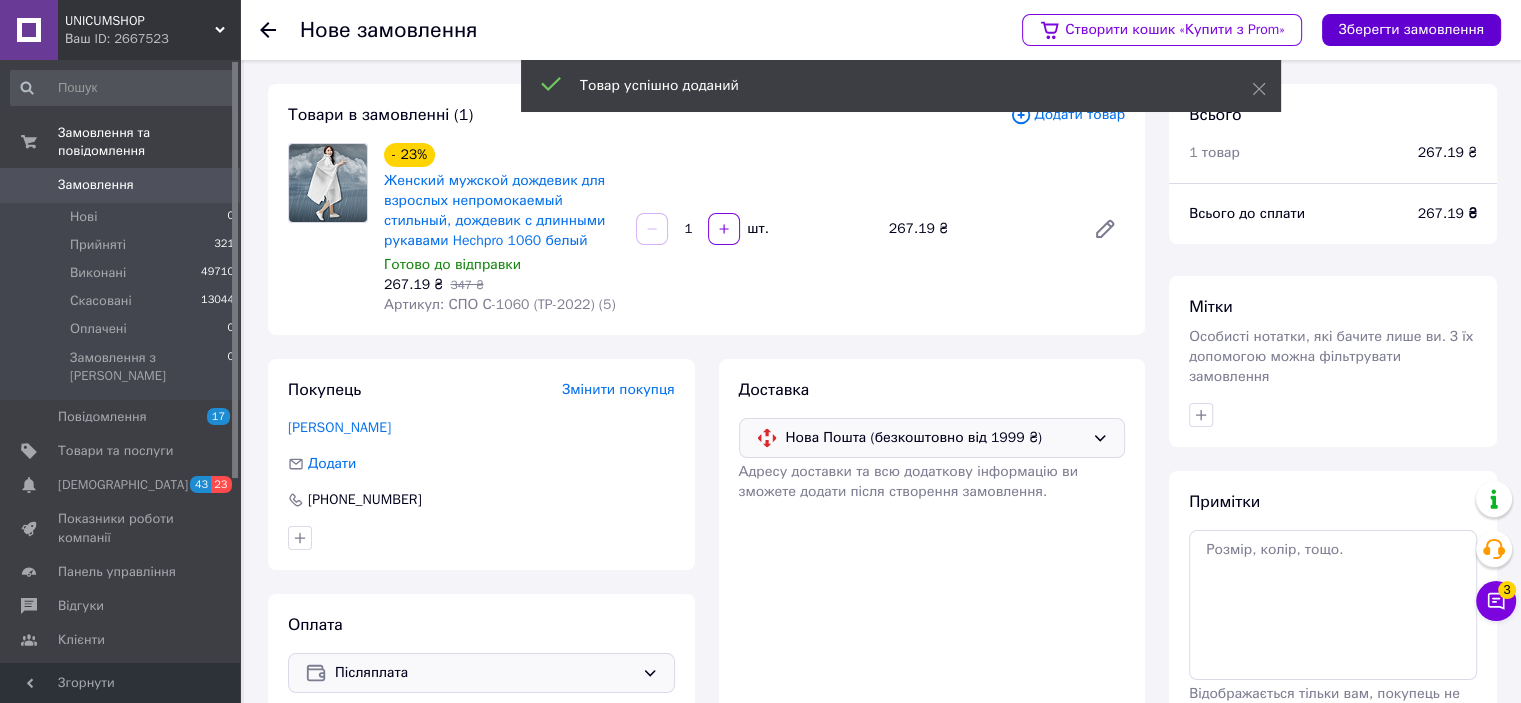 click on "Зберегти замовлення" at bounding box center (1411, 30) 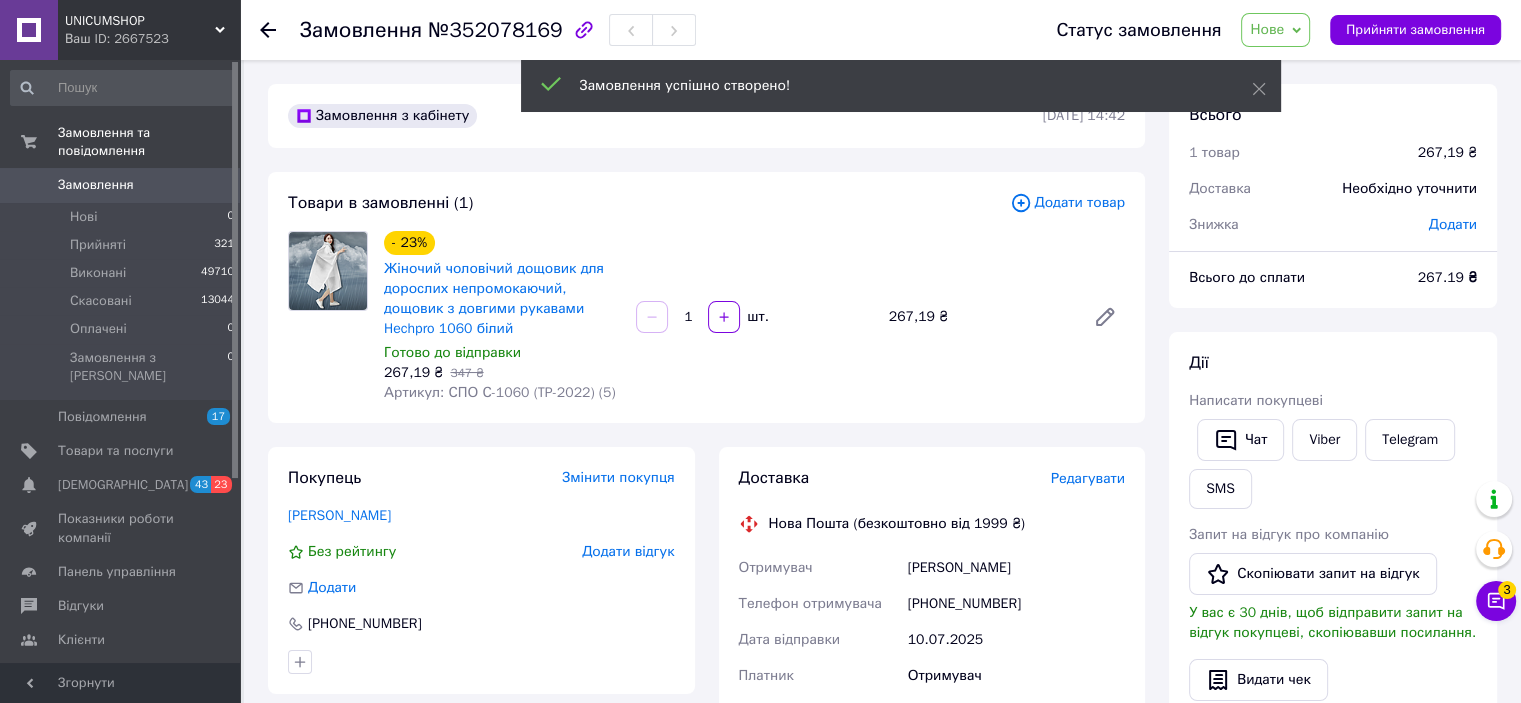click on "Редагувати" at bounding box center [1088, 478] 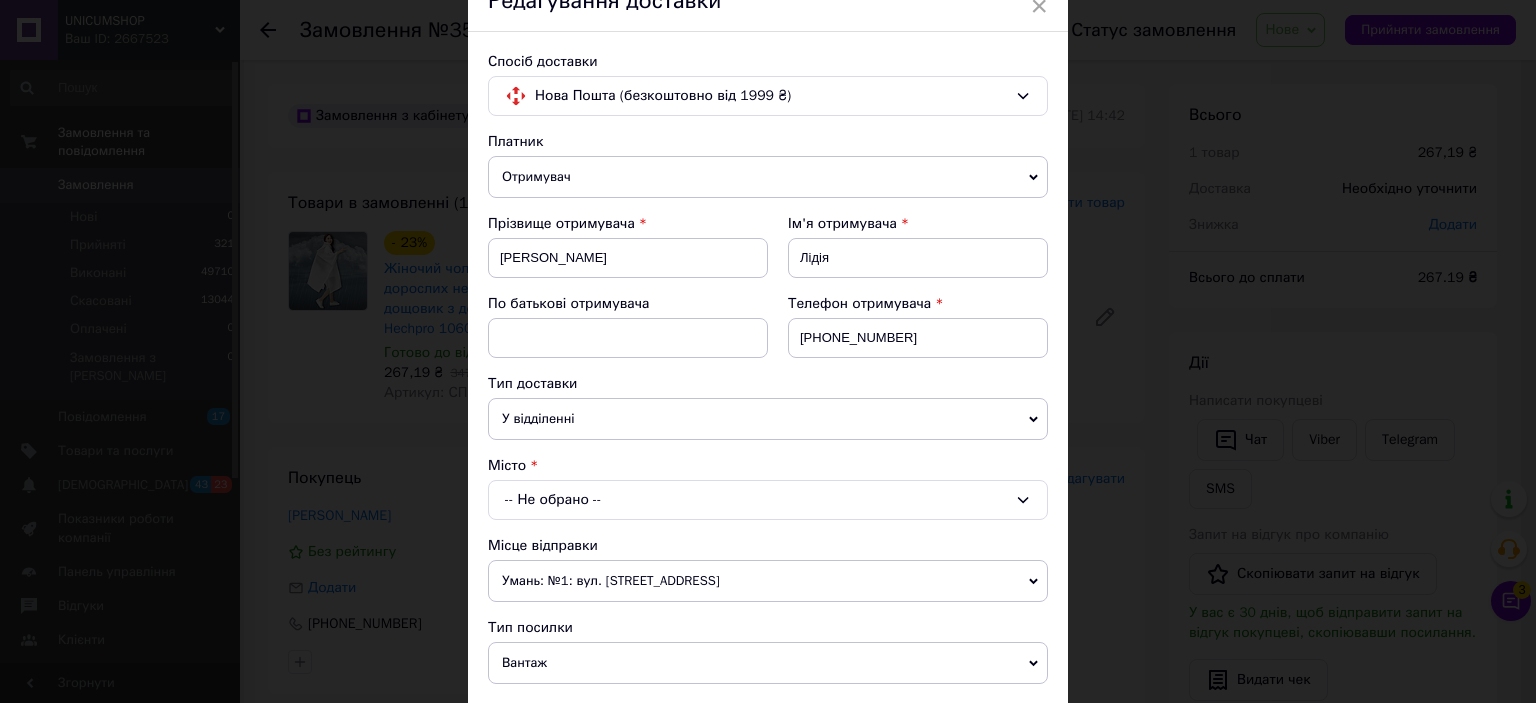 scroll, scrollTop: 100, scrollLeft: 0, axis: vertical 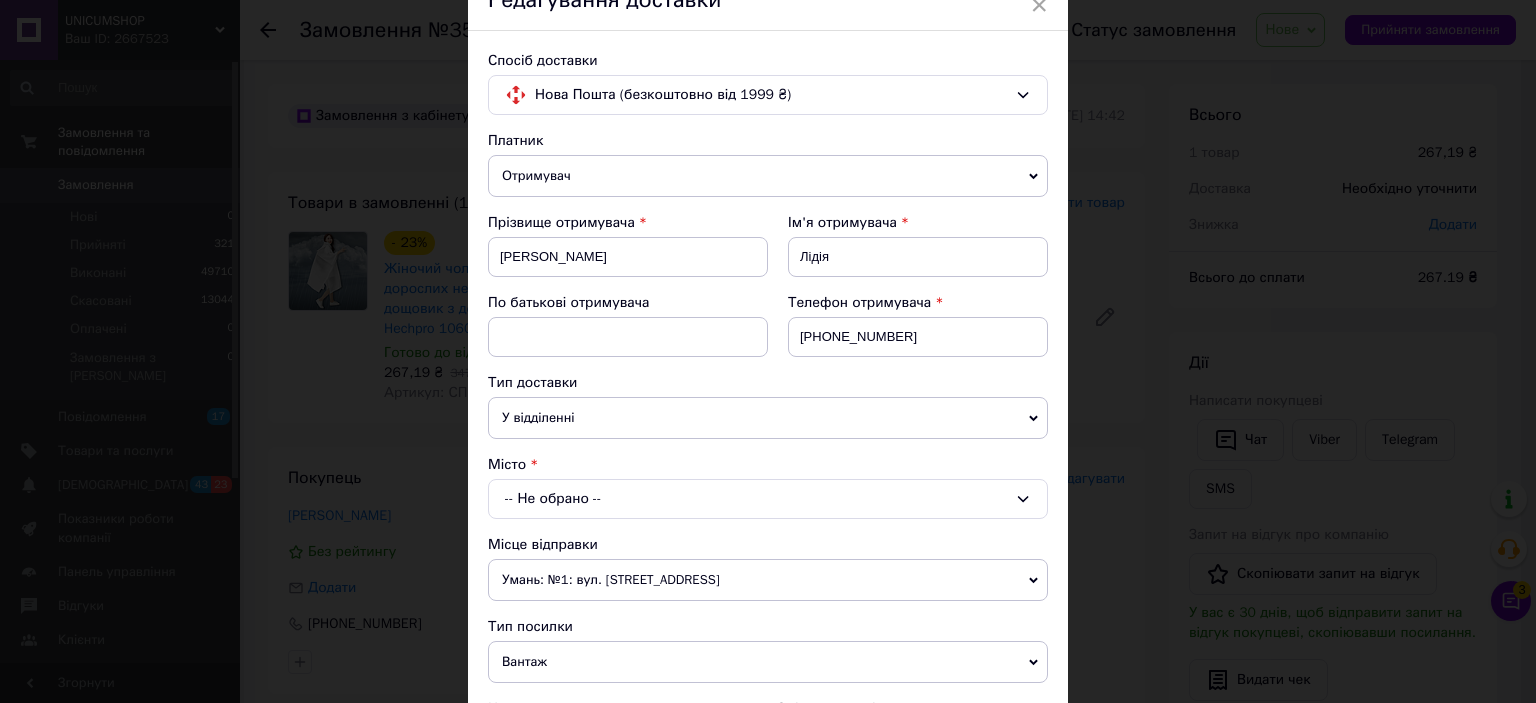click on "-- Не обрано --" at bounding box center [768, 499] 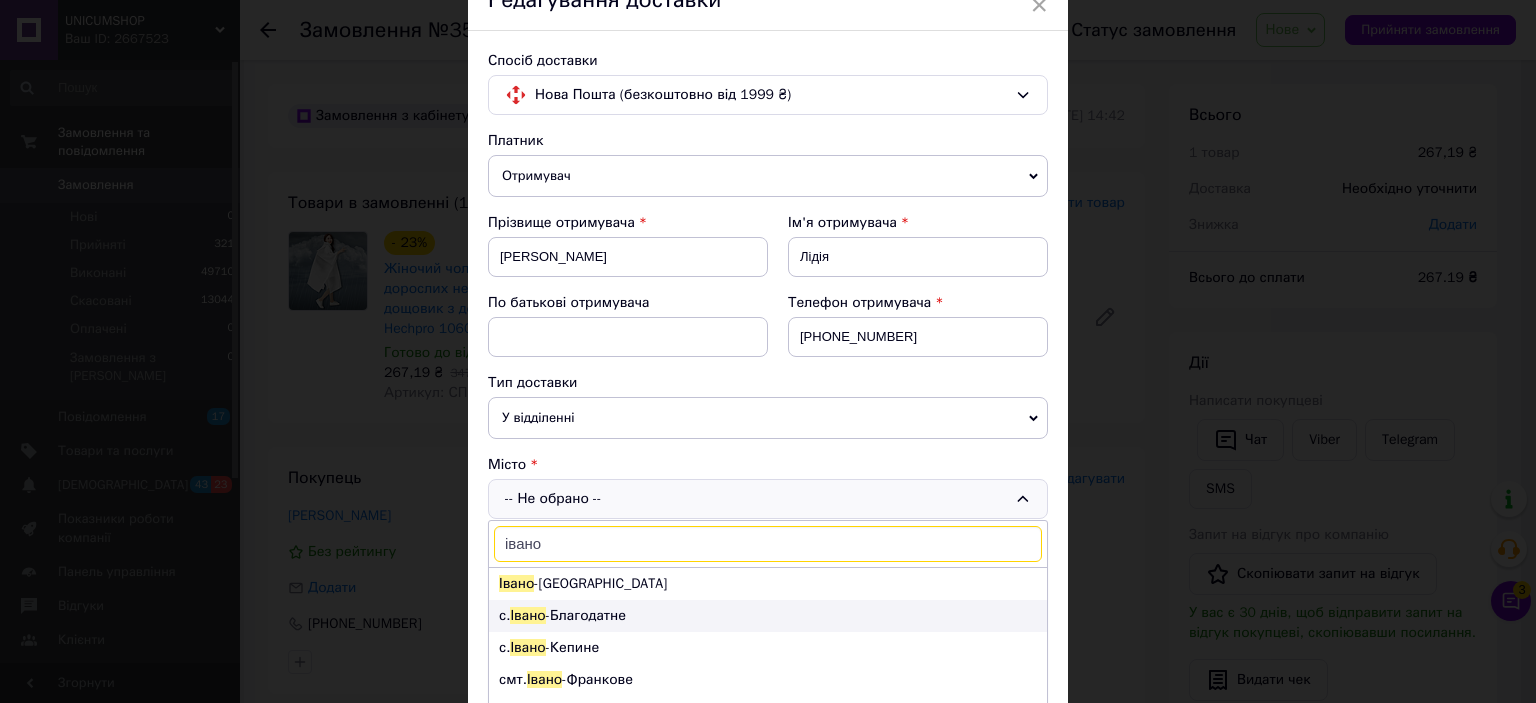 type on "івано" 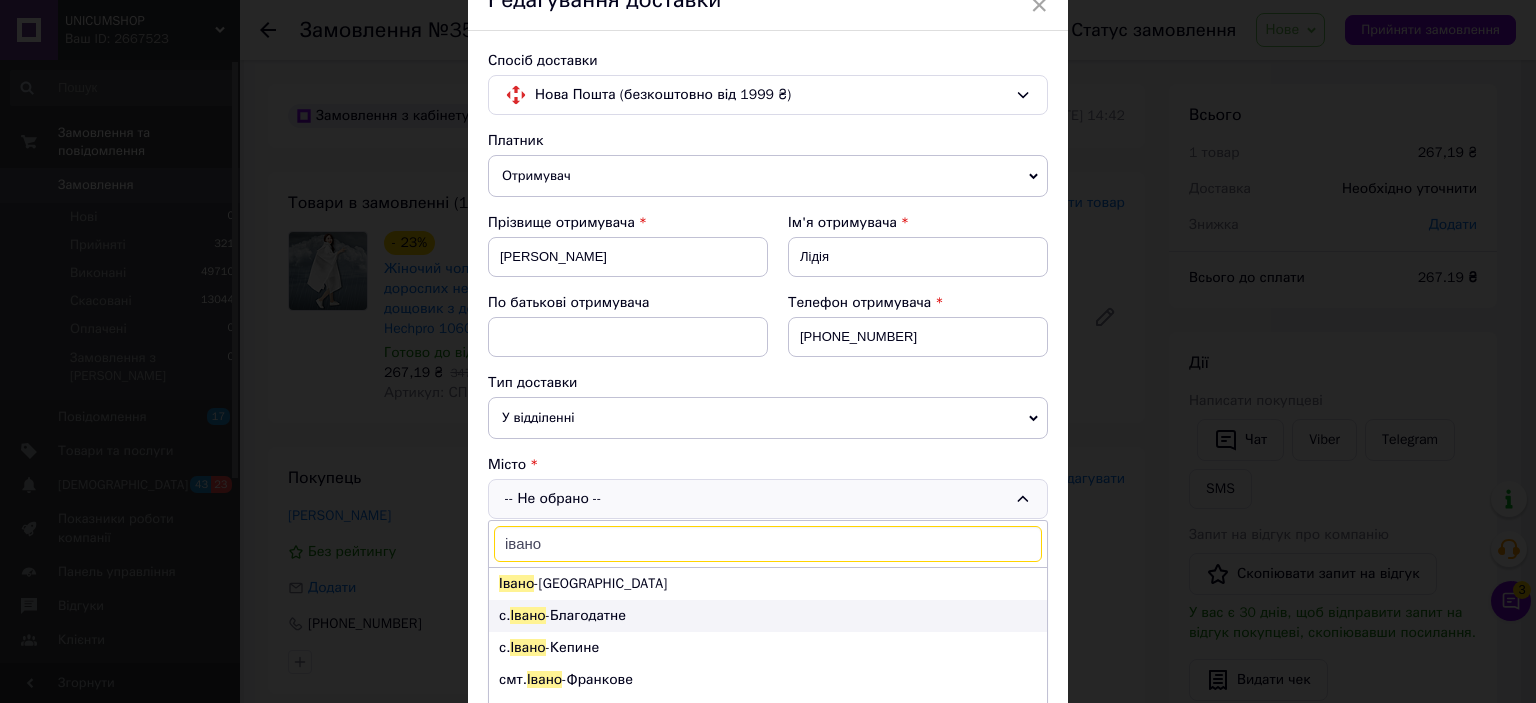 click on "с.  Івано -Благодатне" at bounding box center [768, 616] 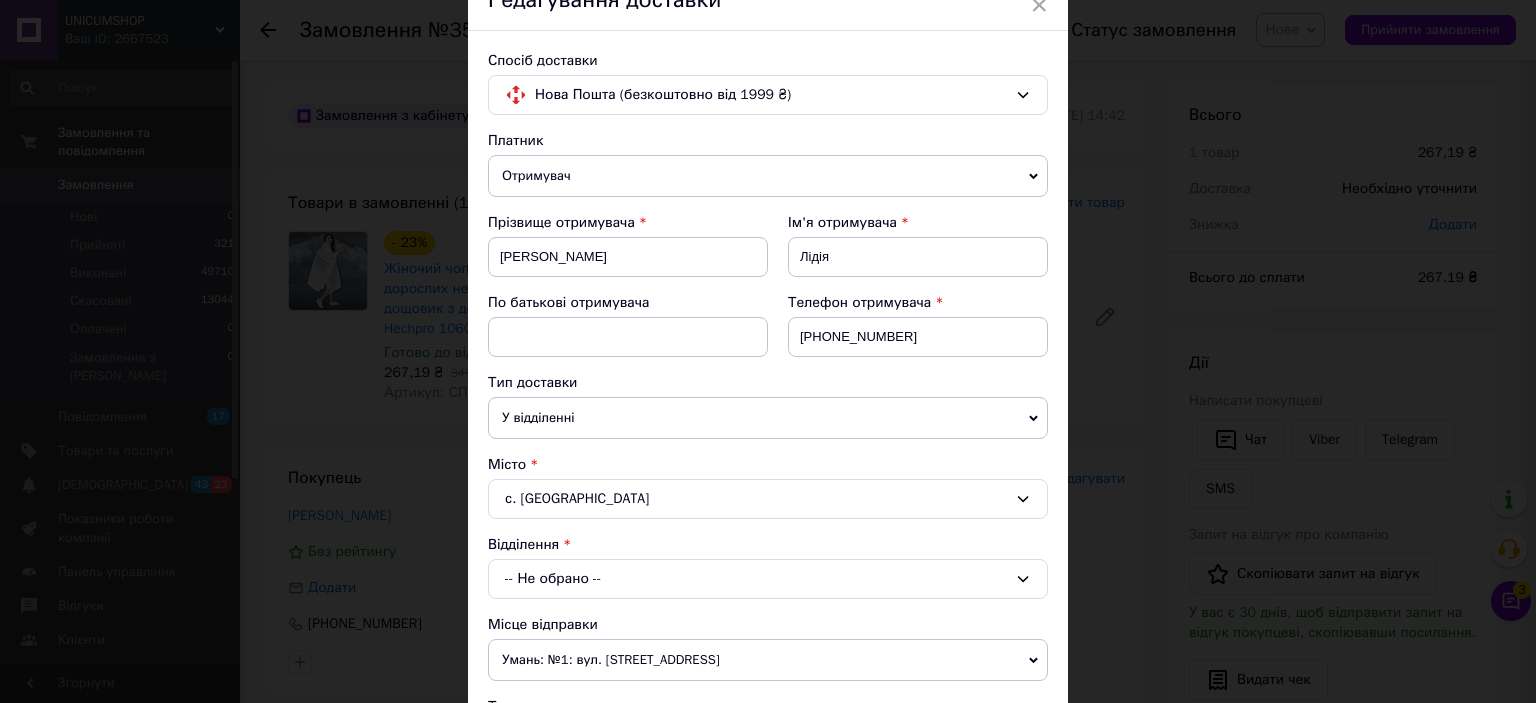 click on "с. Івано-Благодатне" at bounding box center (768, 499) 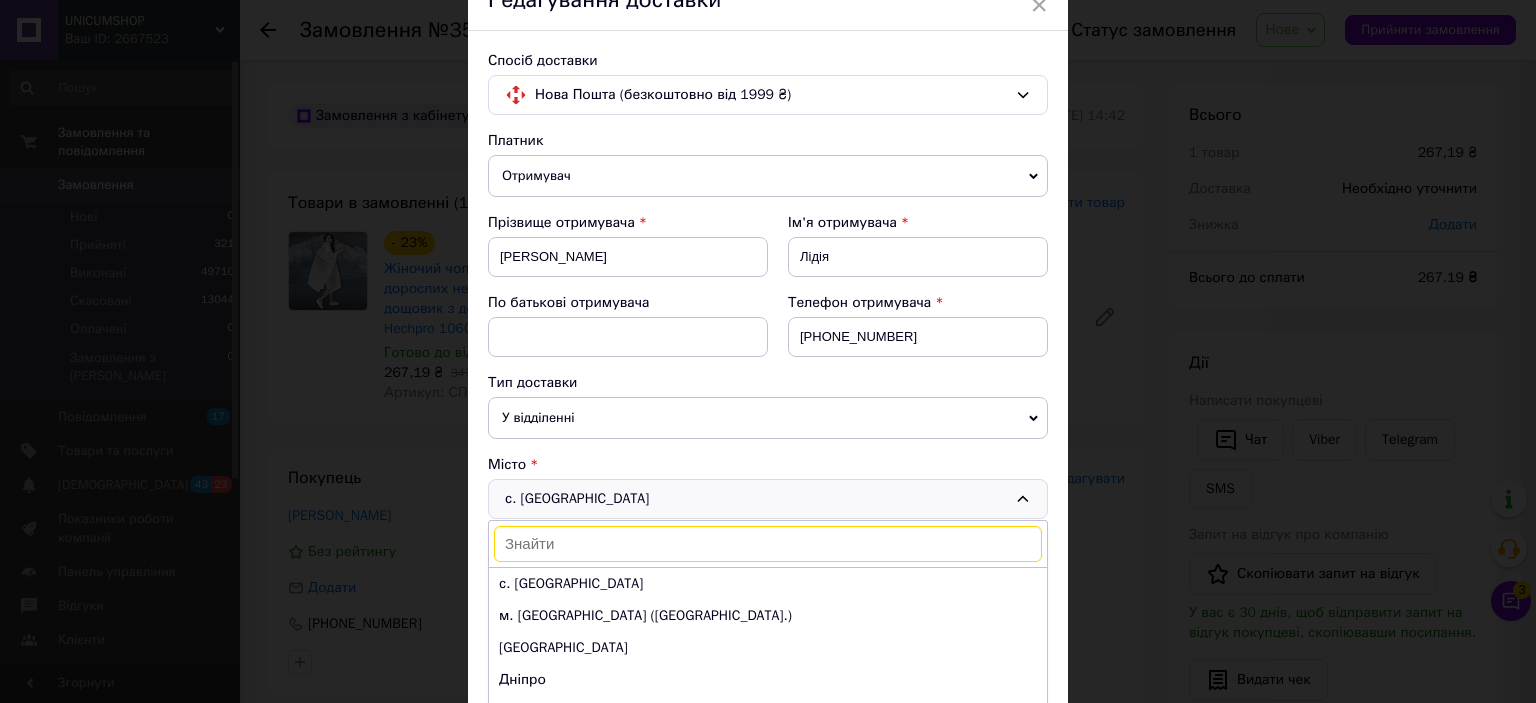 click on "с. Івано-Благодатне с. Івано-Благодатне м. Київ (Київська обл.) Одеса Дніпро Харків м. Львів (Львівська обл.) м. Запоріжжя (Запорізька обл., Запорізький р-н.) м. Кривий Ріг (Дніпропетровська обл.) м. Миколаїв (Миколаївська обл.) Вінниця м. Полтава (Полтавська обл.) м. Хмельницький (Хмельницька обл.) м. Черкаси (Черкаська обл.) м. Чернівці (Чернівецька обл.) Суми Житомир Івано-Франківськ м. Рівне (Рівненська обл.) Чернігів Кропивницький Тернопіль" at bounding box center (768, 499) 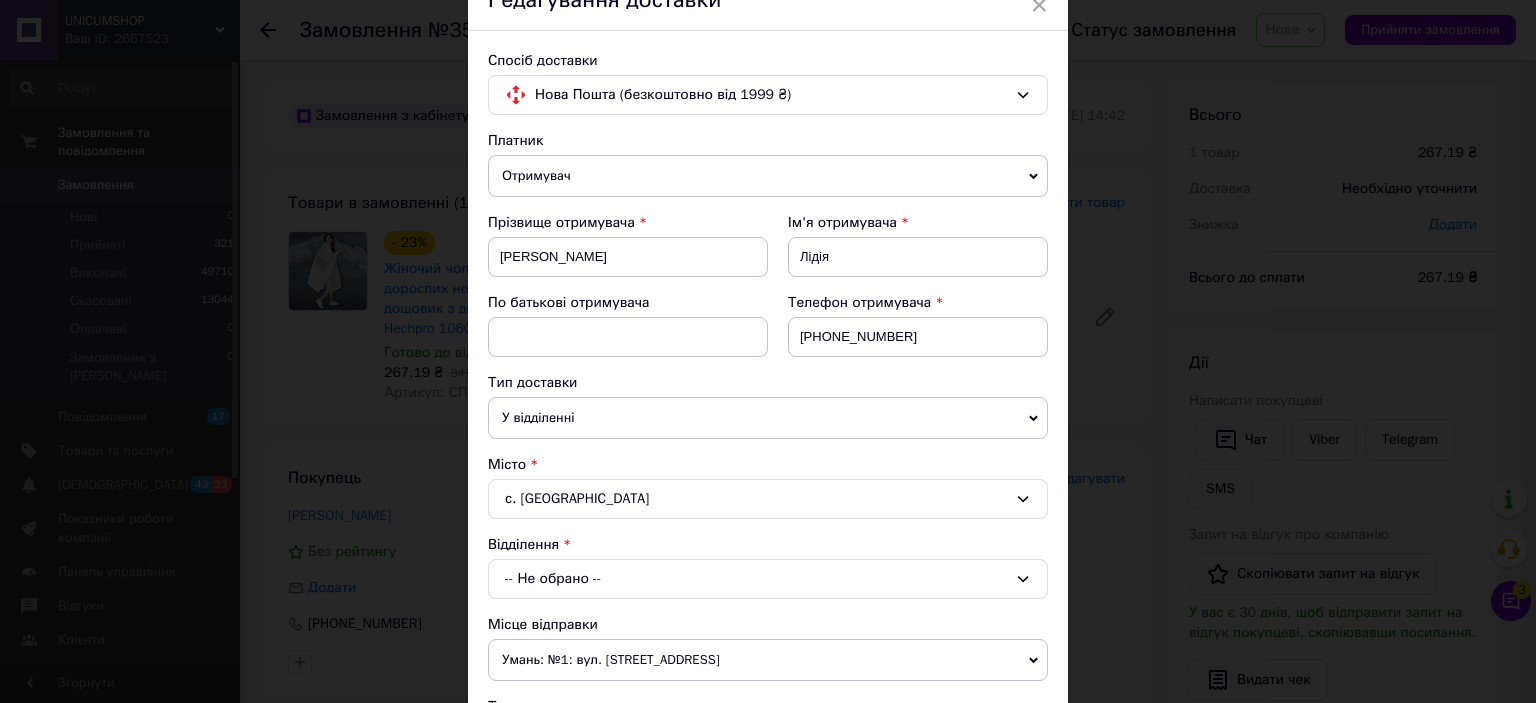 click on "с. Івано-Благодатне" at bounding box center (768, 499) 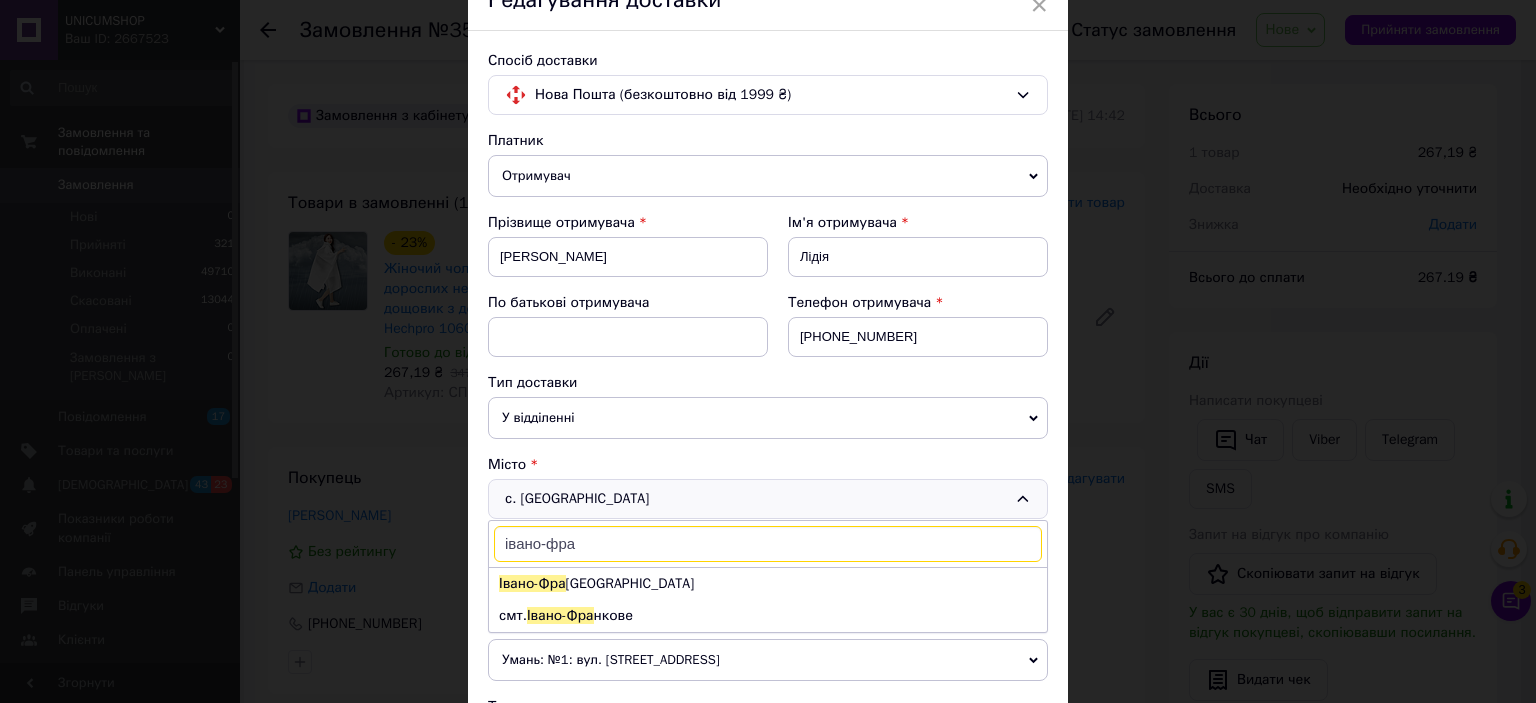 scroll, scrollTop: 0, scrollLeft: 0, axis: both 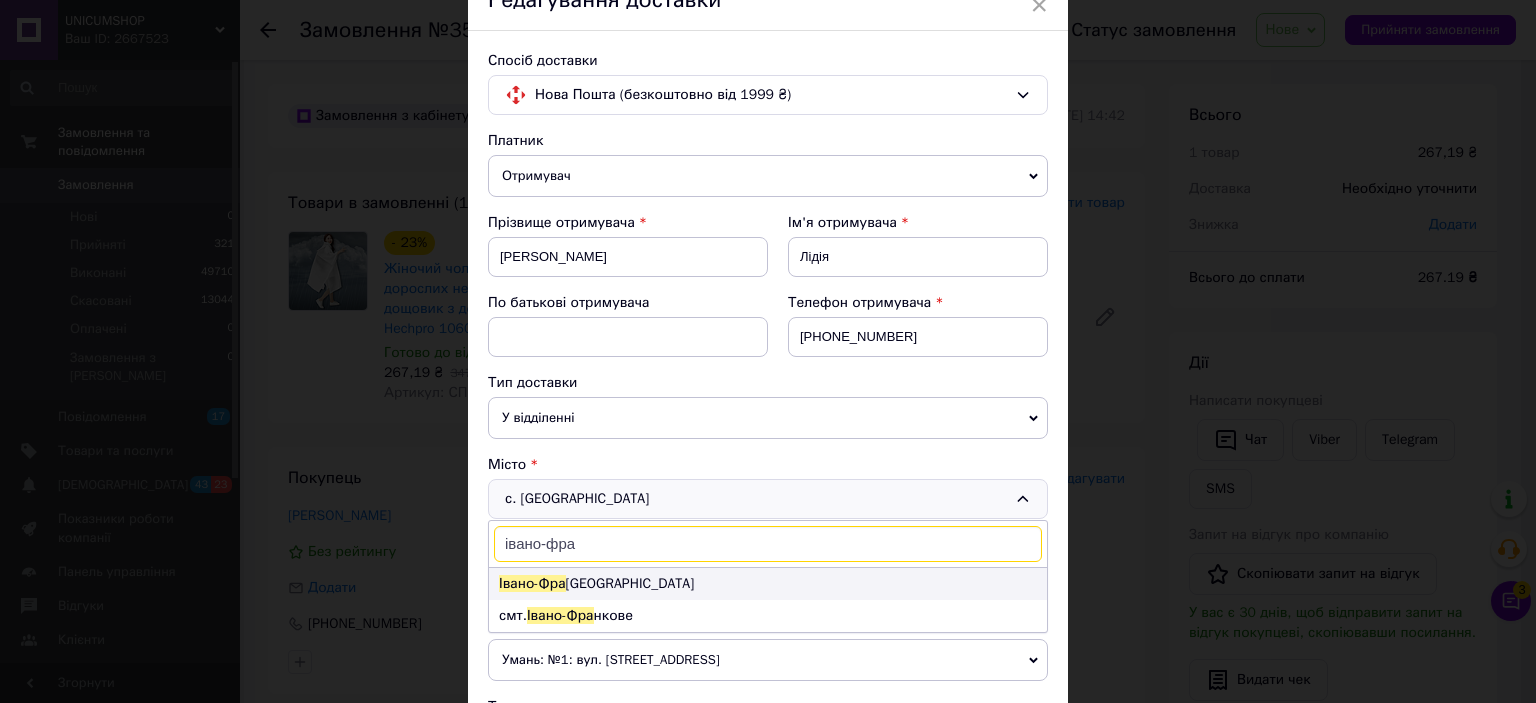 type on "івано-фра" 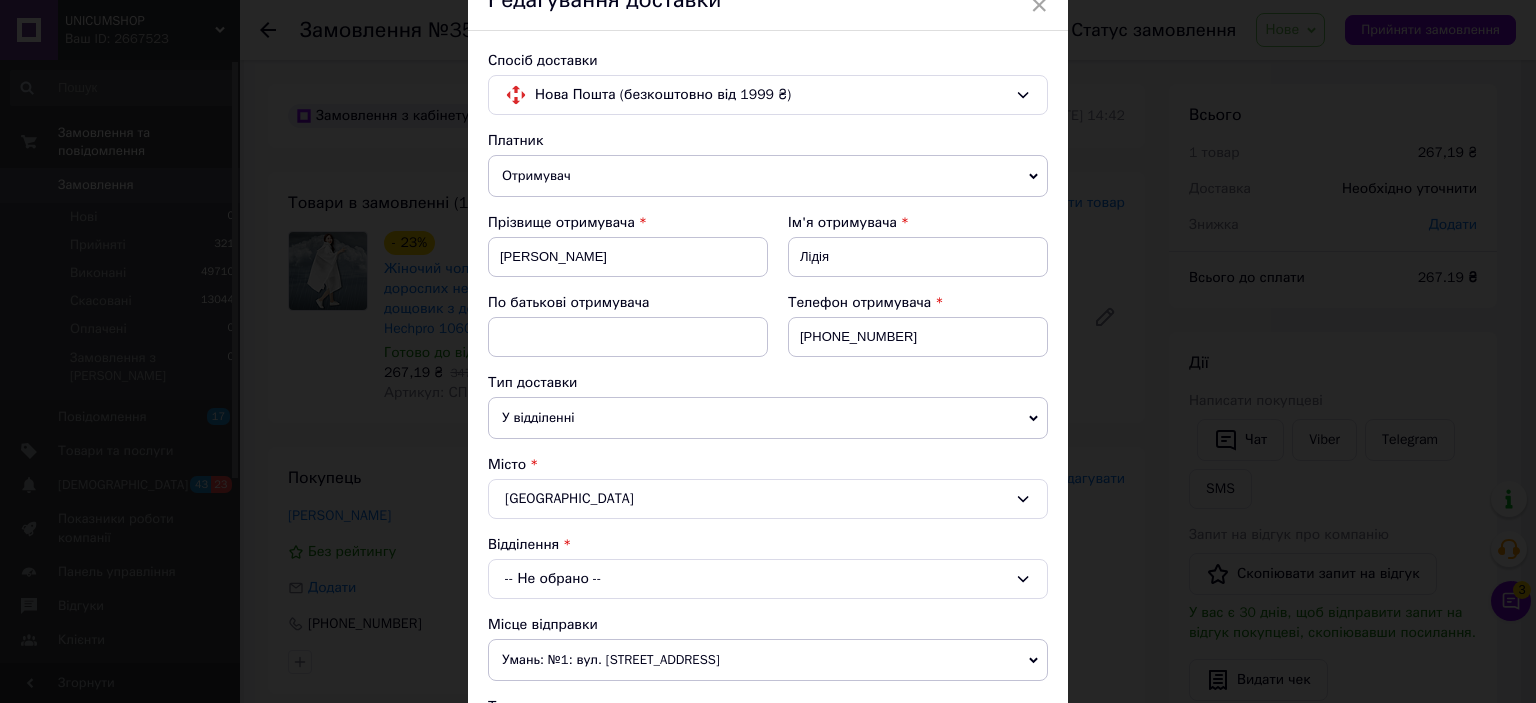 click on "-- Не обрано --" at bounding box center (768, 579) 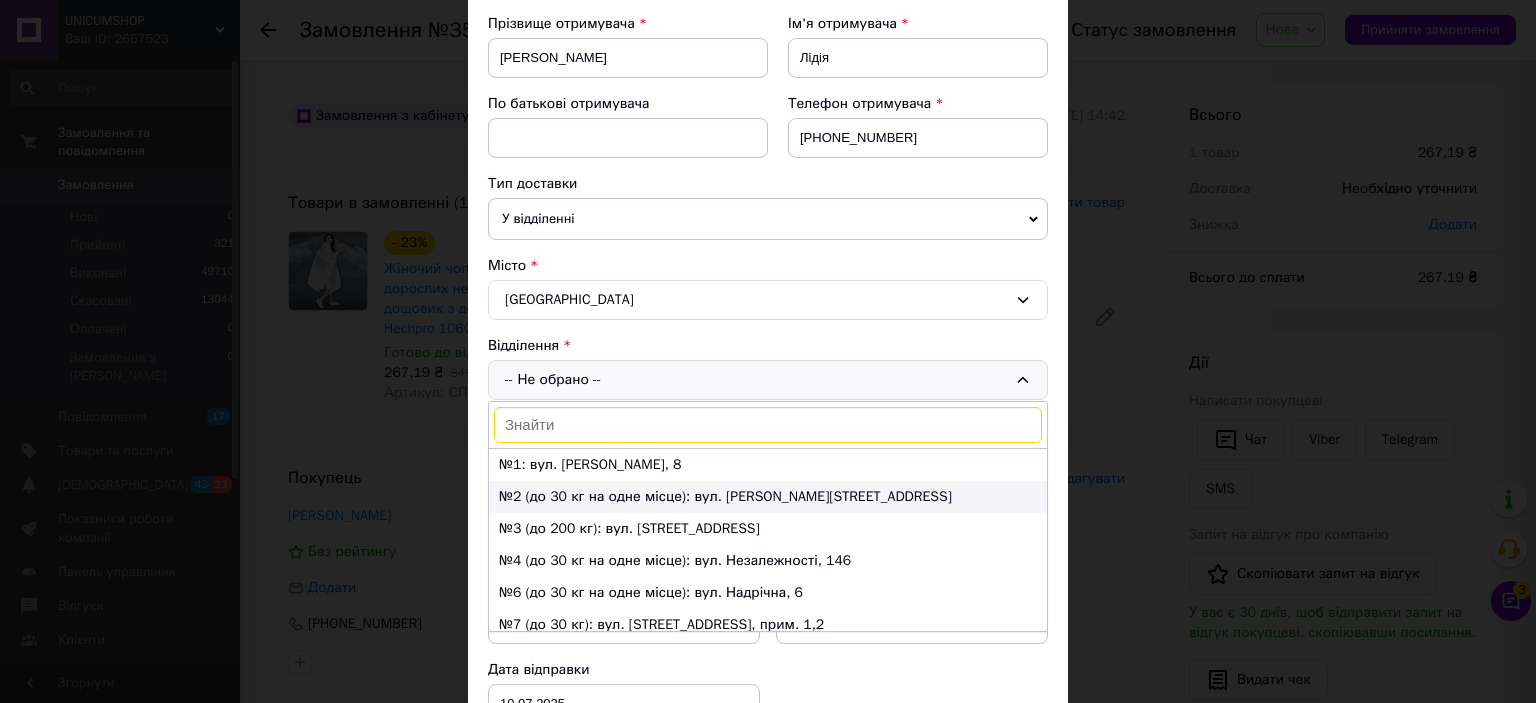 scroll, scrollTop: 300, scrollLeft: 0, axis: vertical 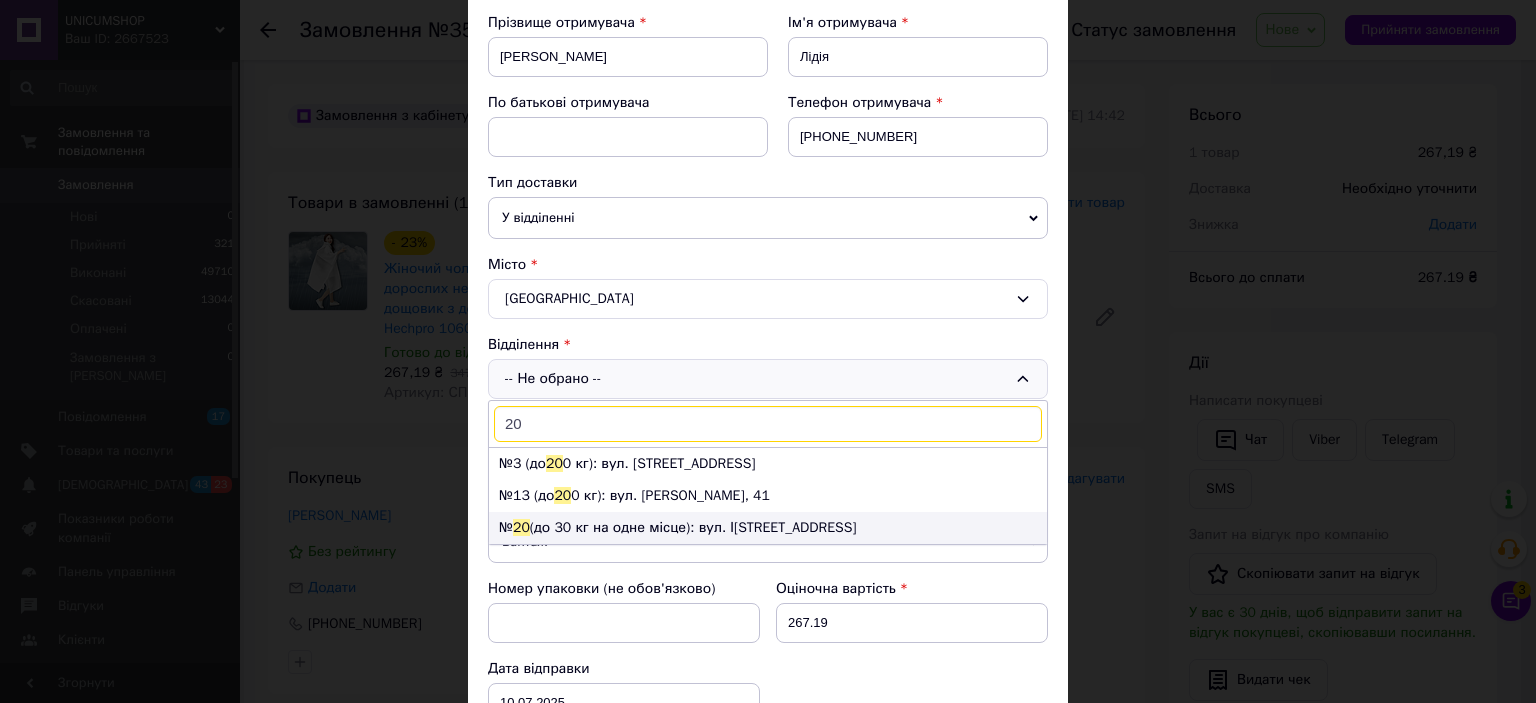 type on "20" 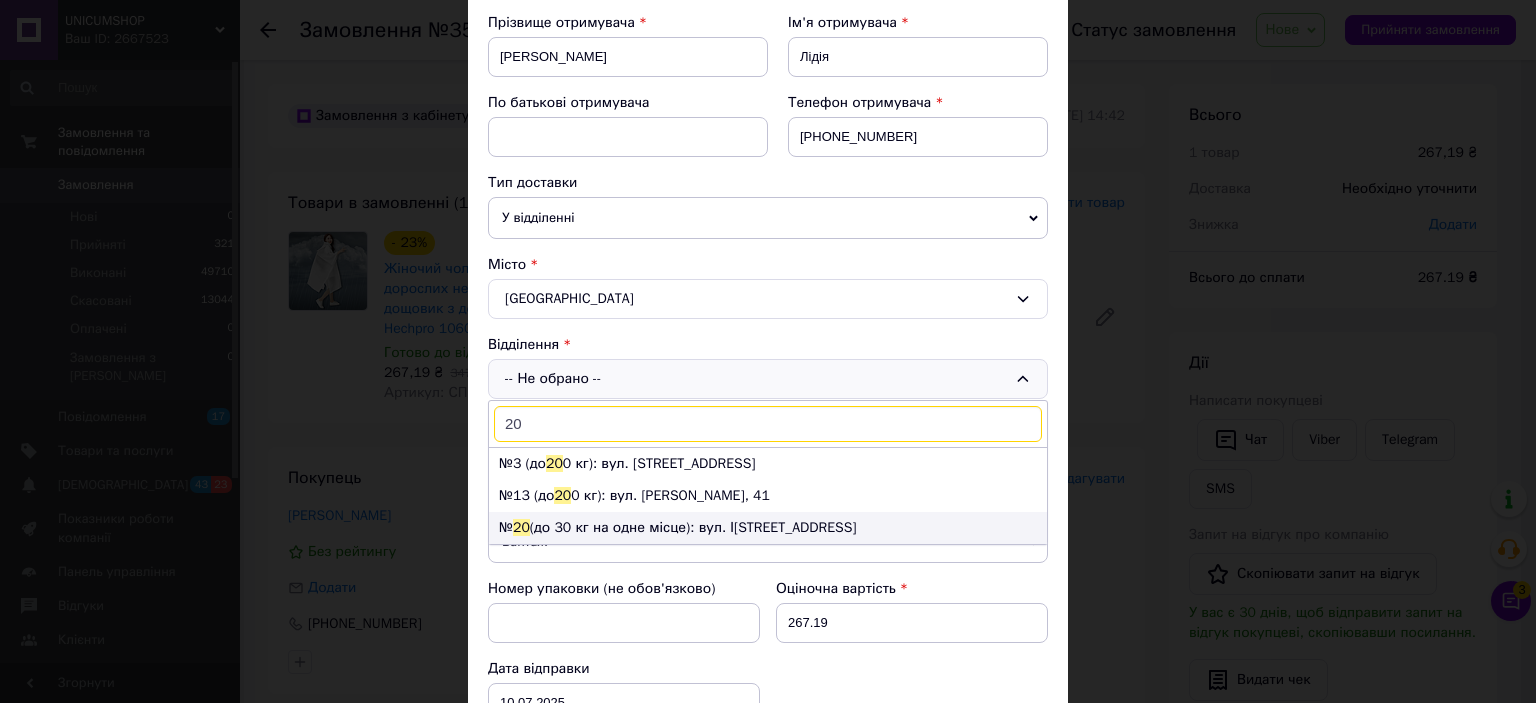 click on "№ 20  (до 30 кг на одне місце): вул. Івасюка, 21В" at bounding box center [768, 528] 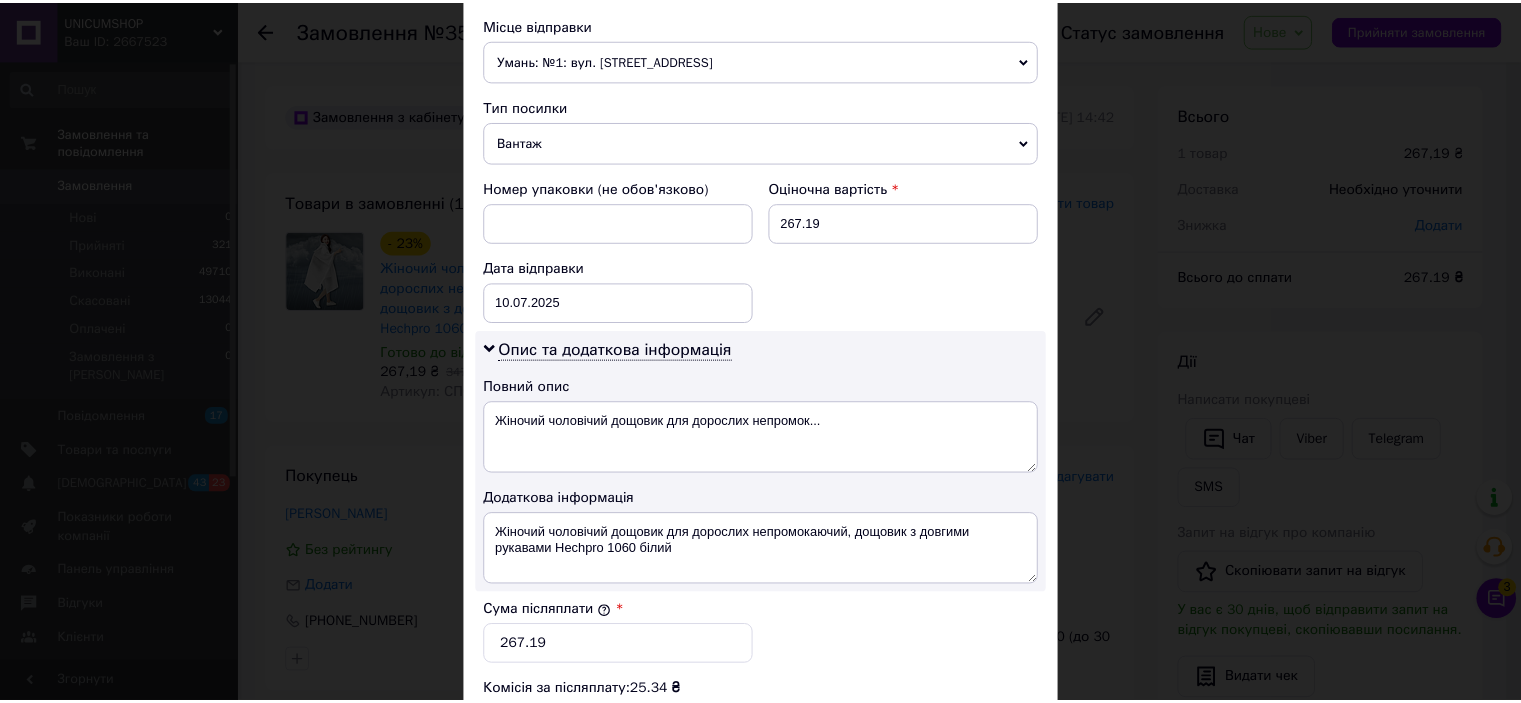 scroll, scrollTop: 1040, scrollLeft: 0, axis: vertical 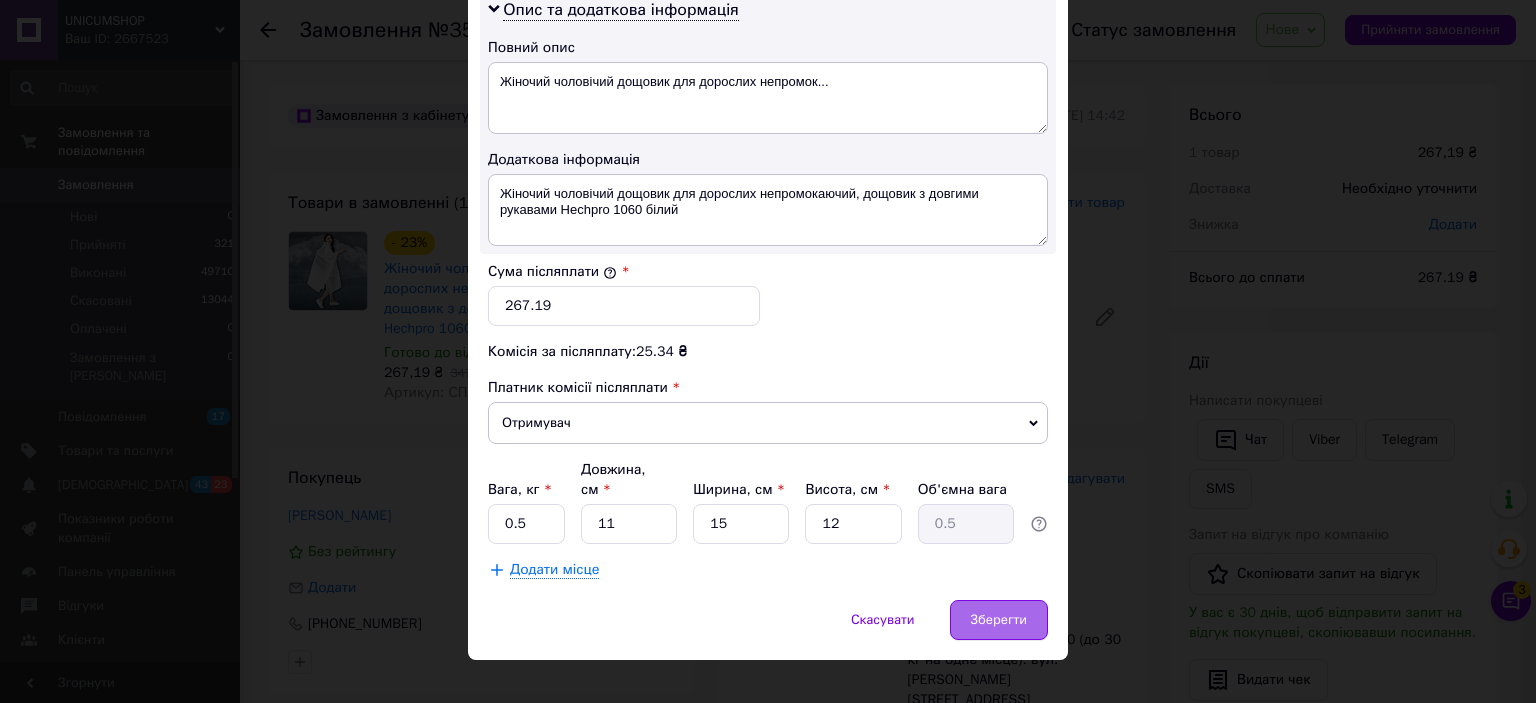click on "Зберегти" at bounding box center (999, 620) 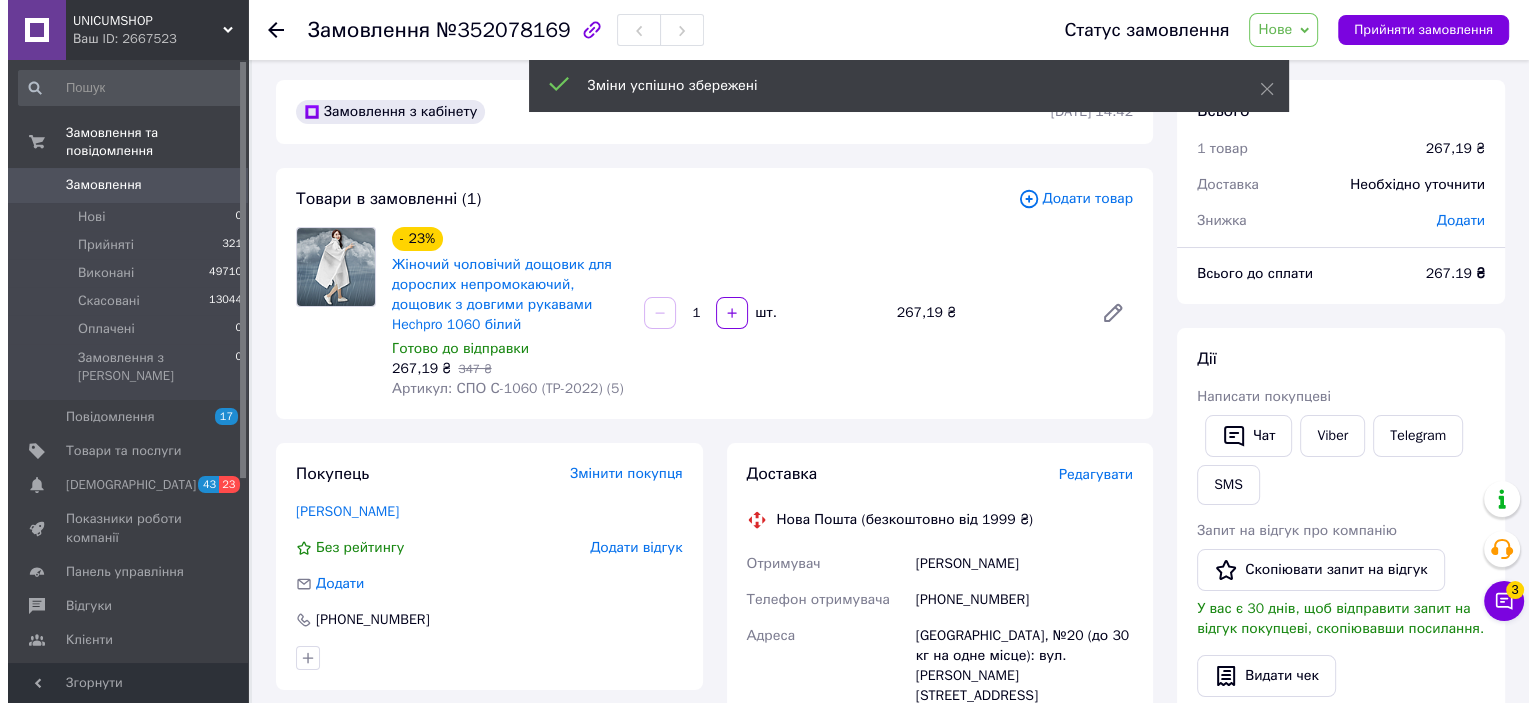 scroll, scrollTop: 0, scrollLeft: 0, axis: both 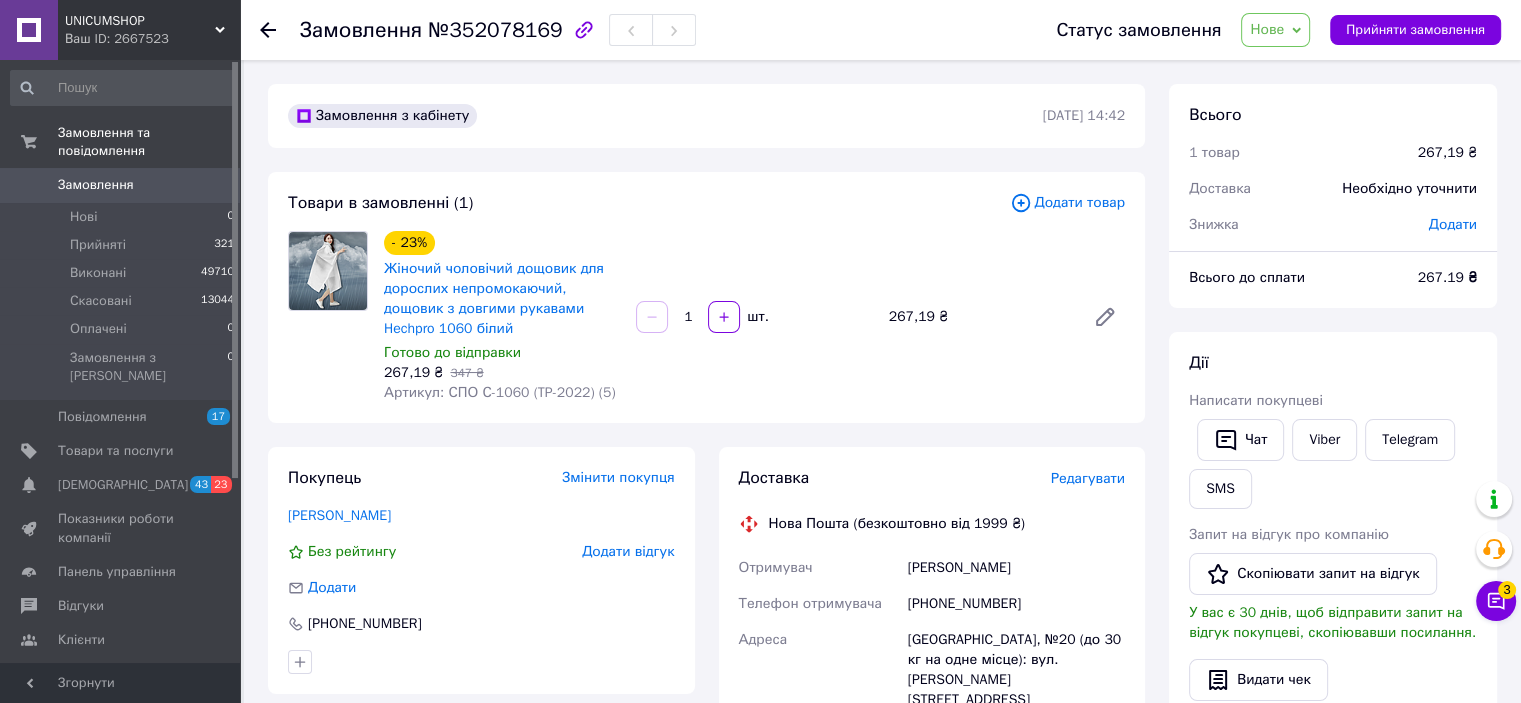 click on "Додати товар" at bounding box center (1067, 203) 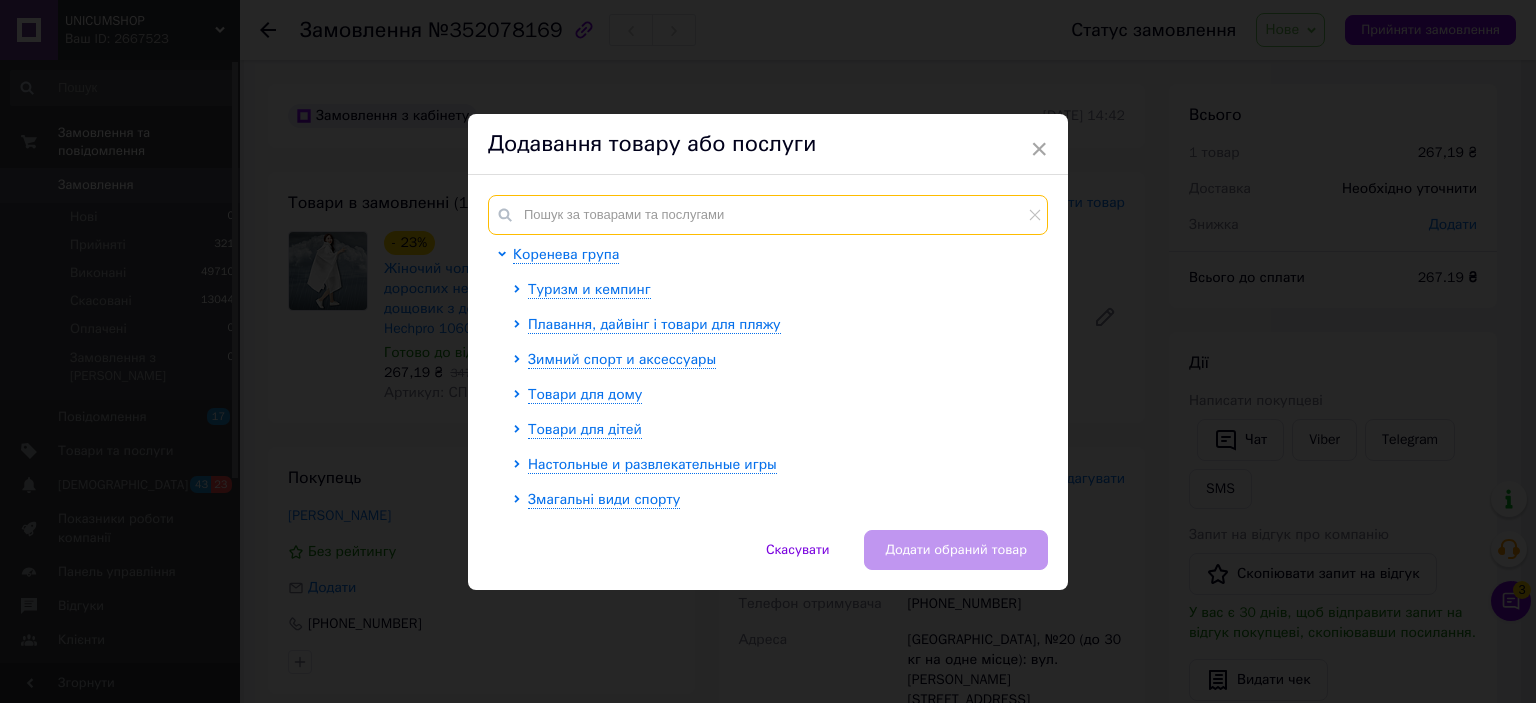click at bounding box center (768, 215) 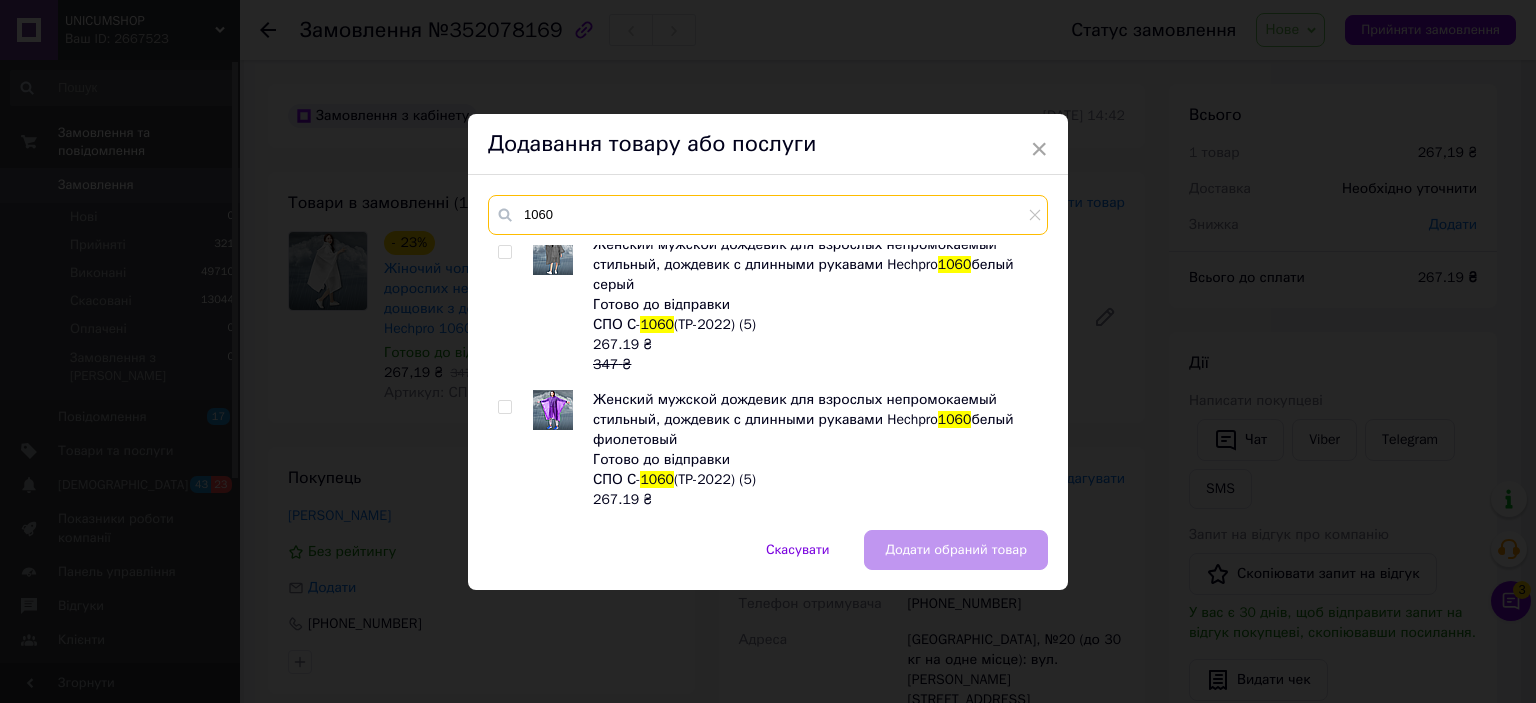 scroll, scrollTop: 5024, scrollLeft: 0, axis: vertical 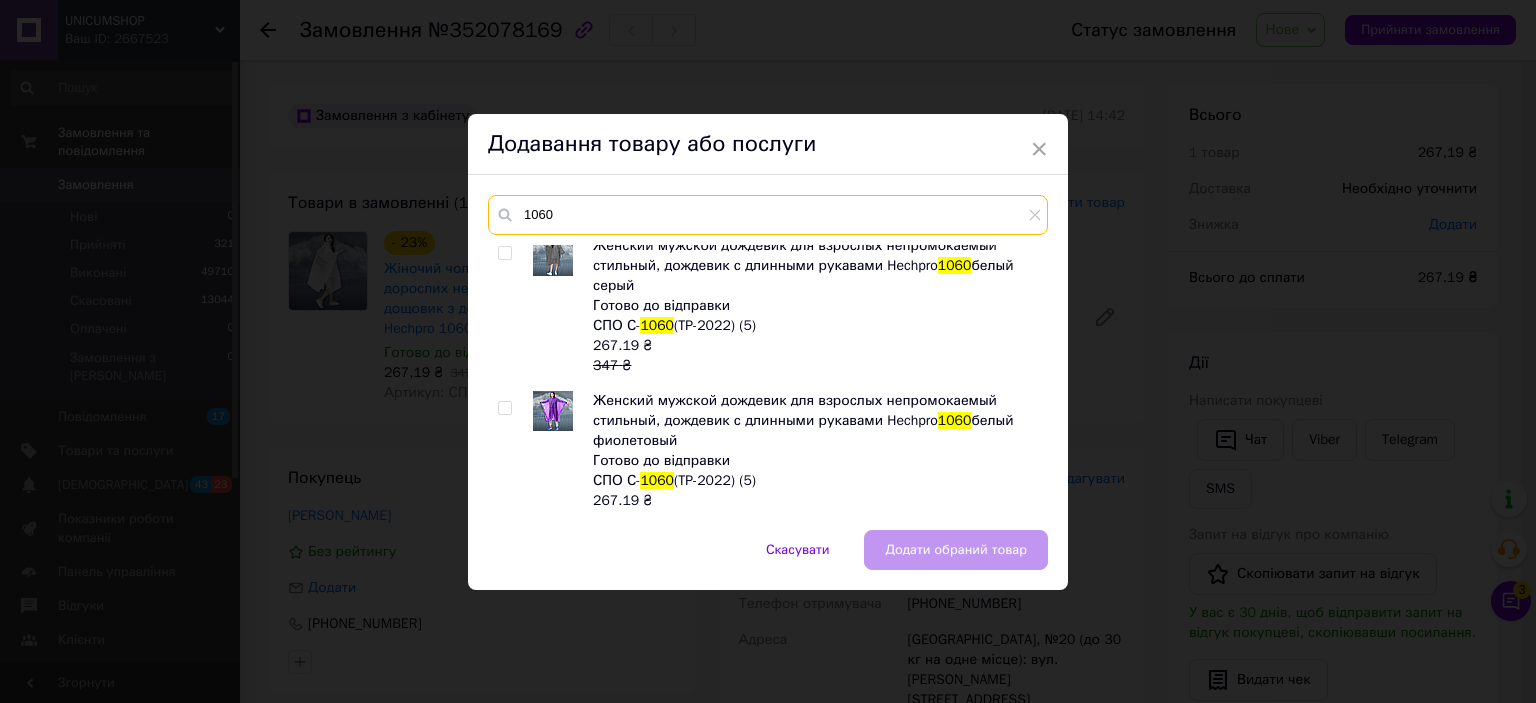 type on "1060" 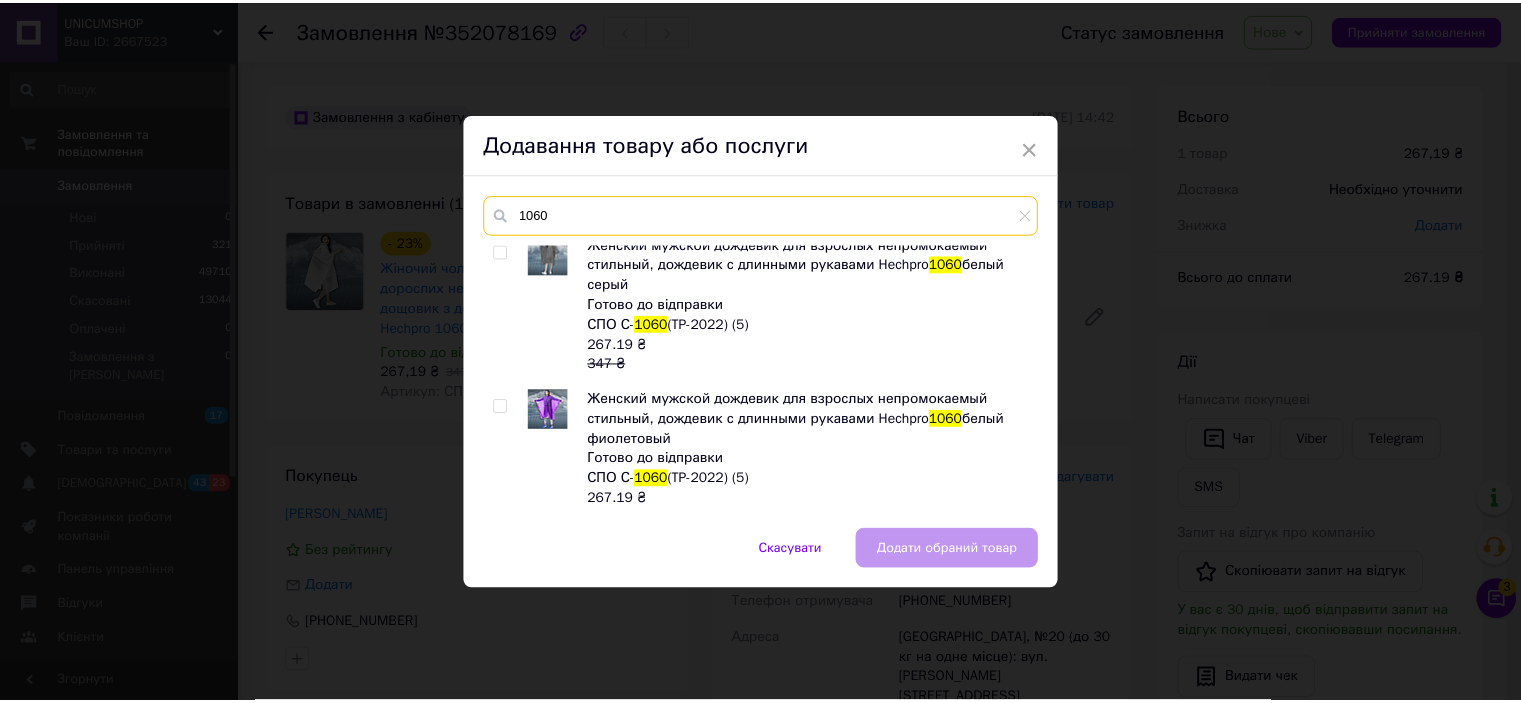 scroll, scrollTop: 5969, scrollLeft: 0, axis: vertical 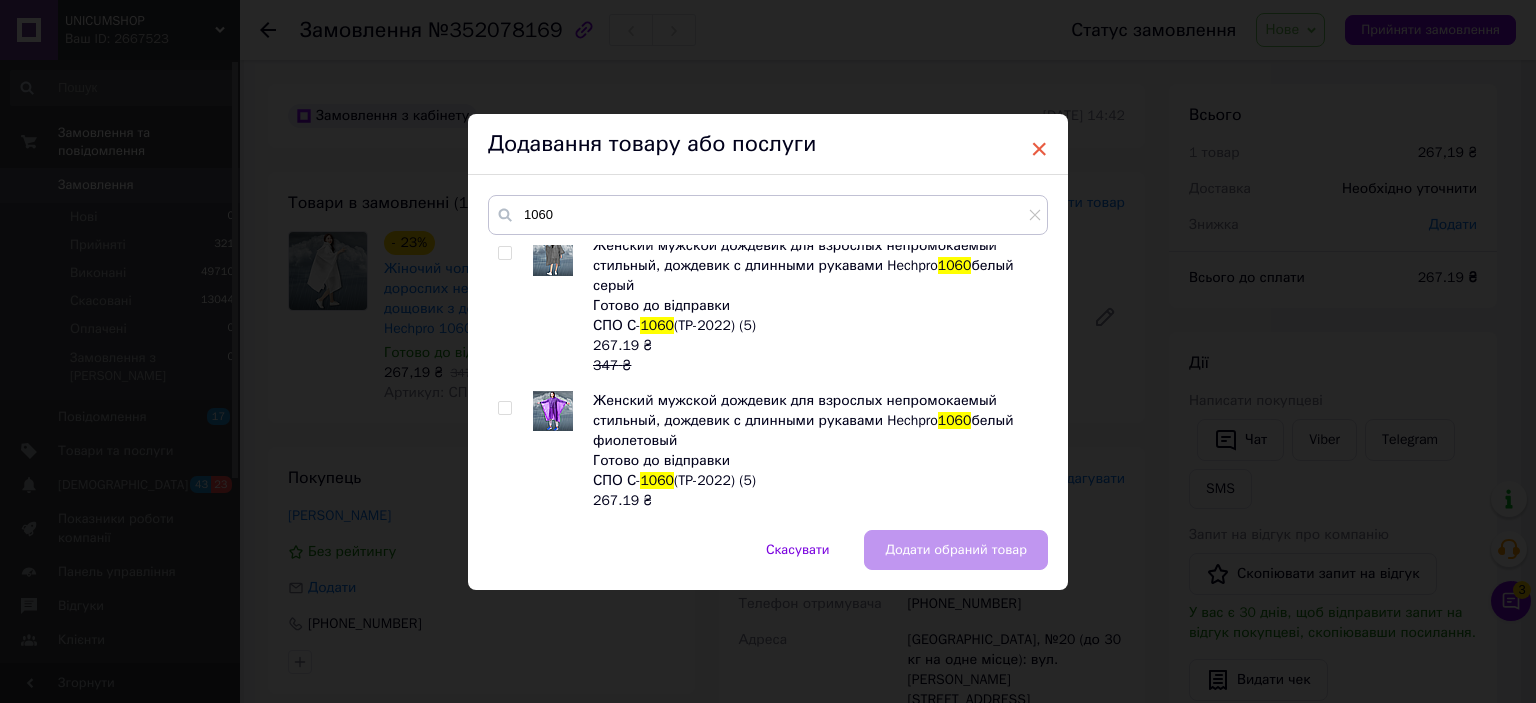 click on "×" at bounding box center (1039, 149) 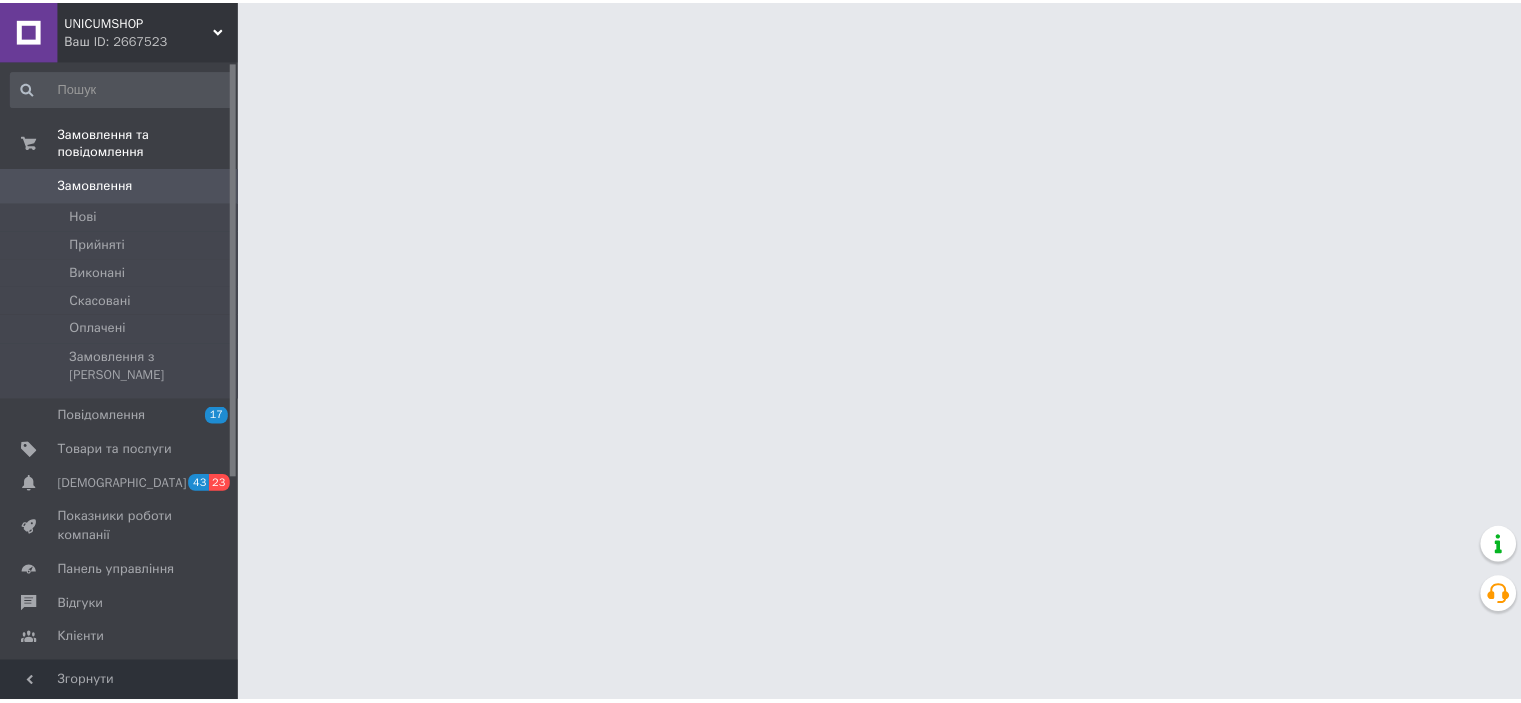 scroll, scrollTop: 0, scrollLeft: 0, axis: both 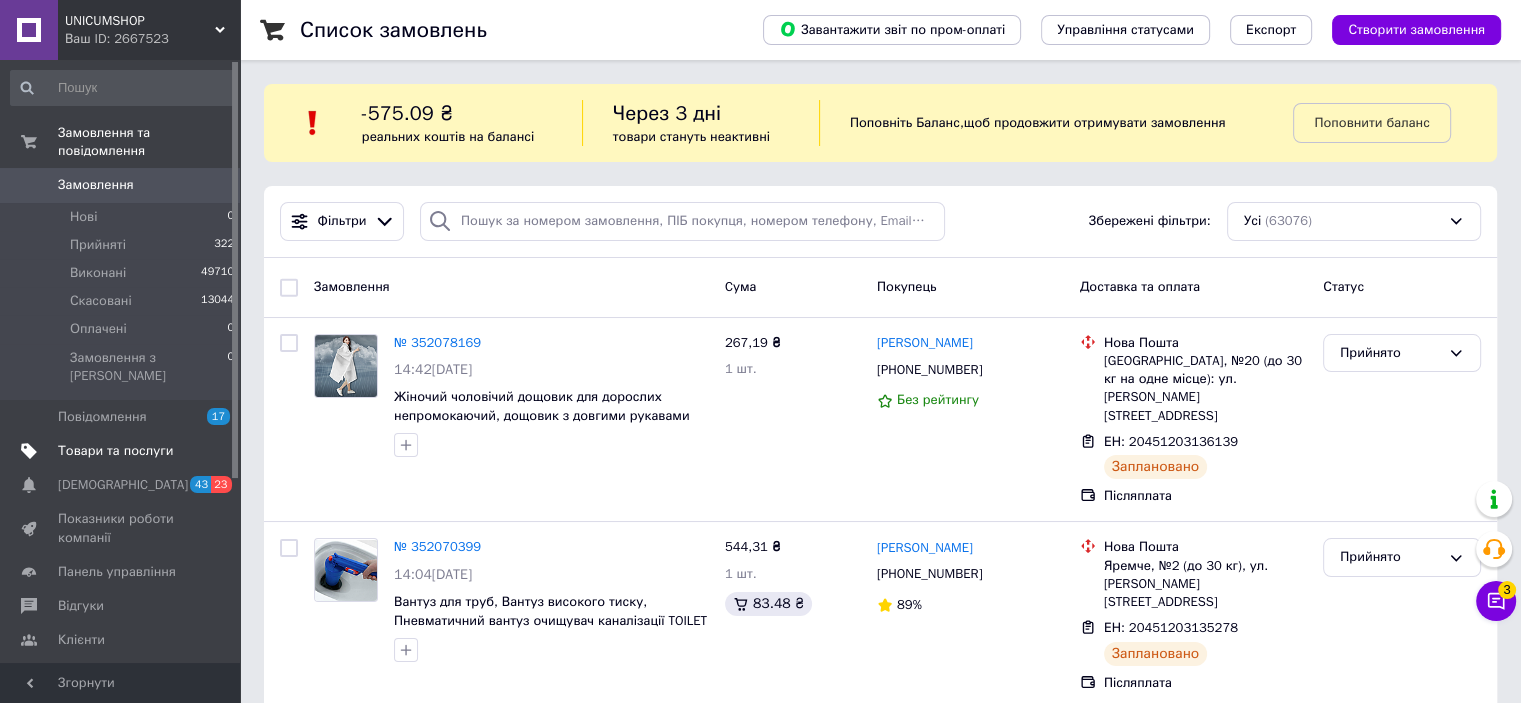 click on "Товари та послуги" at bounding box center [115, 451] 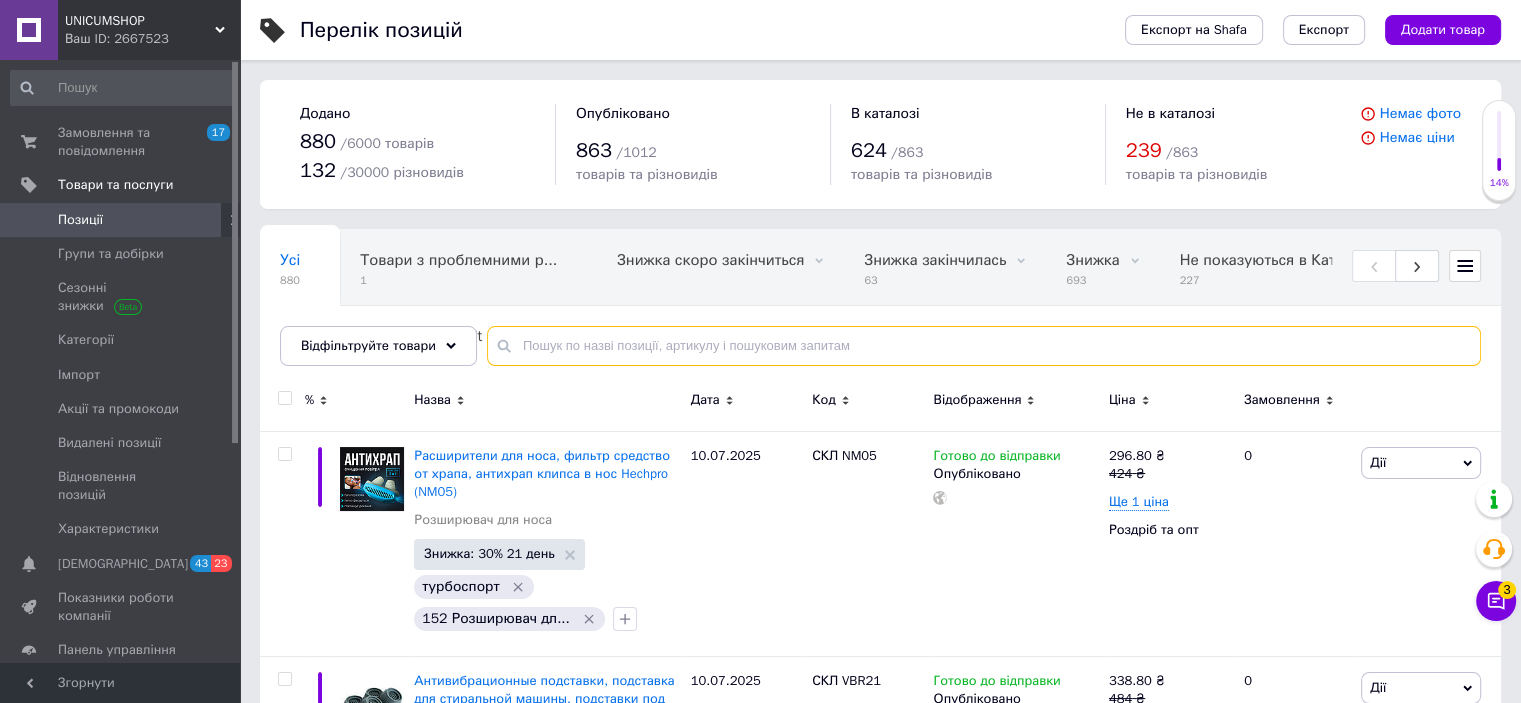 click at bounding box center (984, 346) 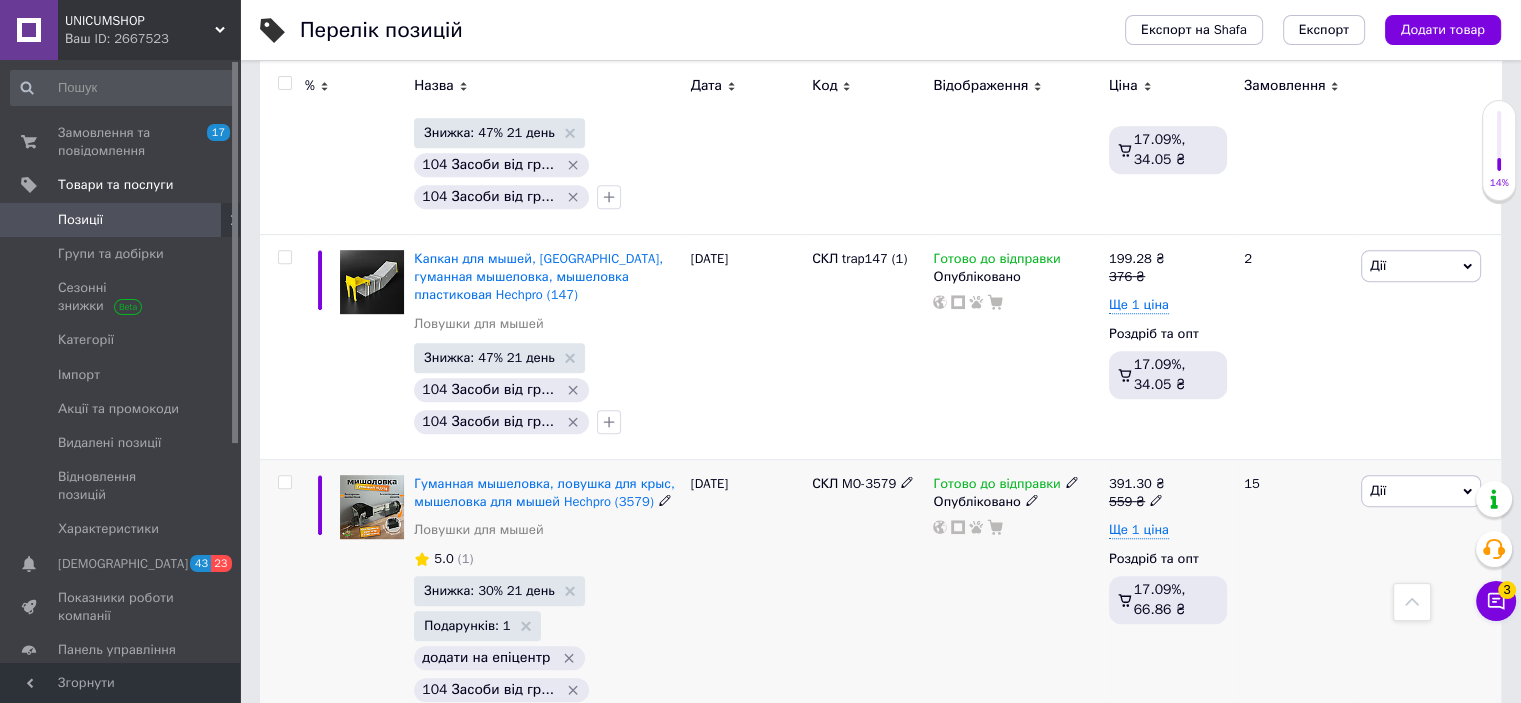 scroll, scrollTop: 1000, scrollLeft: 0, axis: vertical 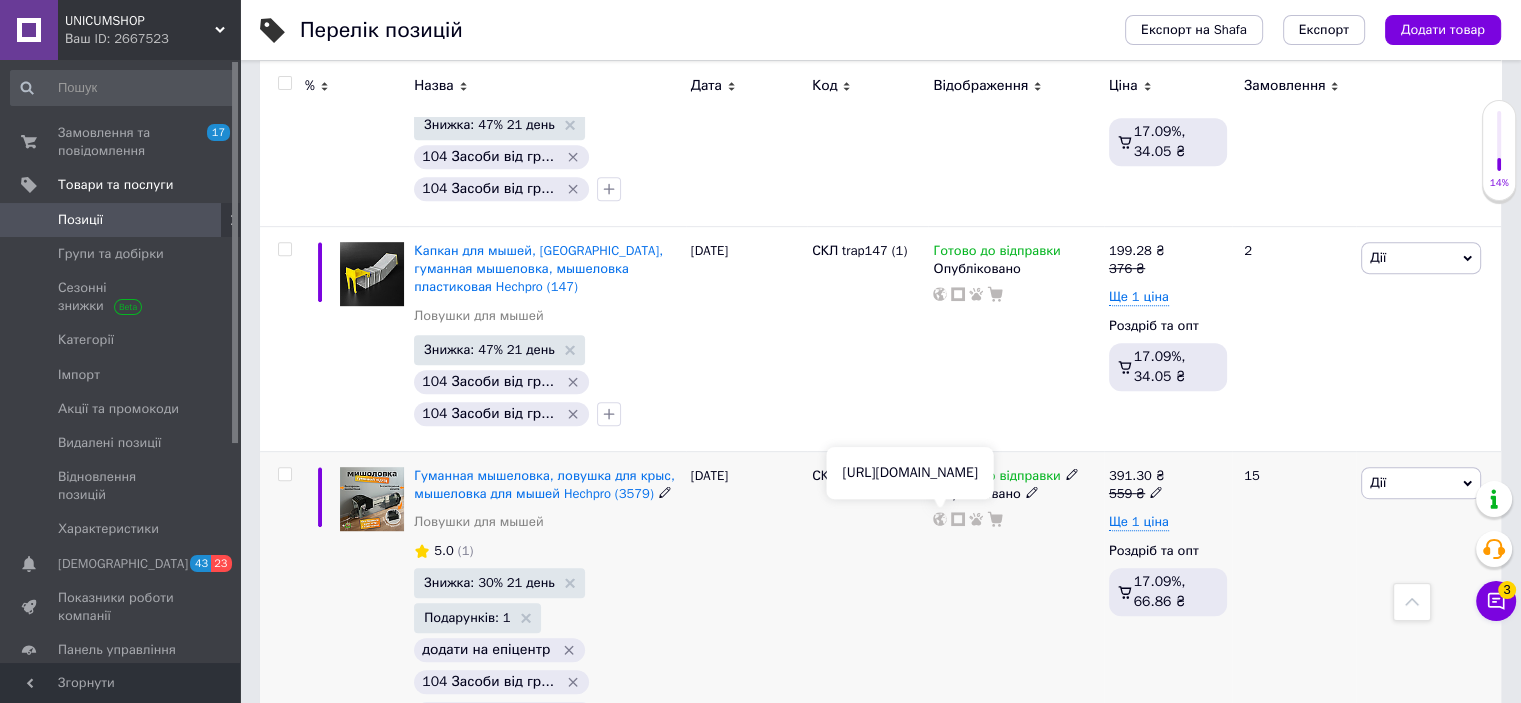 type on "мишоловка" 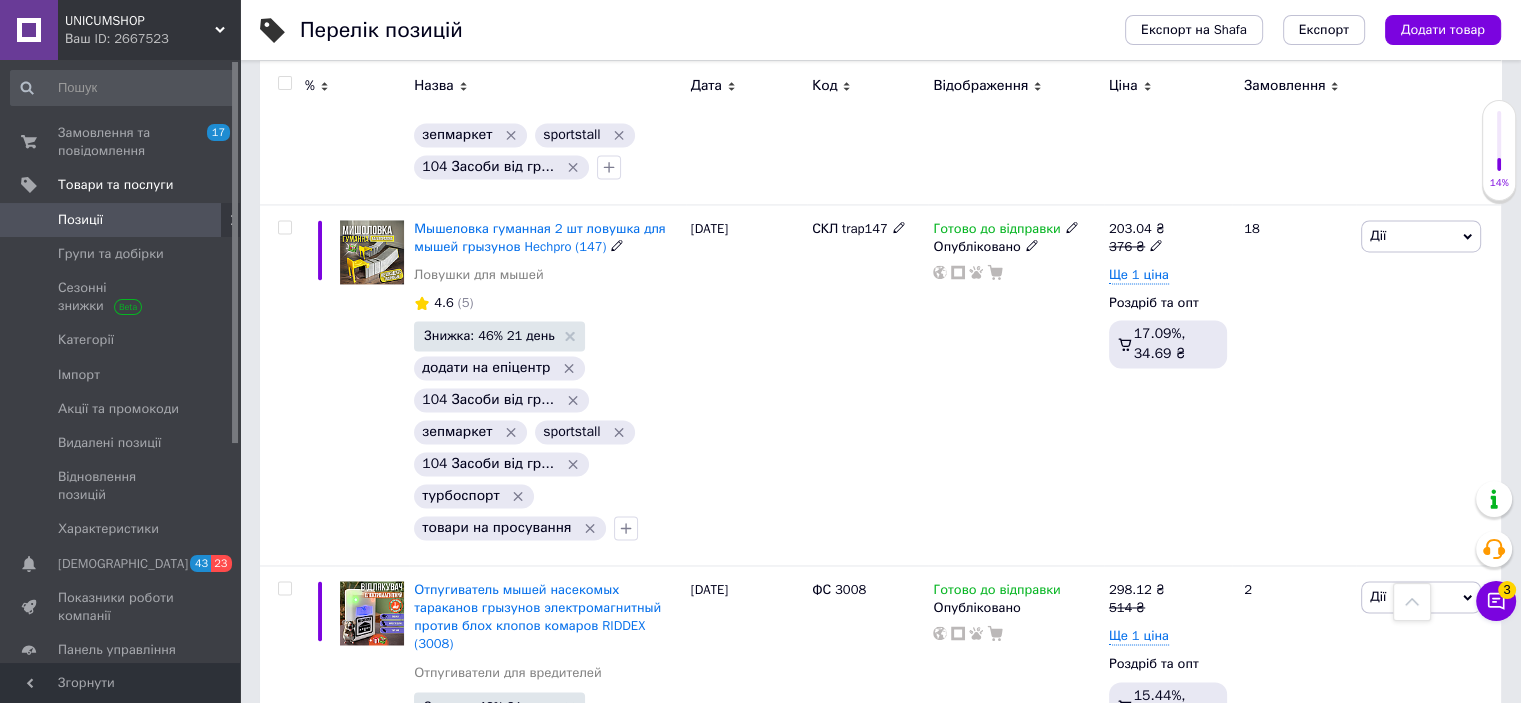 scroll, scrollTop: 3100, scrollLeft: 0, axis: vertical 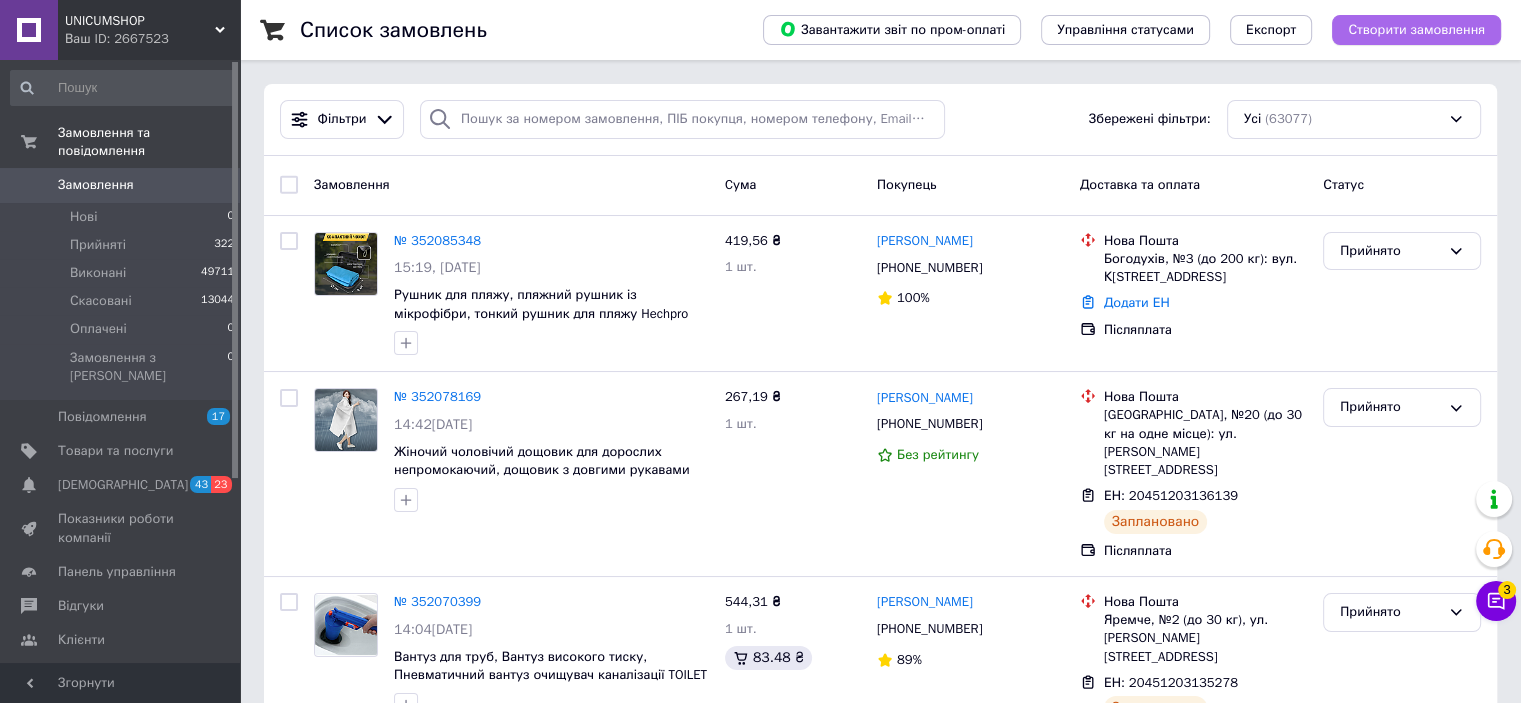 click on "Створити замовлення" at bounding box center (1416, 30) 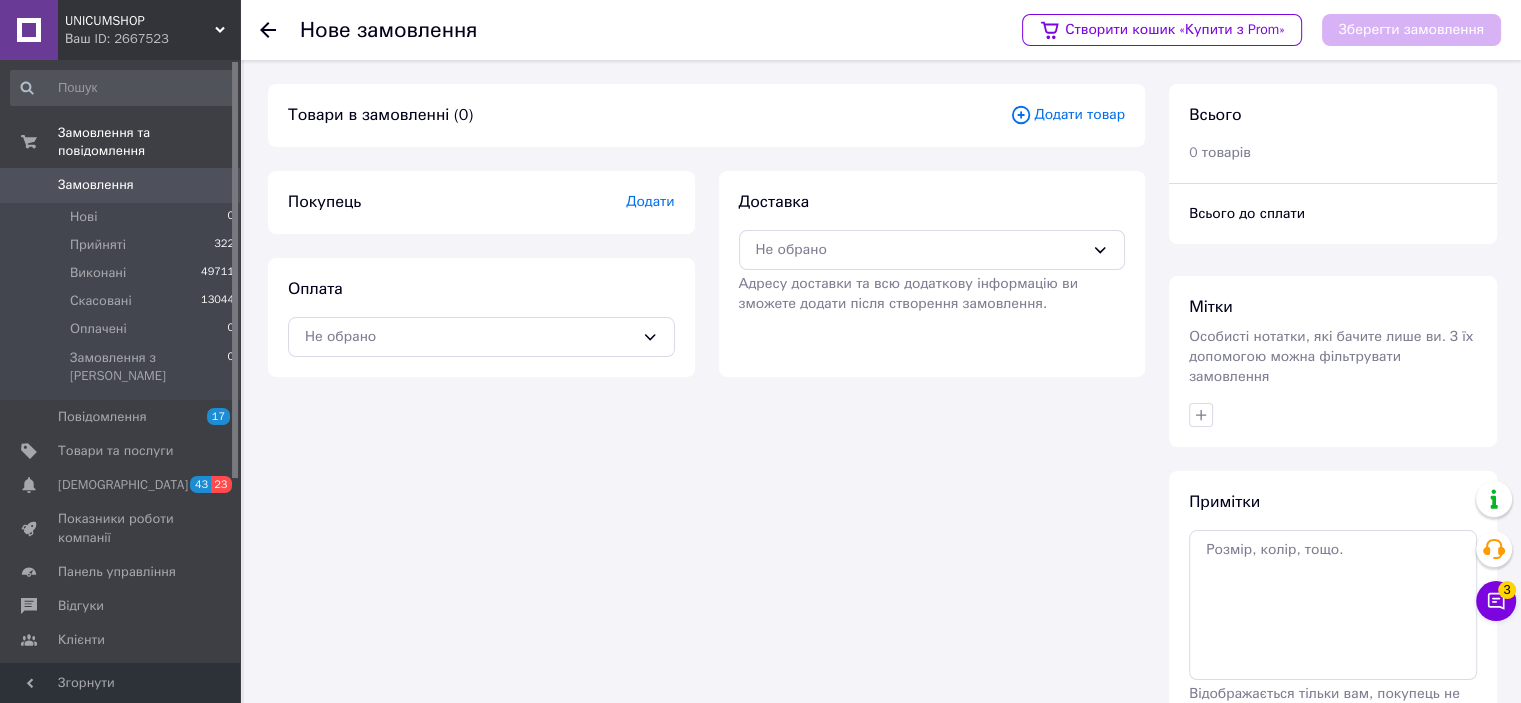 click 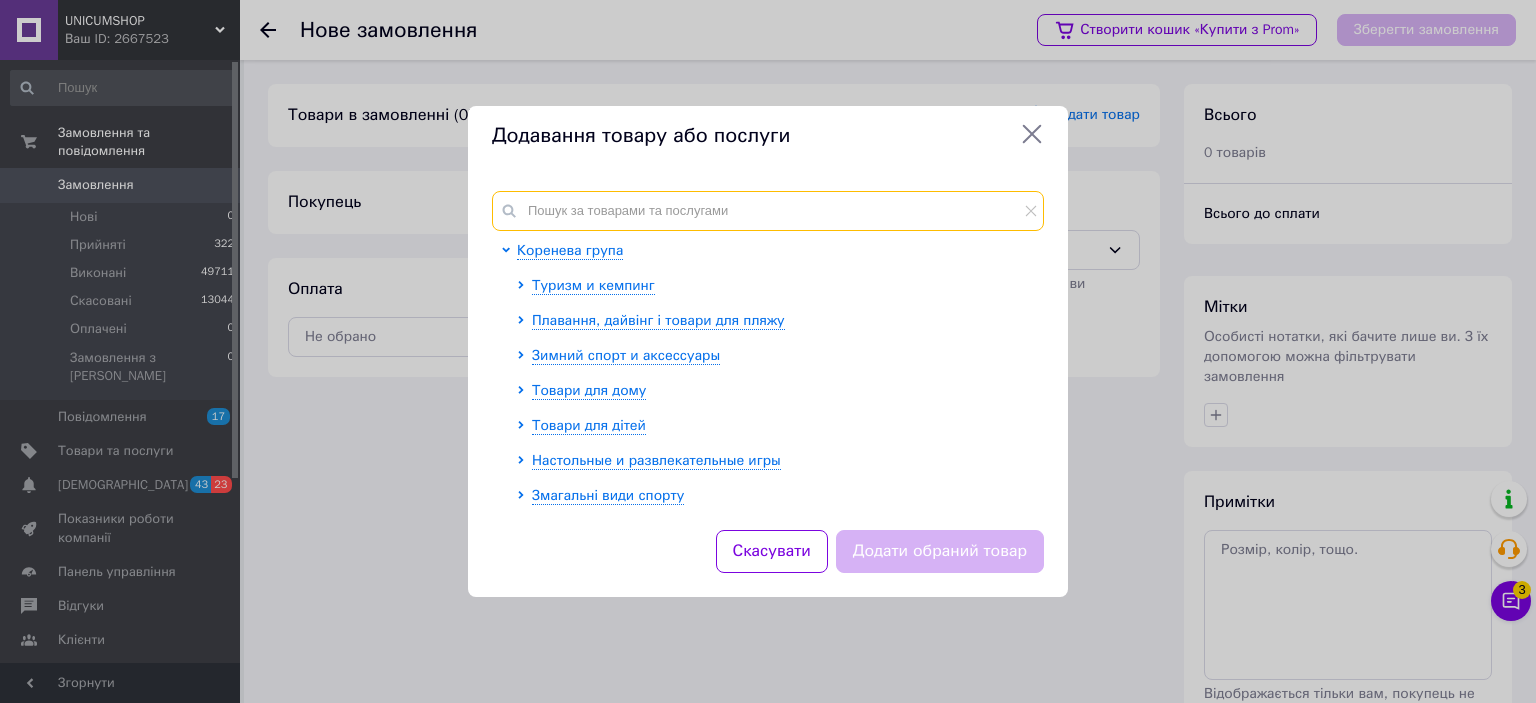 click at bounding box center [768, 211] 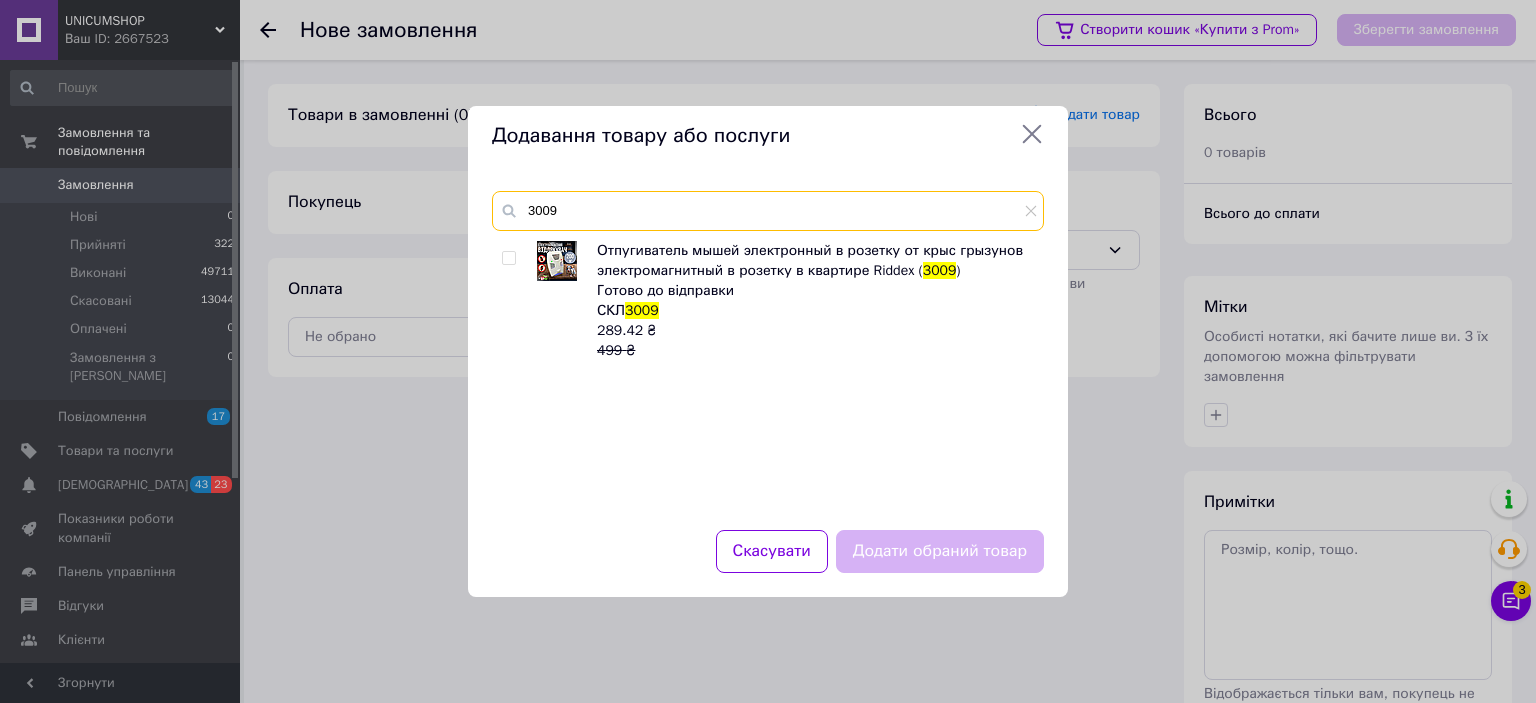 type on "3009" 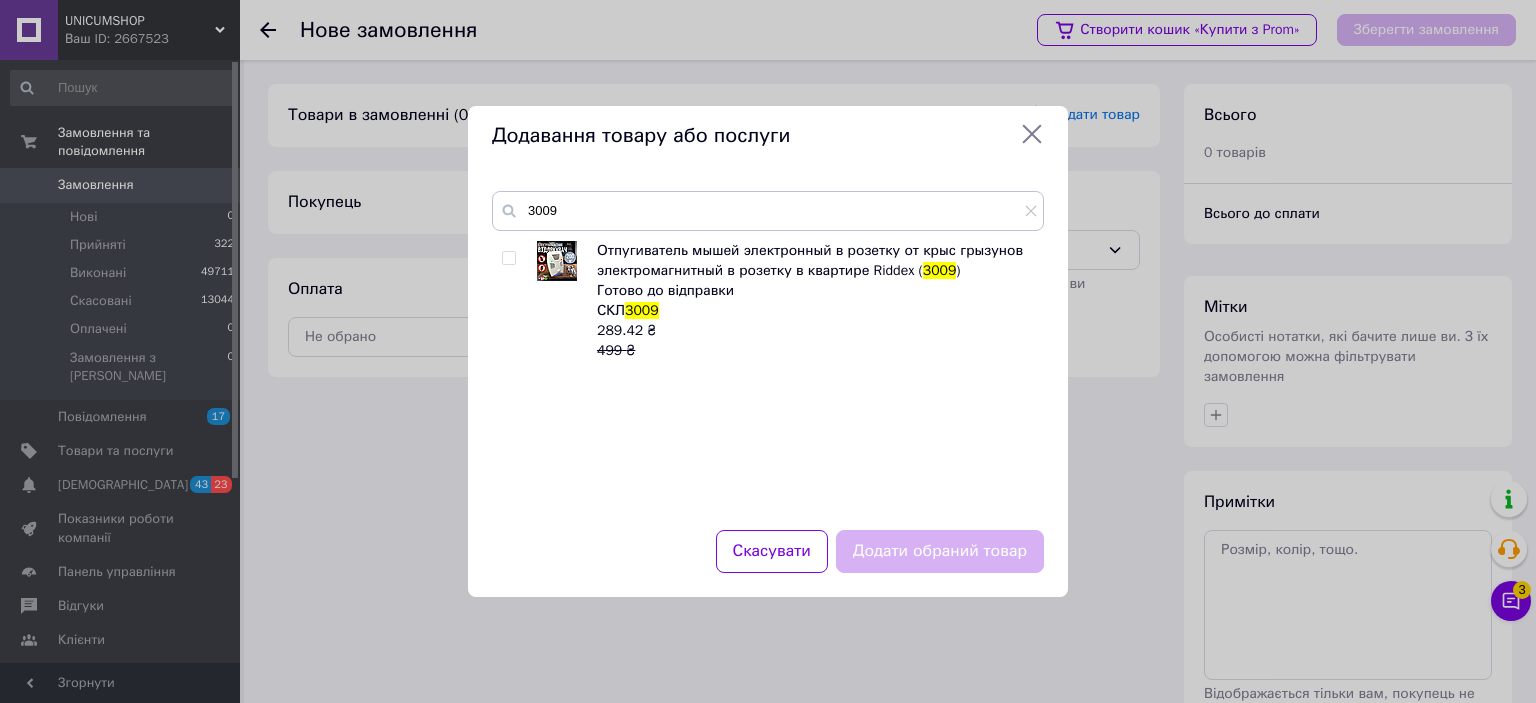 click at bounding box center (508, 258) 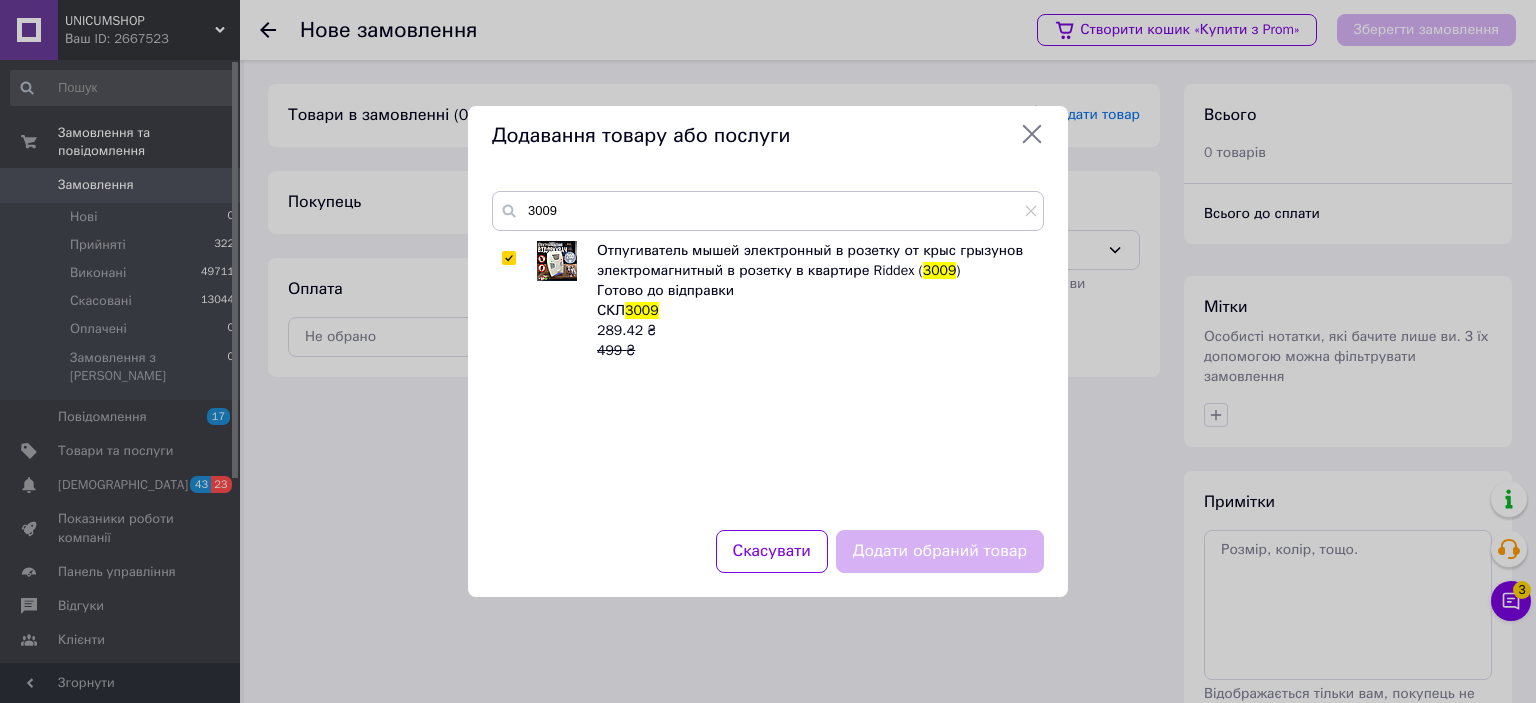 checkbox on "true" 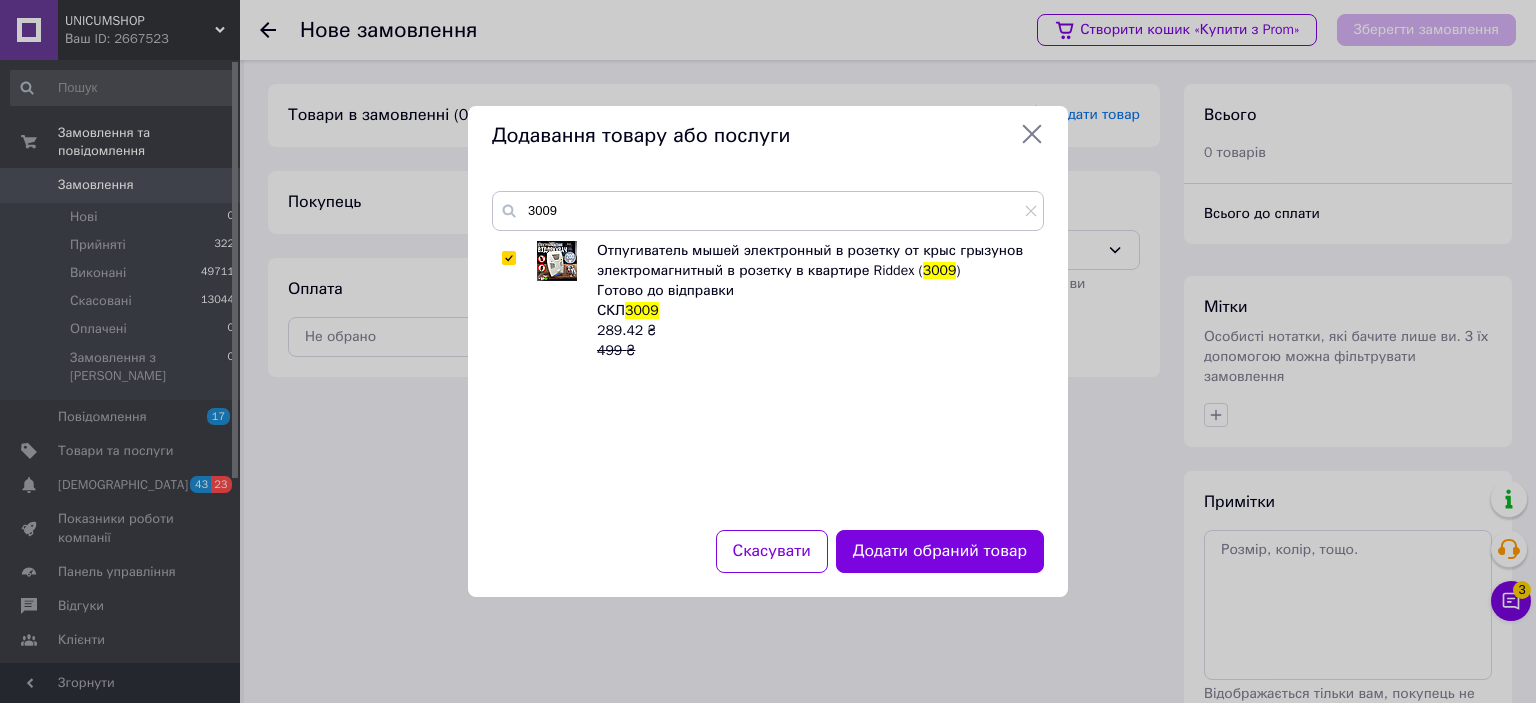 click on "Додати обраний товар" at bounding box center (940, 551) 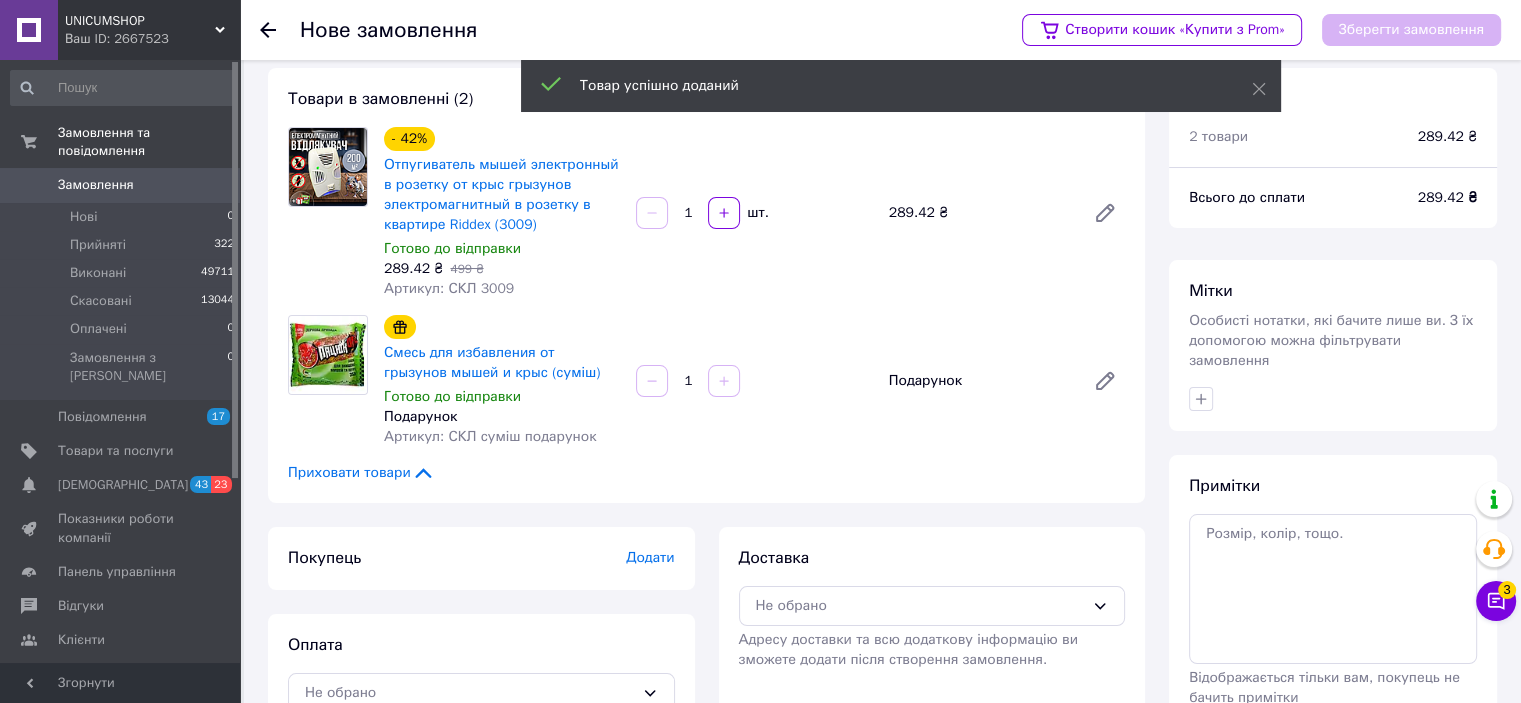 scroll, scrollTop: 0, scrollLeft: 0, axis: both 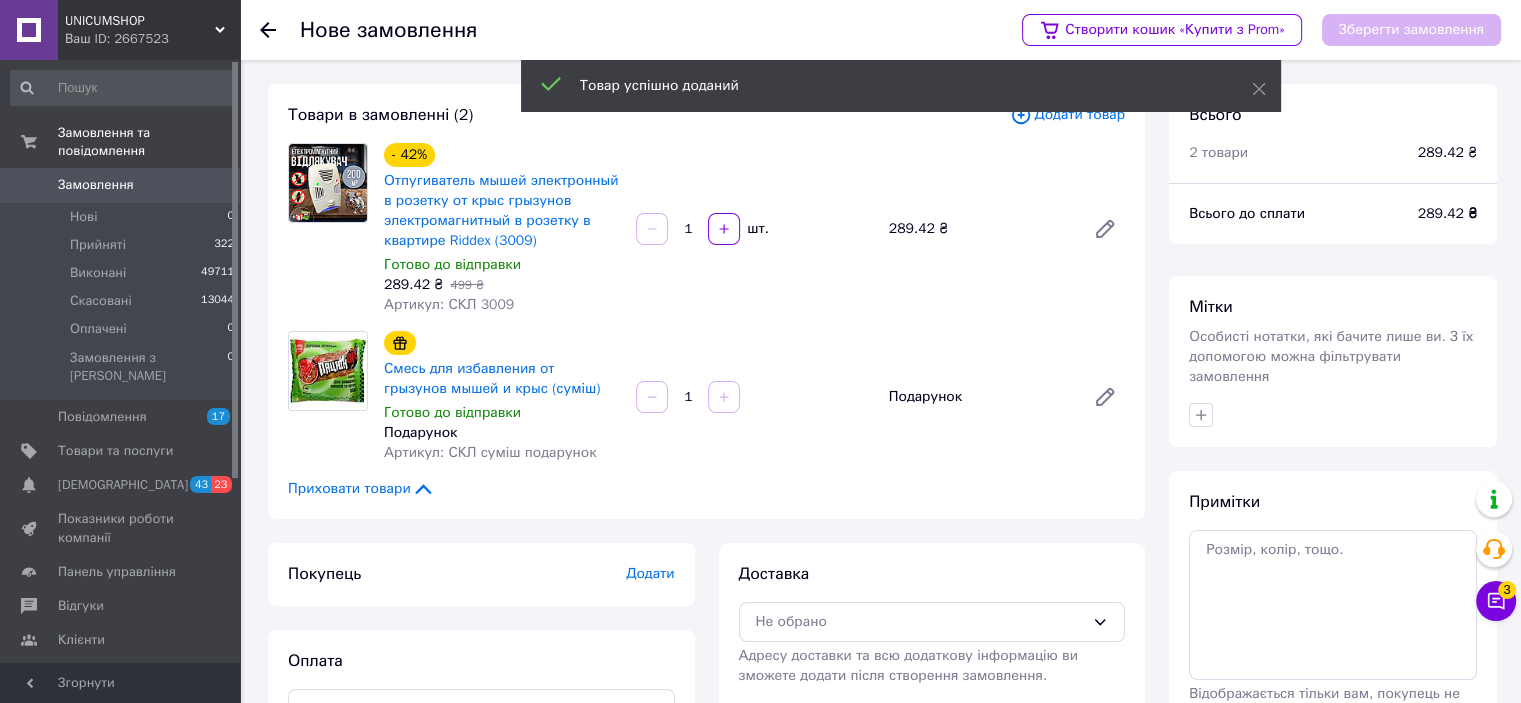 click on "Додати" at bounding box center [650, 573] 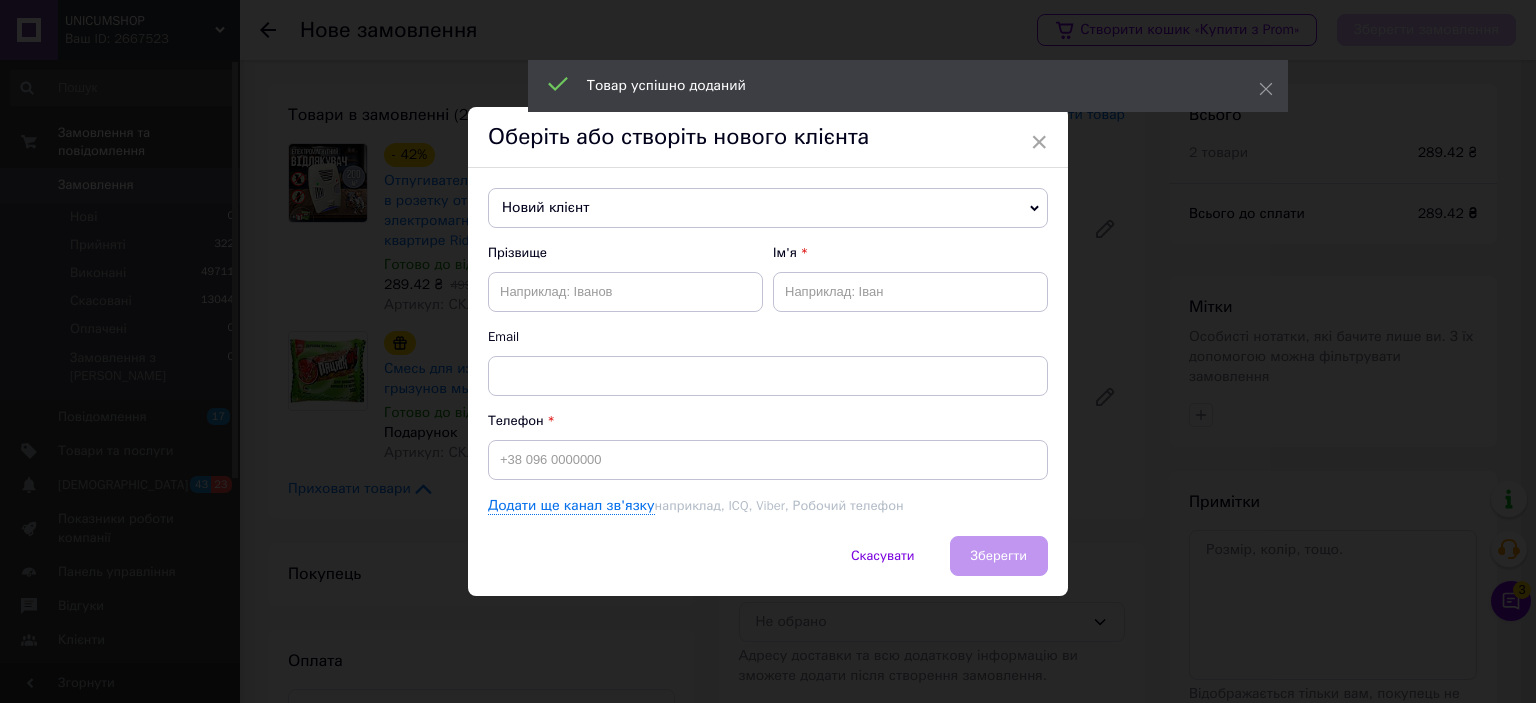 click on "Прізвище" at bounding box center (625, 253) 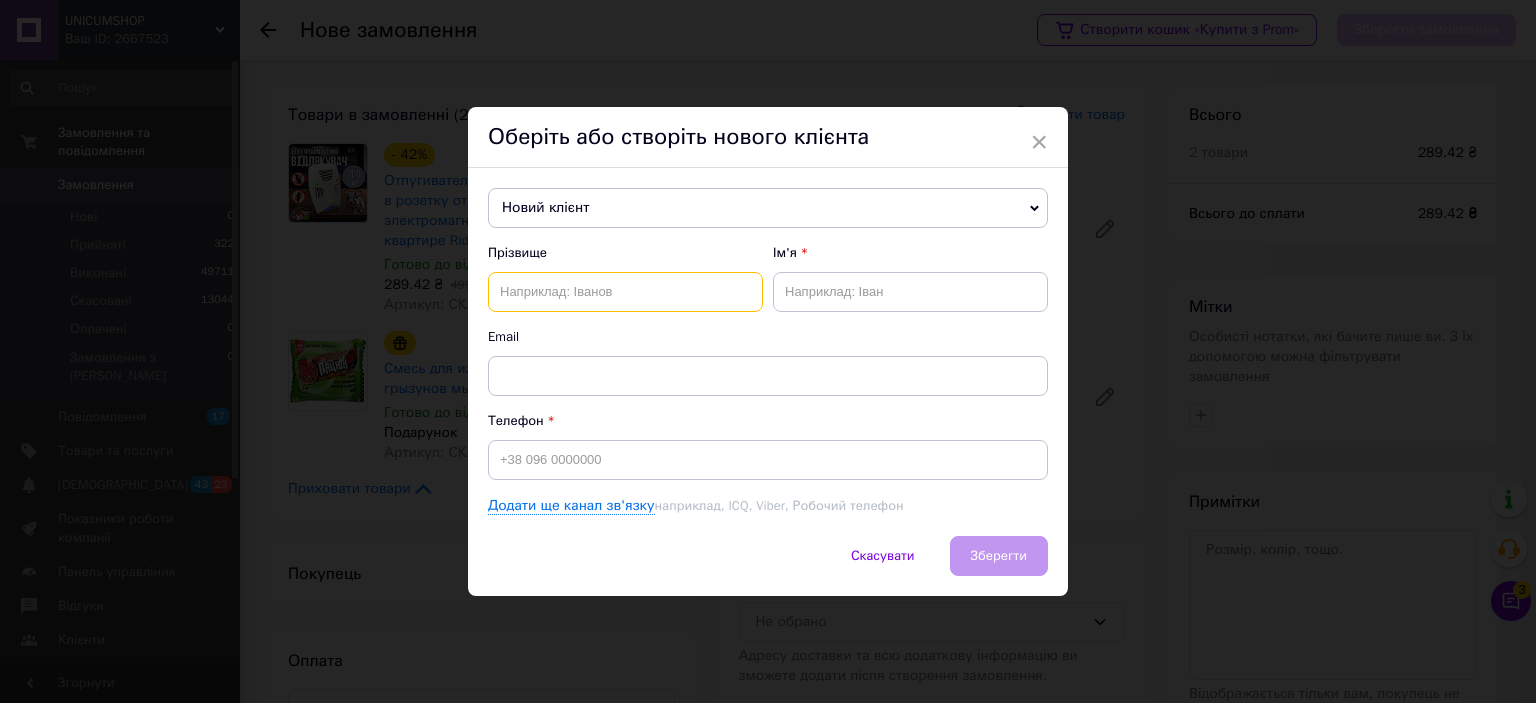 click at bounding box center [625, 292] 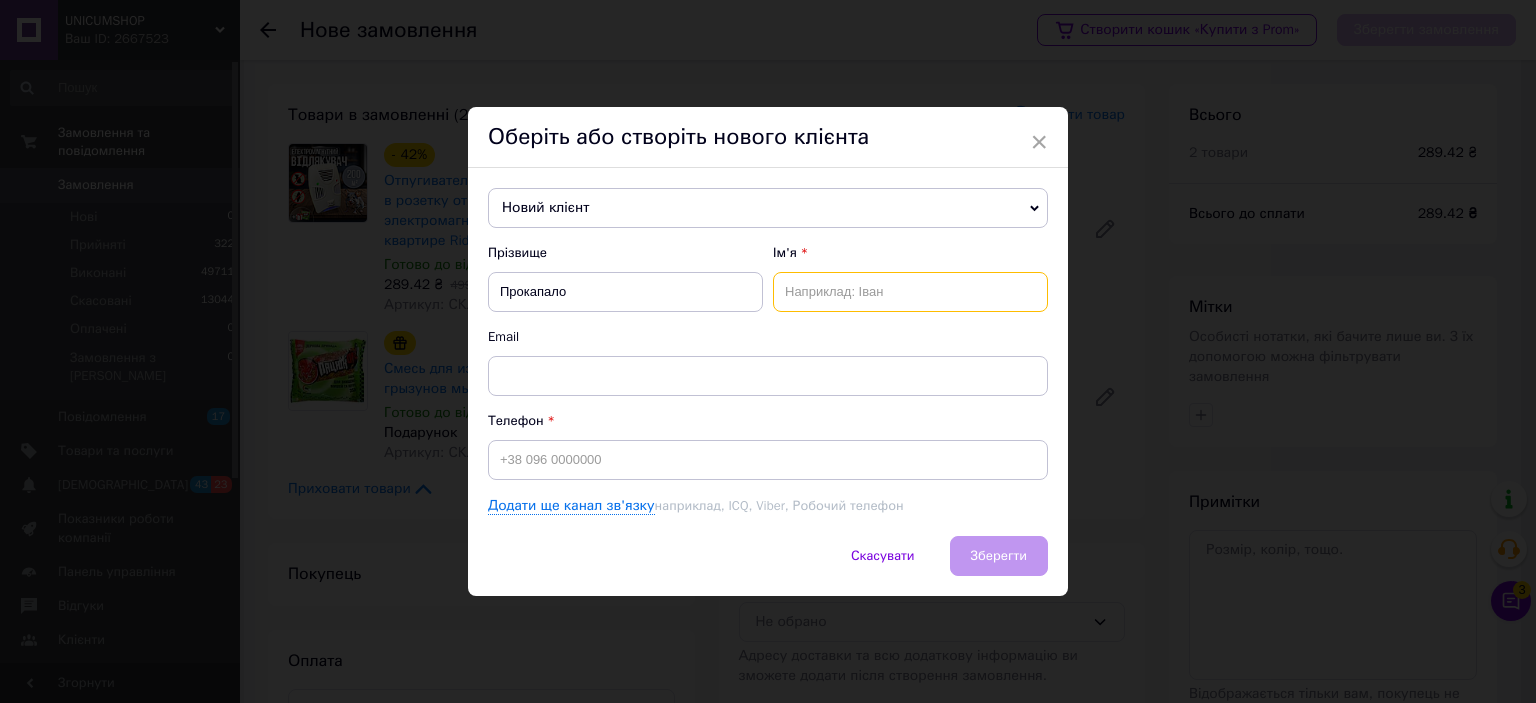 click at bounding box center [910, 292] 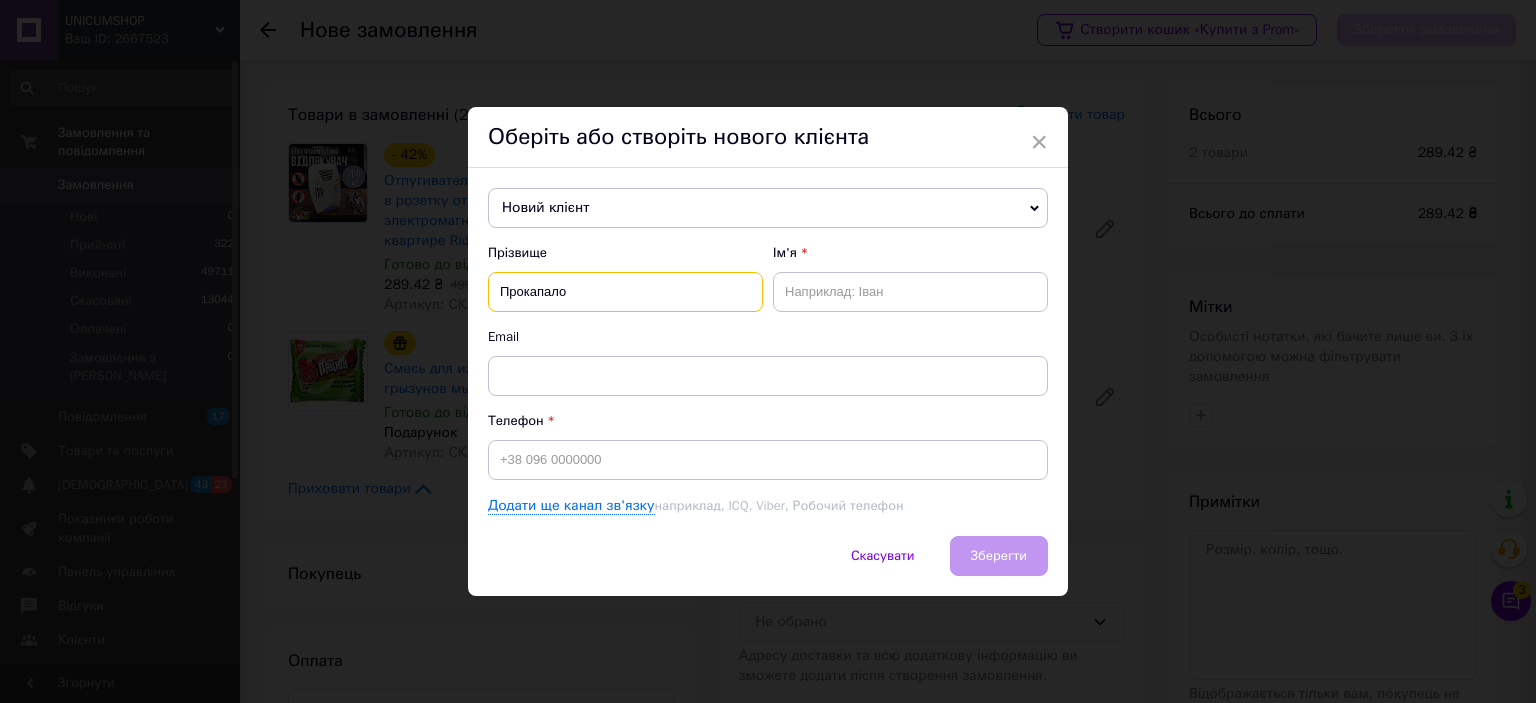 click on "Прокапало" at bounding box center [625, 292] 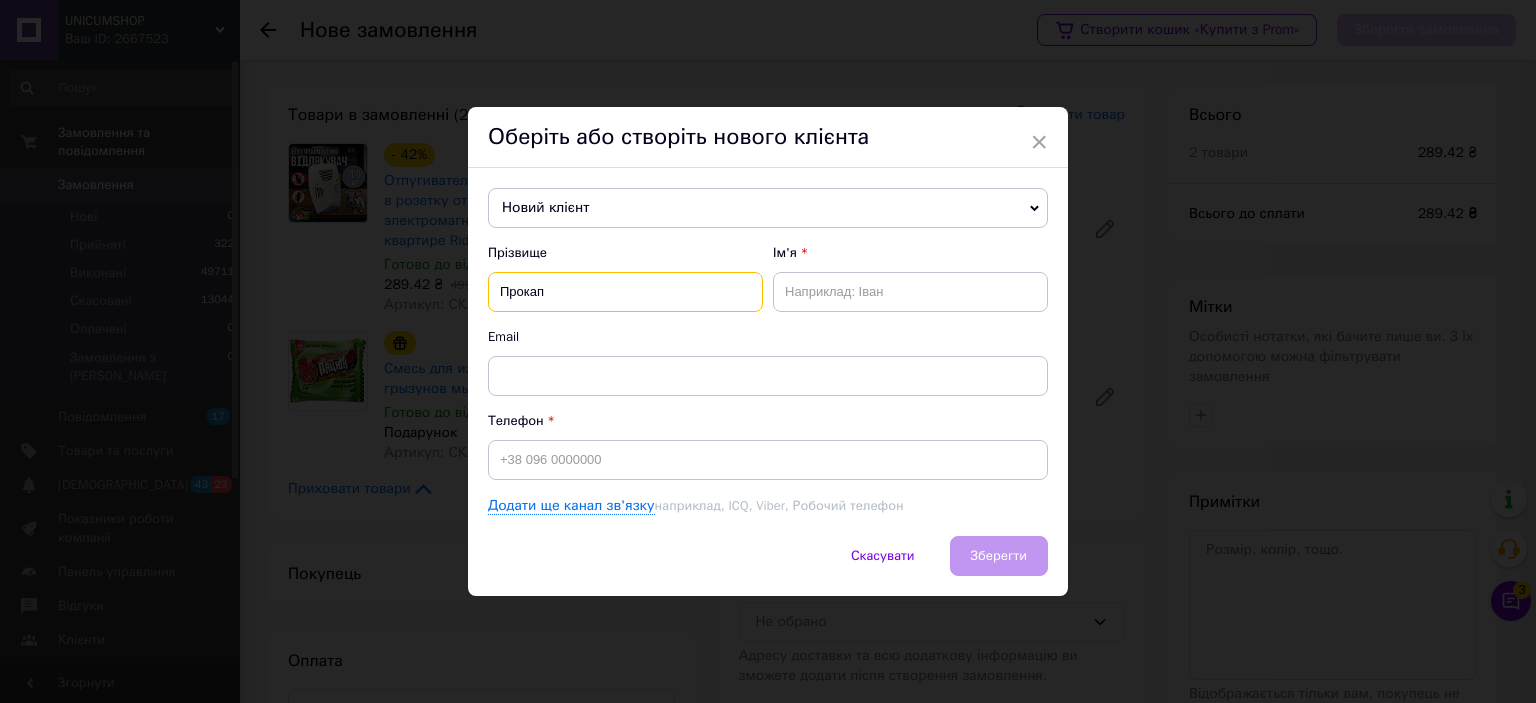 type on "Прокап" 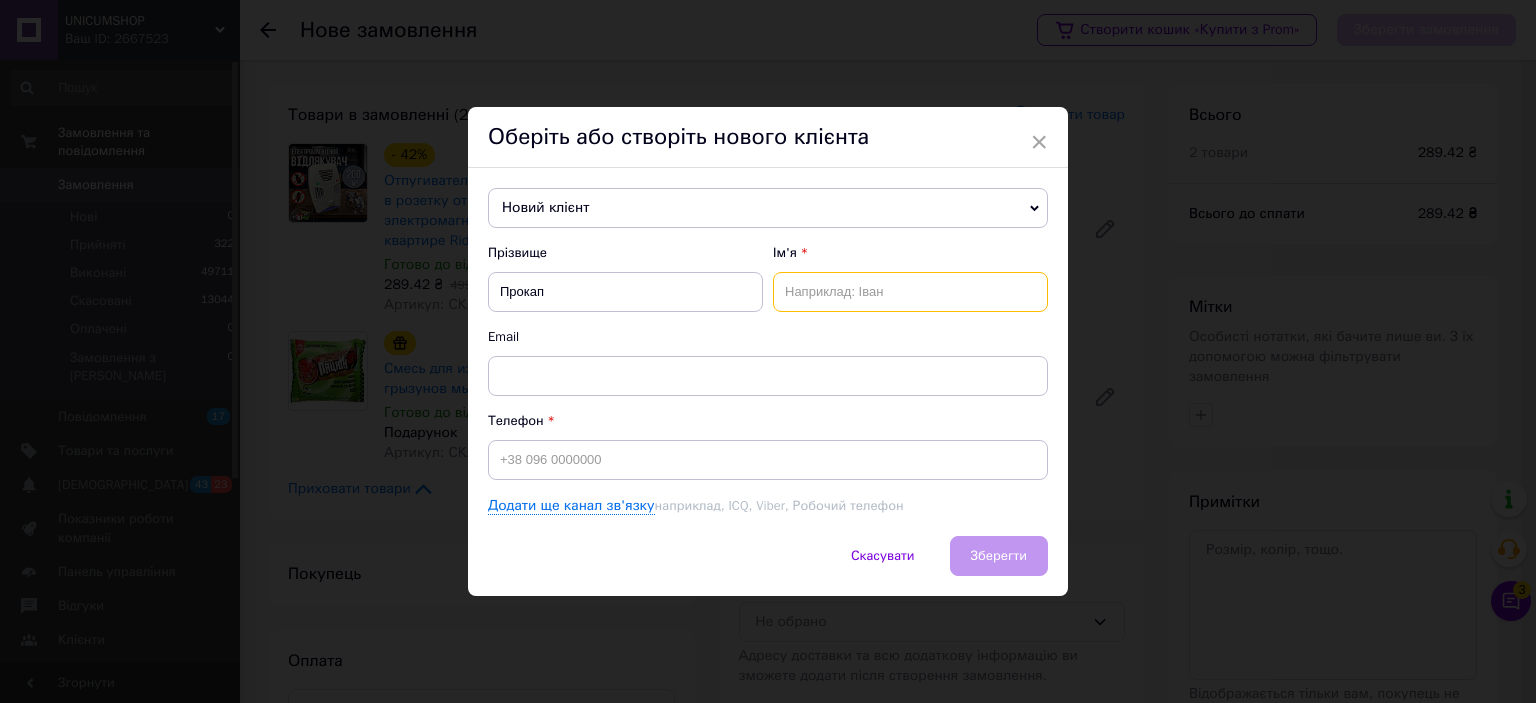 click at bounding box center [910, 292] 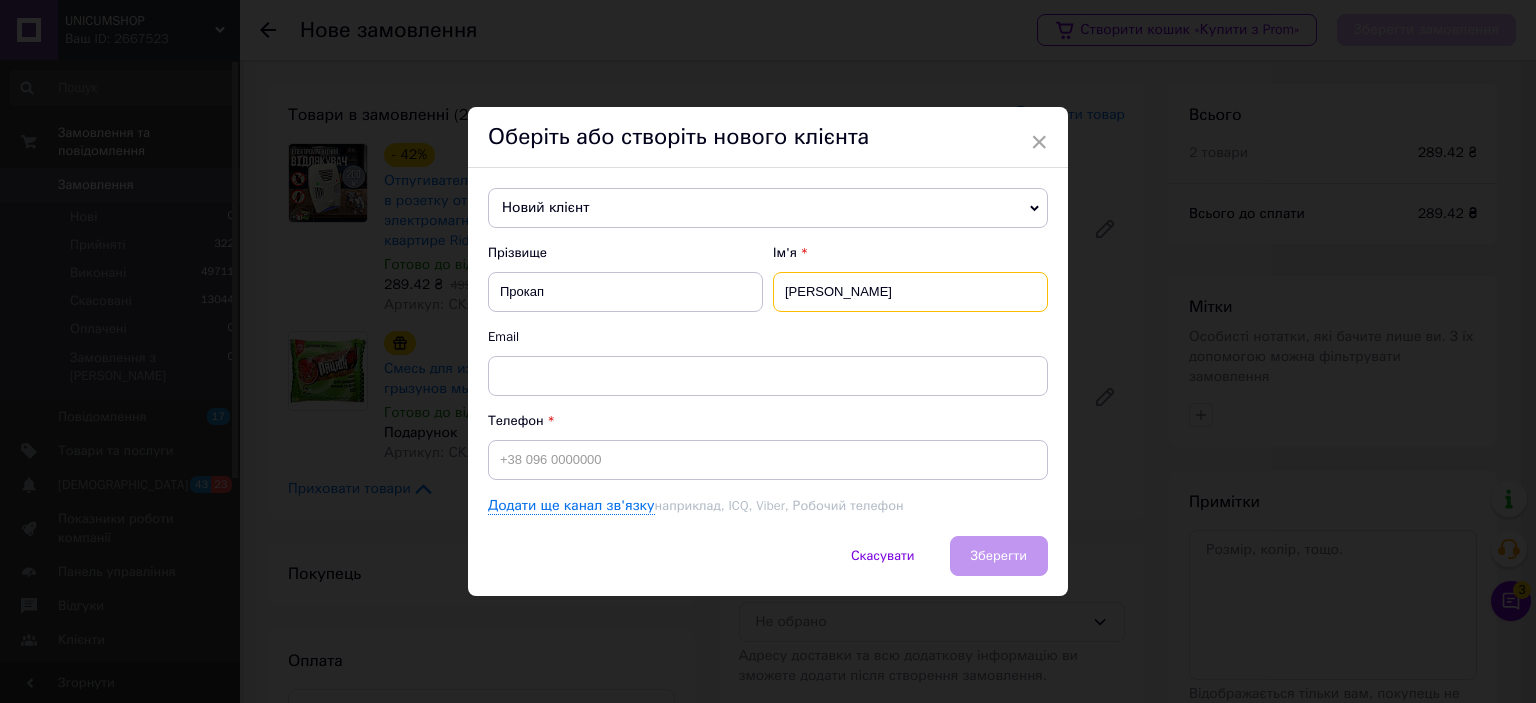 type on "Олег" 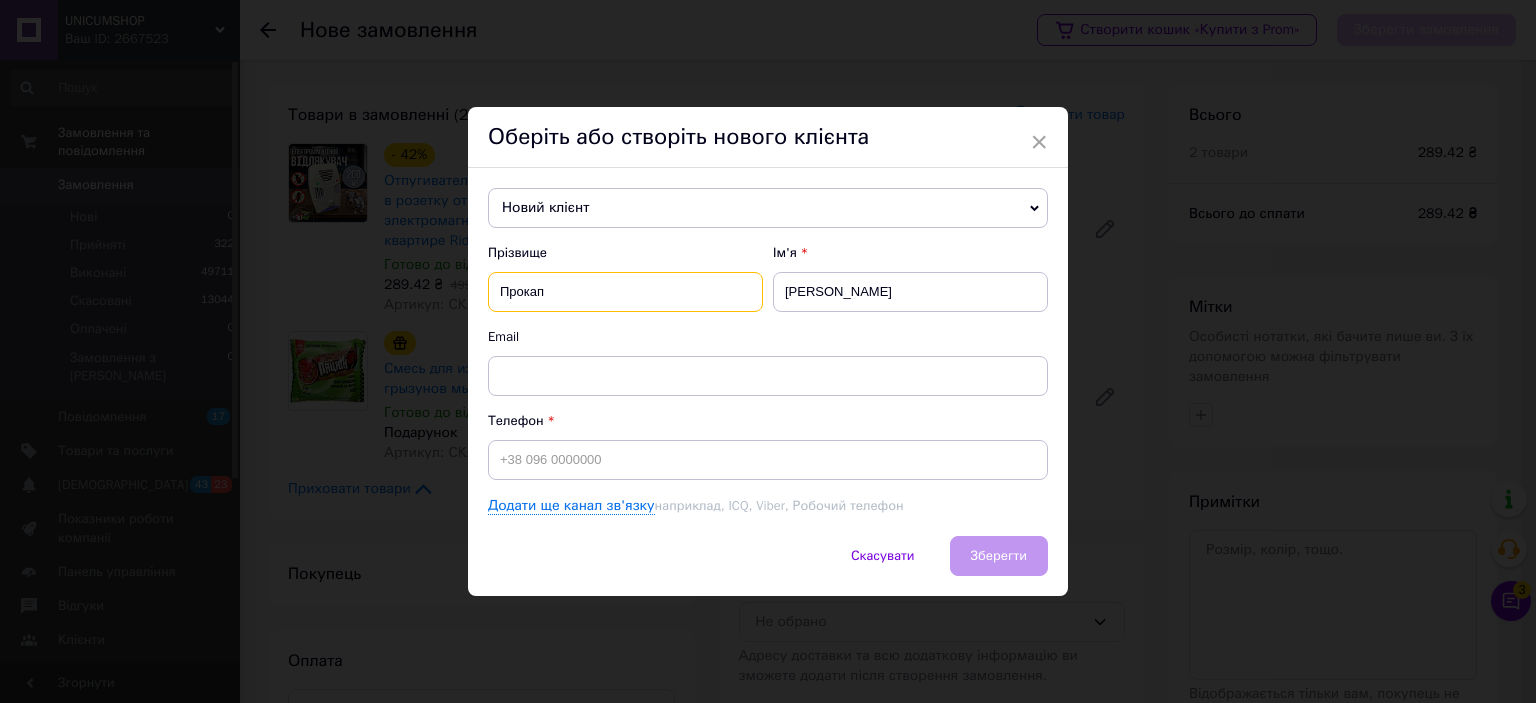 click on "Прокап" at bounding box center (625, 292) 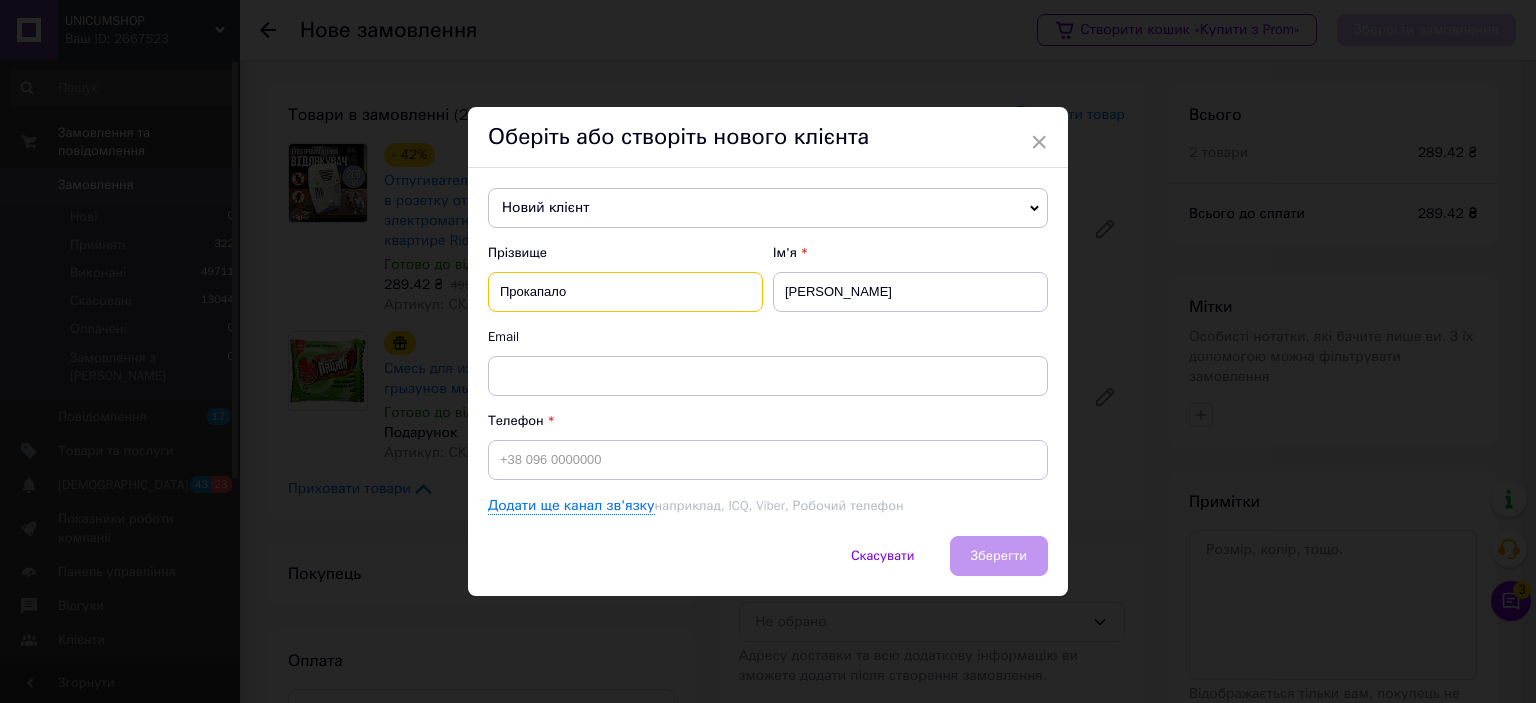 type on "Прокапало" 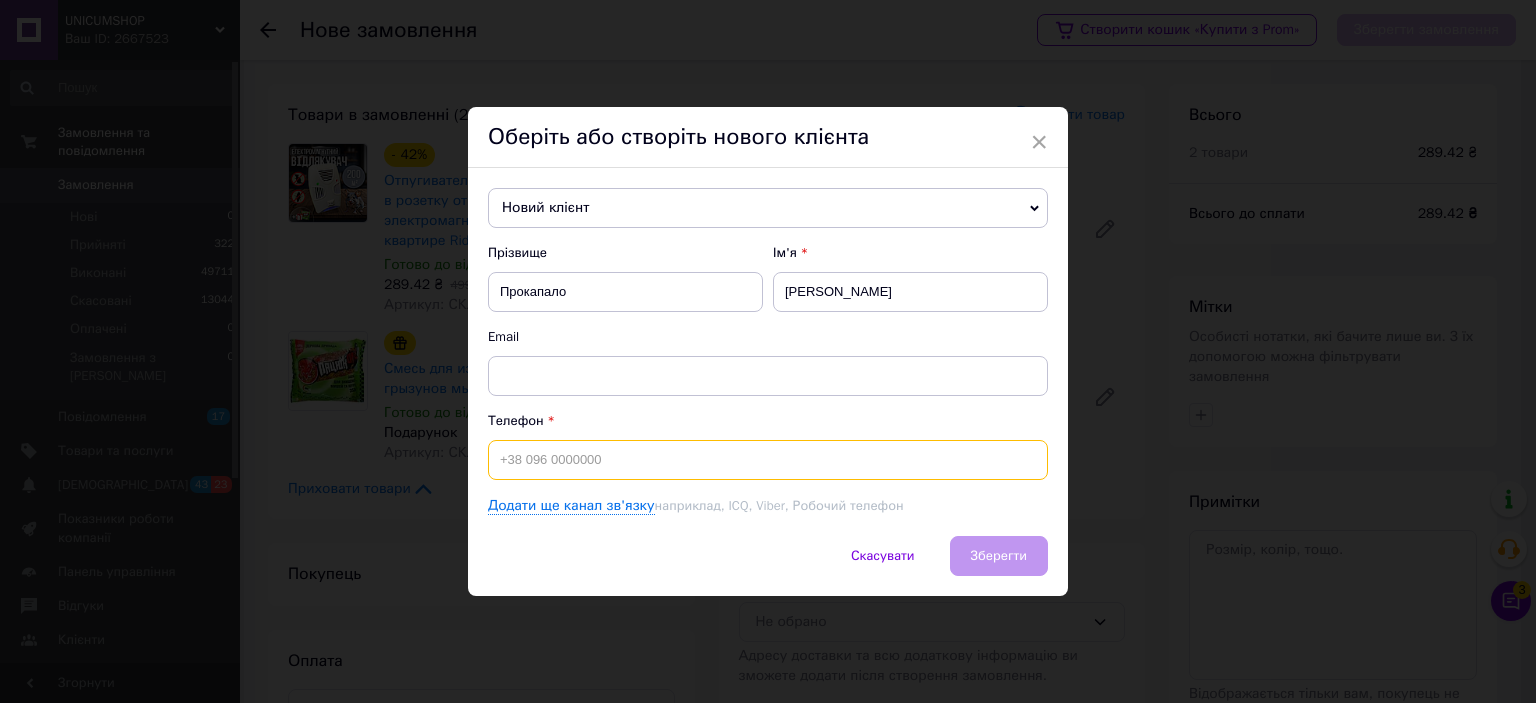 click at bounding box center (768, 460) 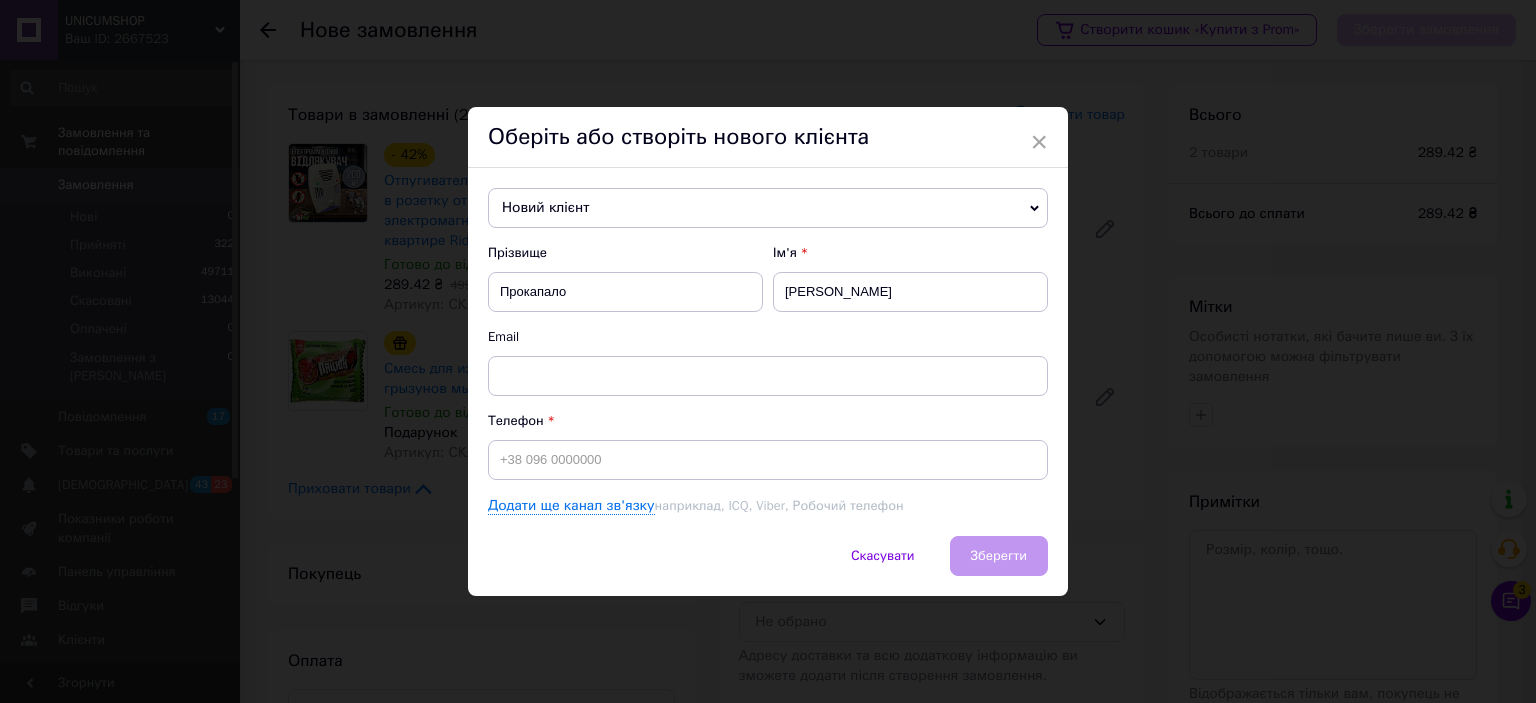 click on "Телефон" at bounding box center (768, 446) 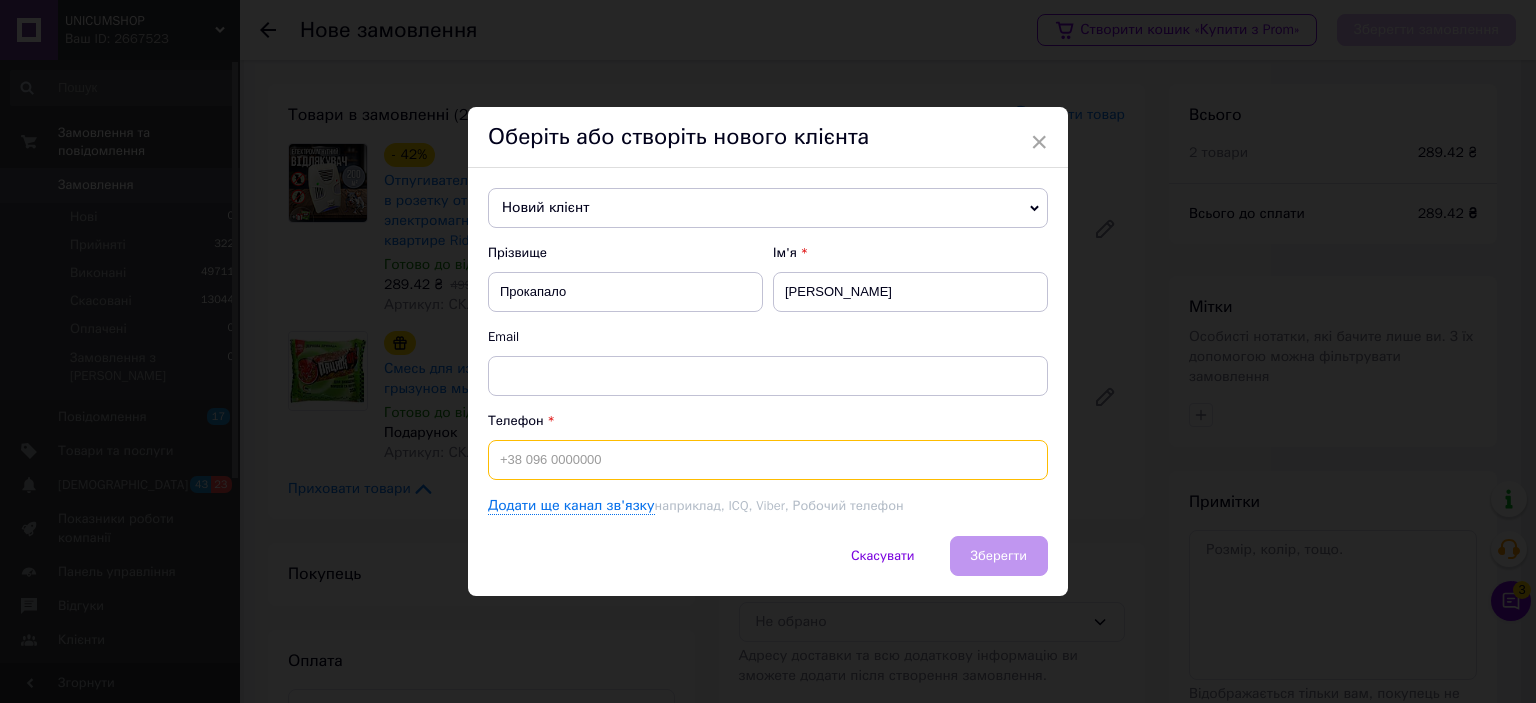 click at bounding box center (768, 460) 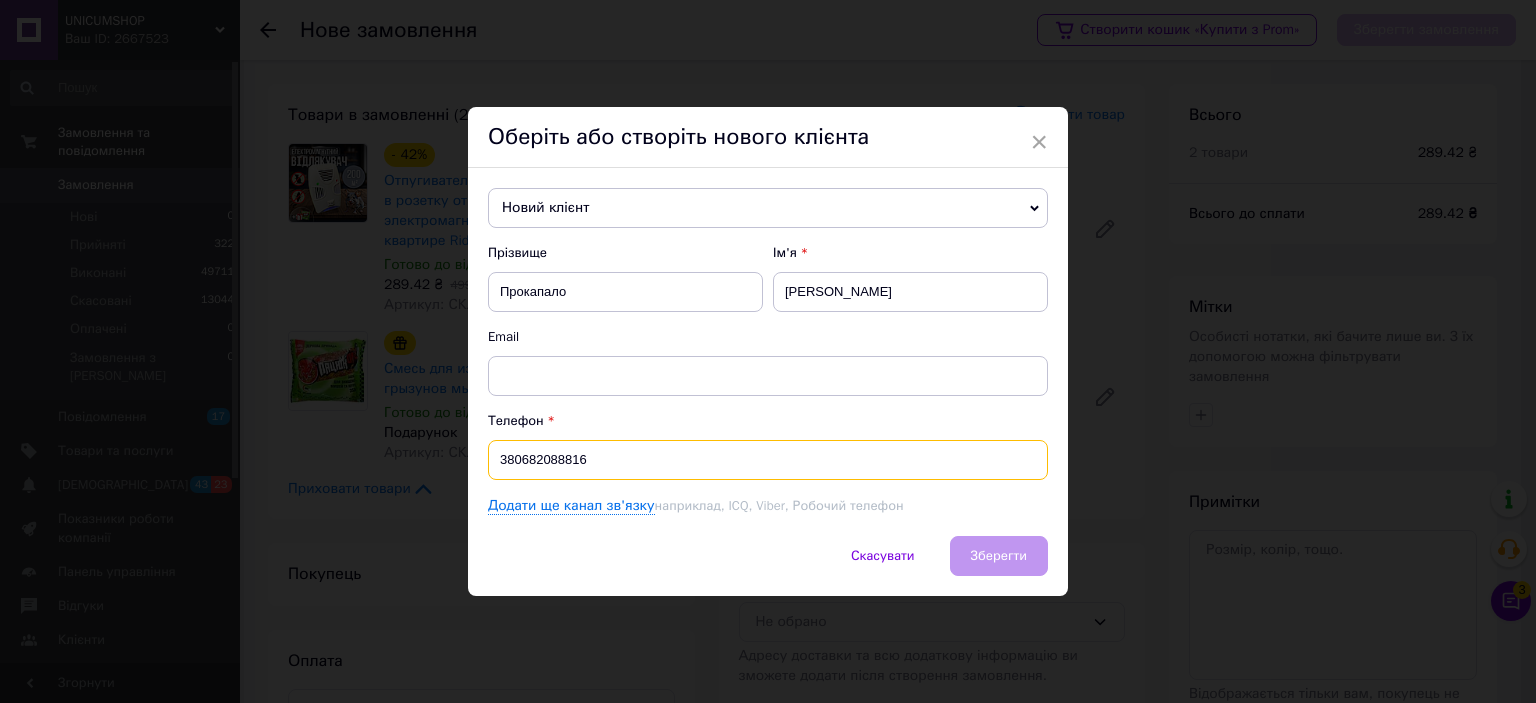 click on "380682088816" at bounding box center [768, 460] 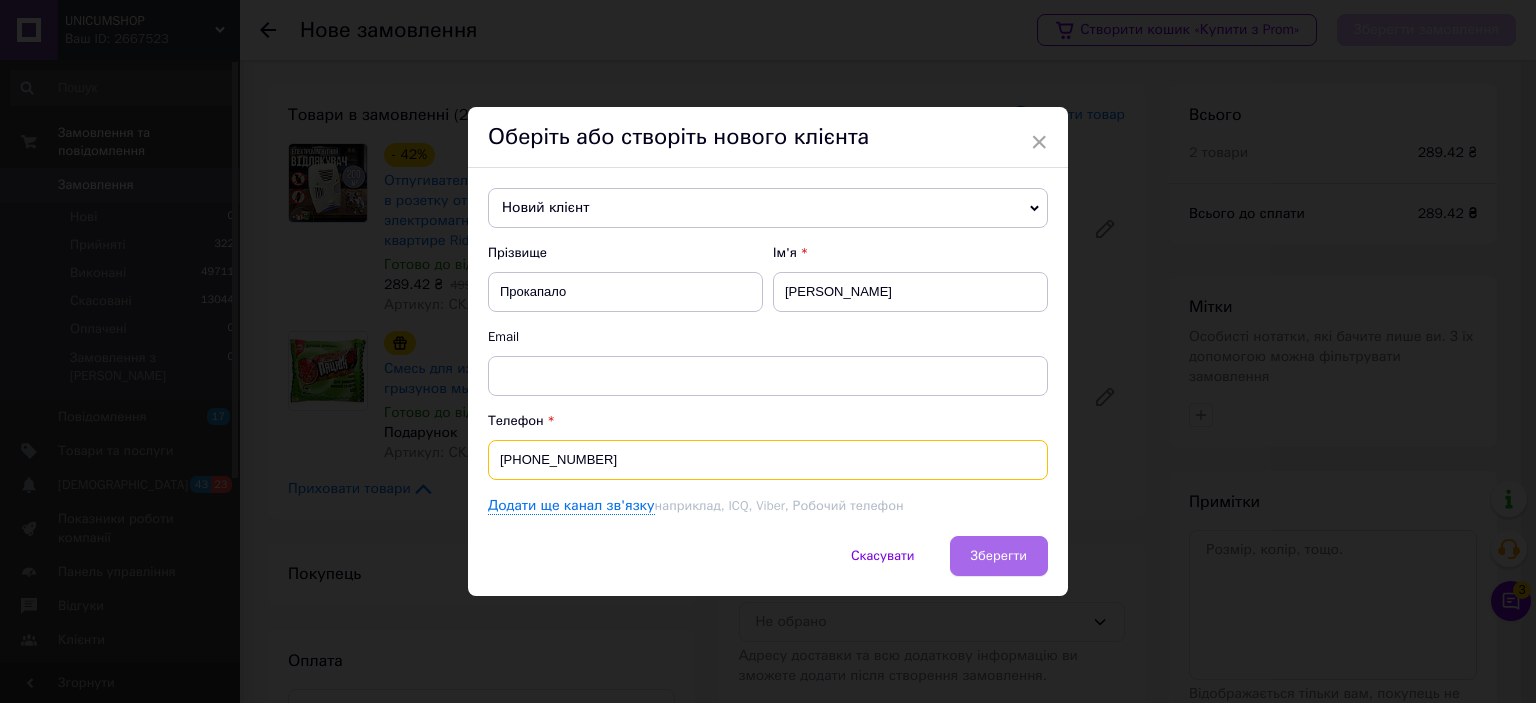 type on "+380682088816" 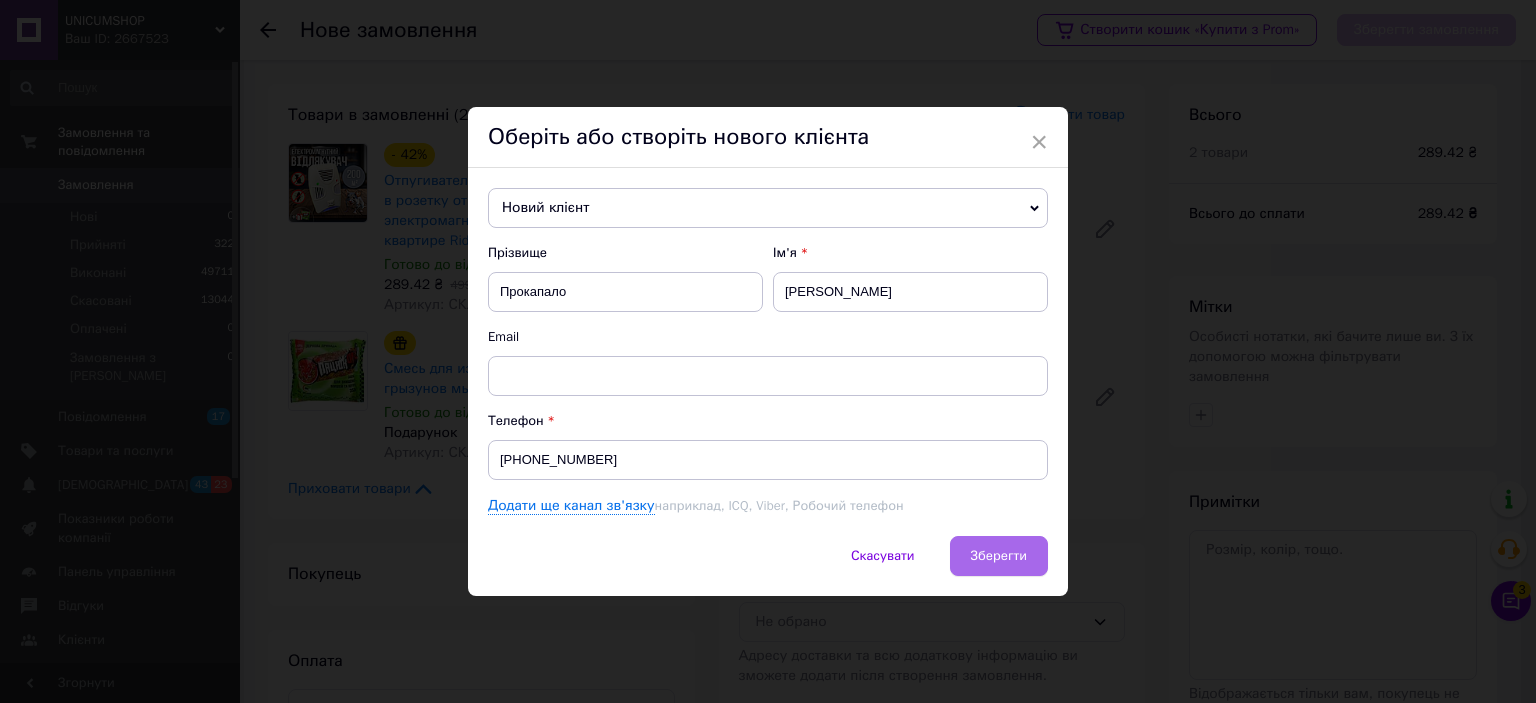 click on "Зберегти" at bounding box center [999, 556] 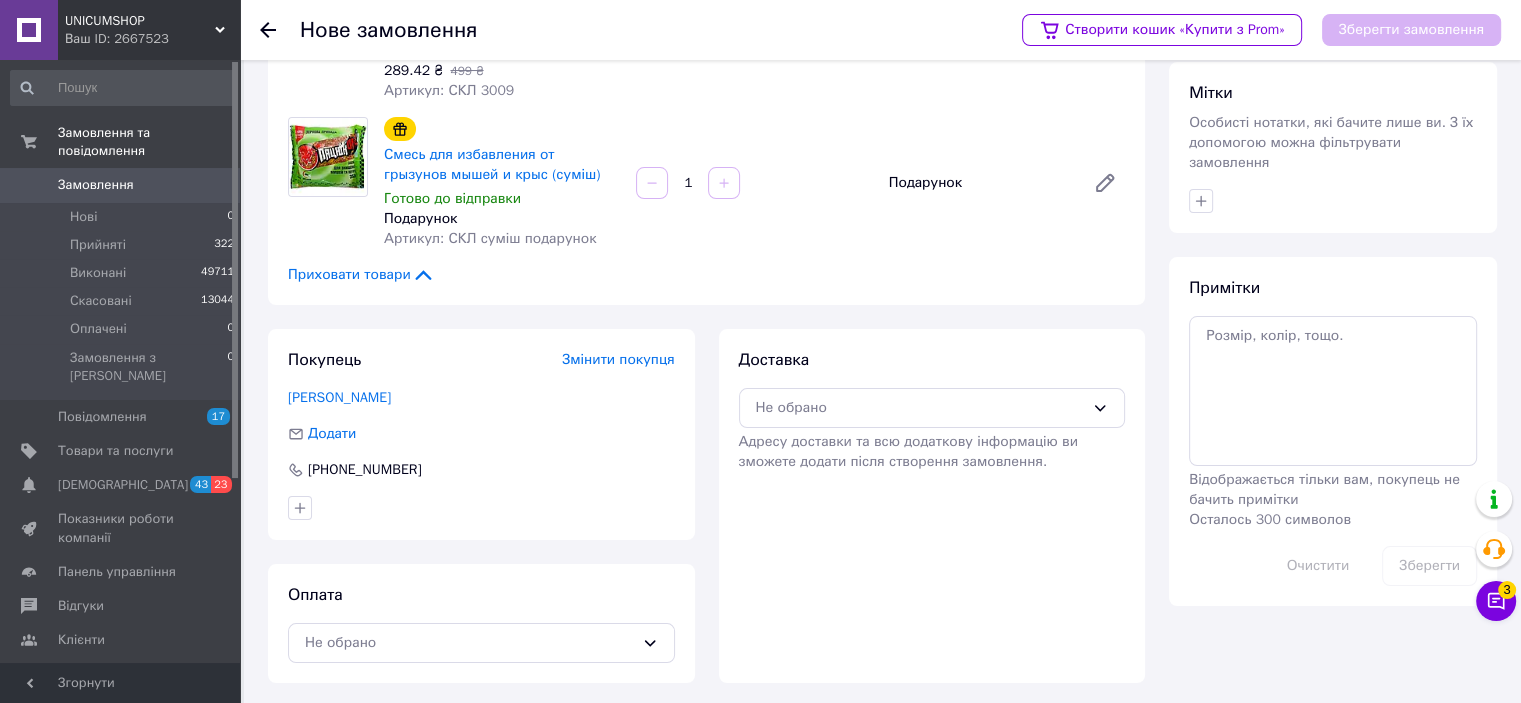 scroll, scrollTop: 219, scrollLeft: 0, axis: vertical 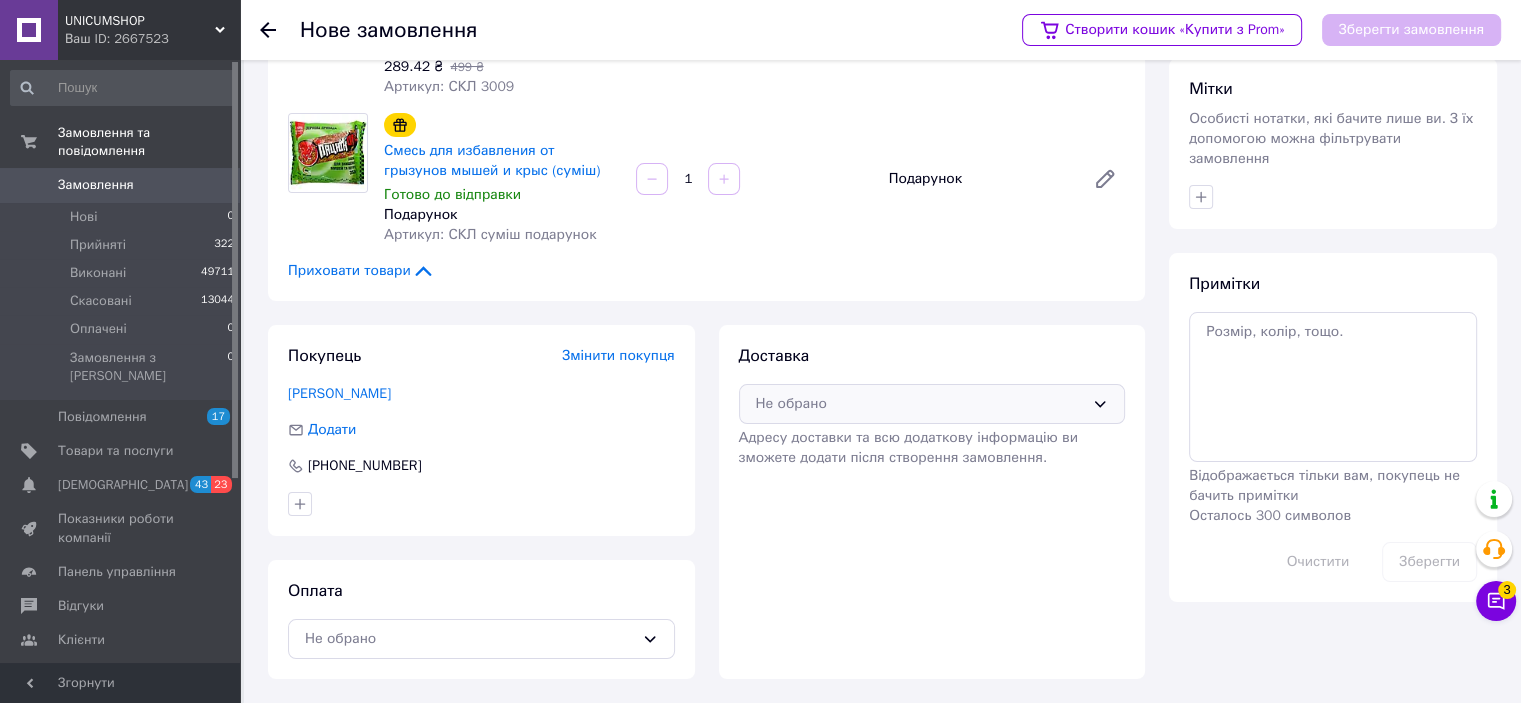 click on "Не обрано" at bounding box center [920, 404] 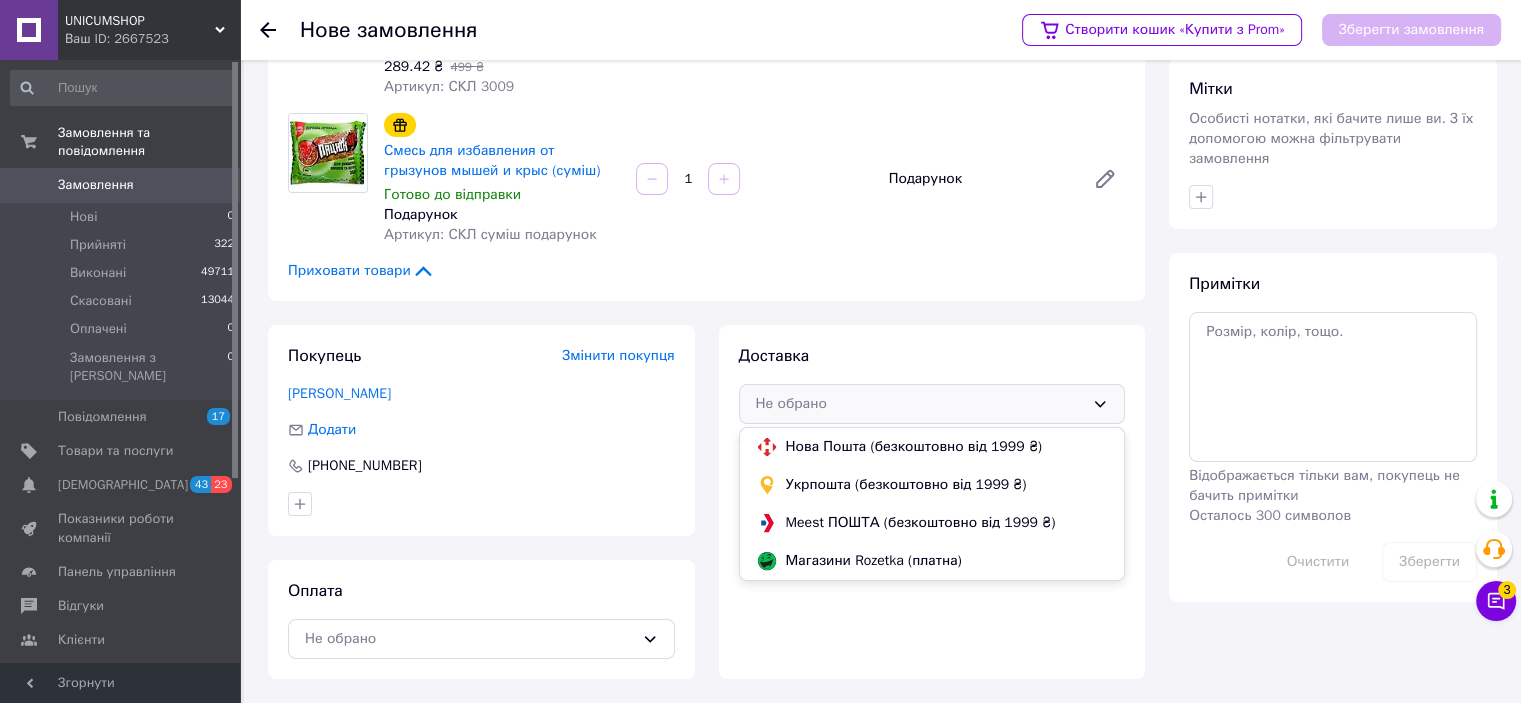 click on "Нова Пошта (безкоштовно від 1999 ₴)" at bounding box center [947, 447] 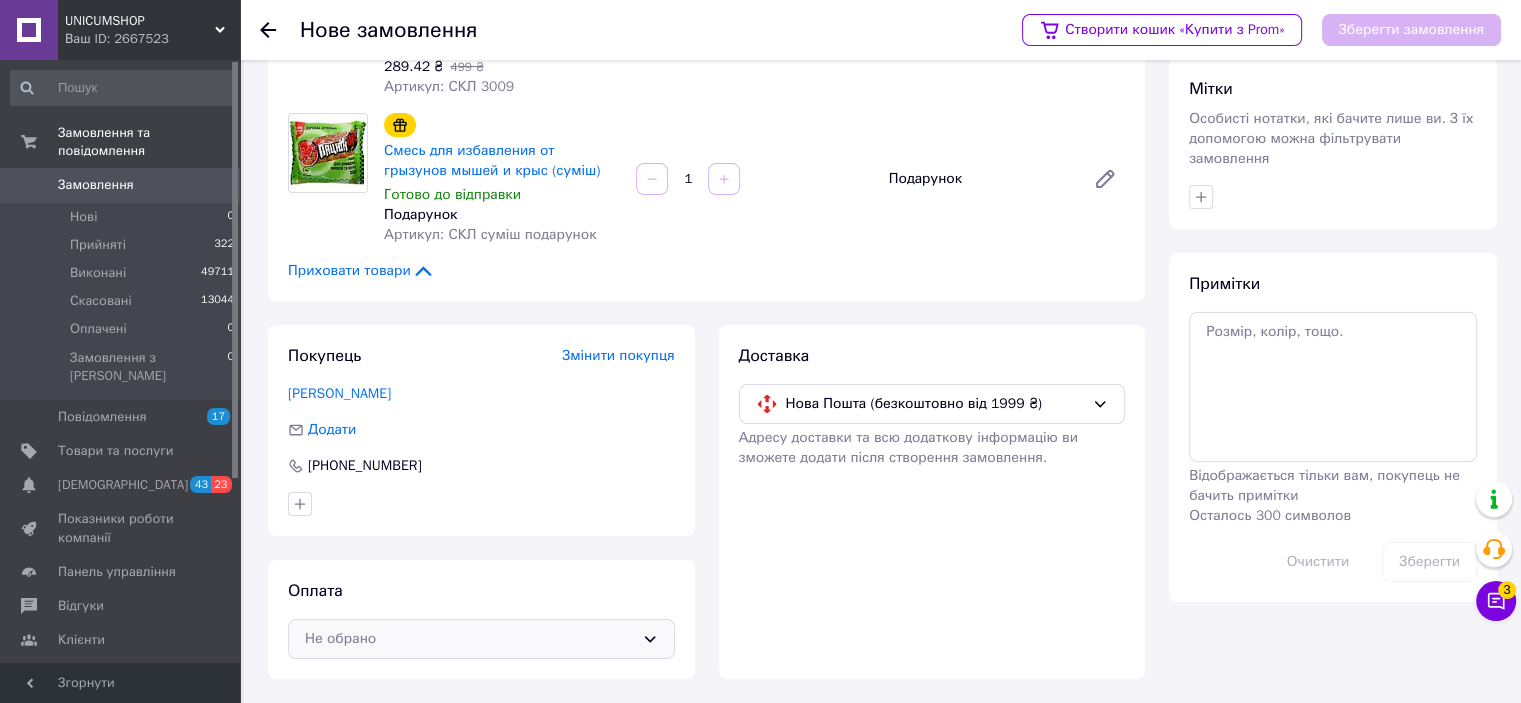 click on "Не обрано" at bounding box center (481, 639) 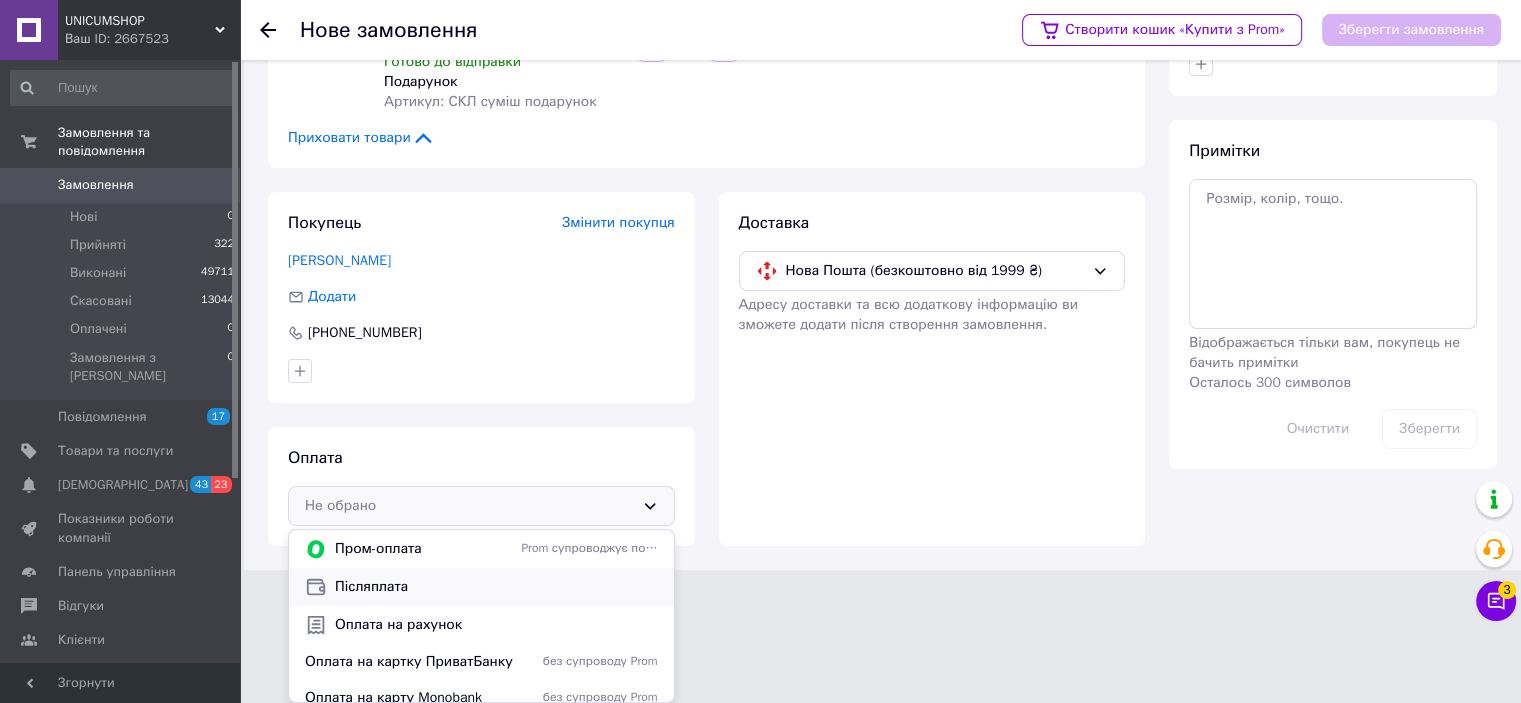 click on "Післяплата" at bounding box center [496, 587] 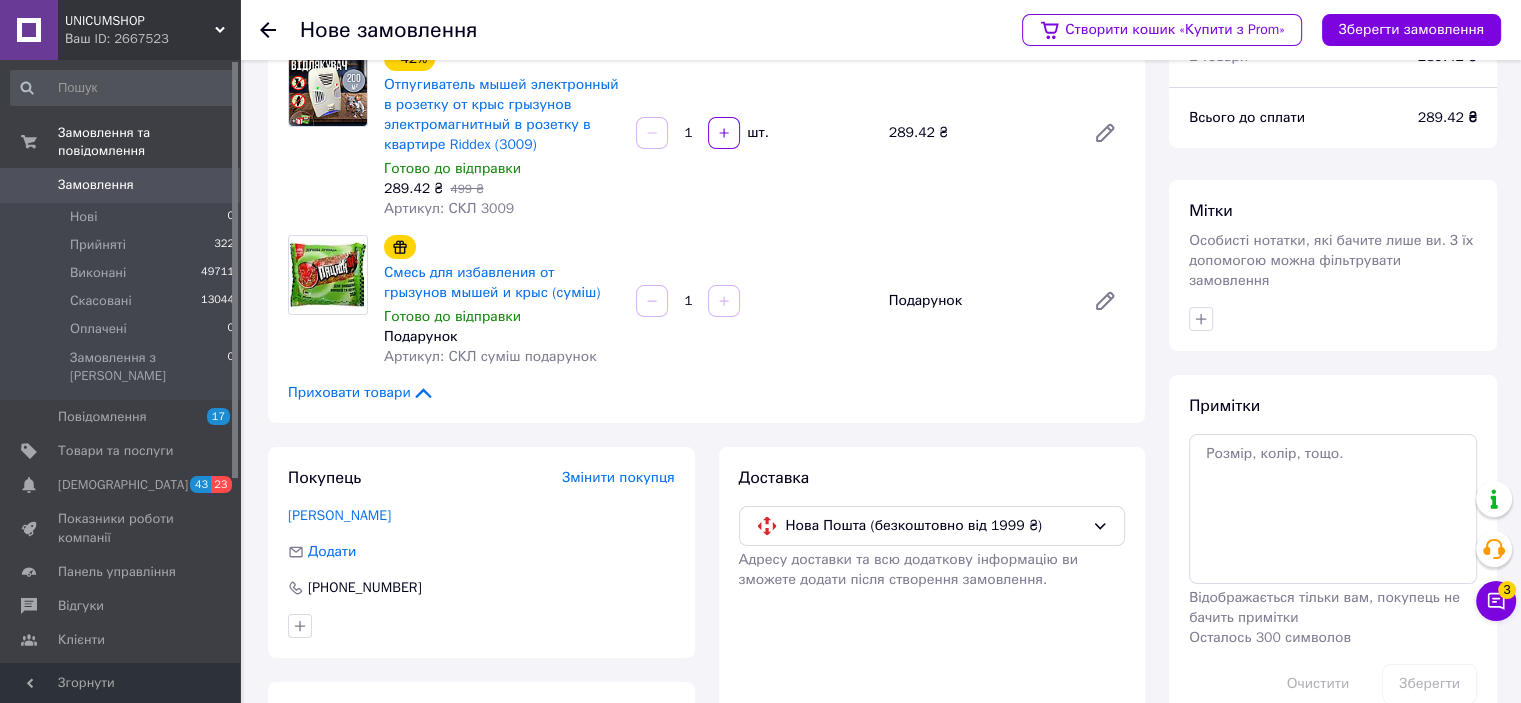 scroll, scrollTop: 0, scrollLeft: 0, axis: both 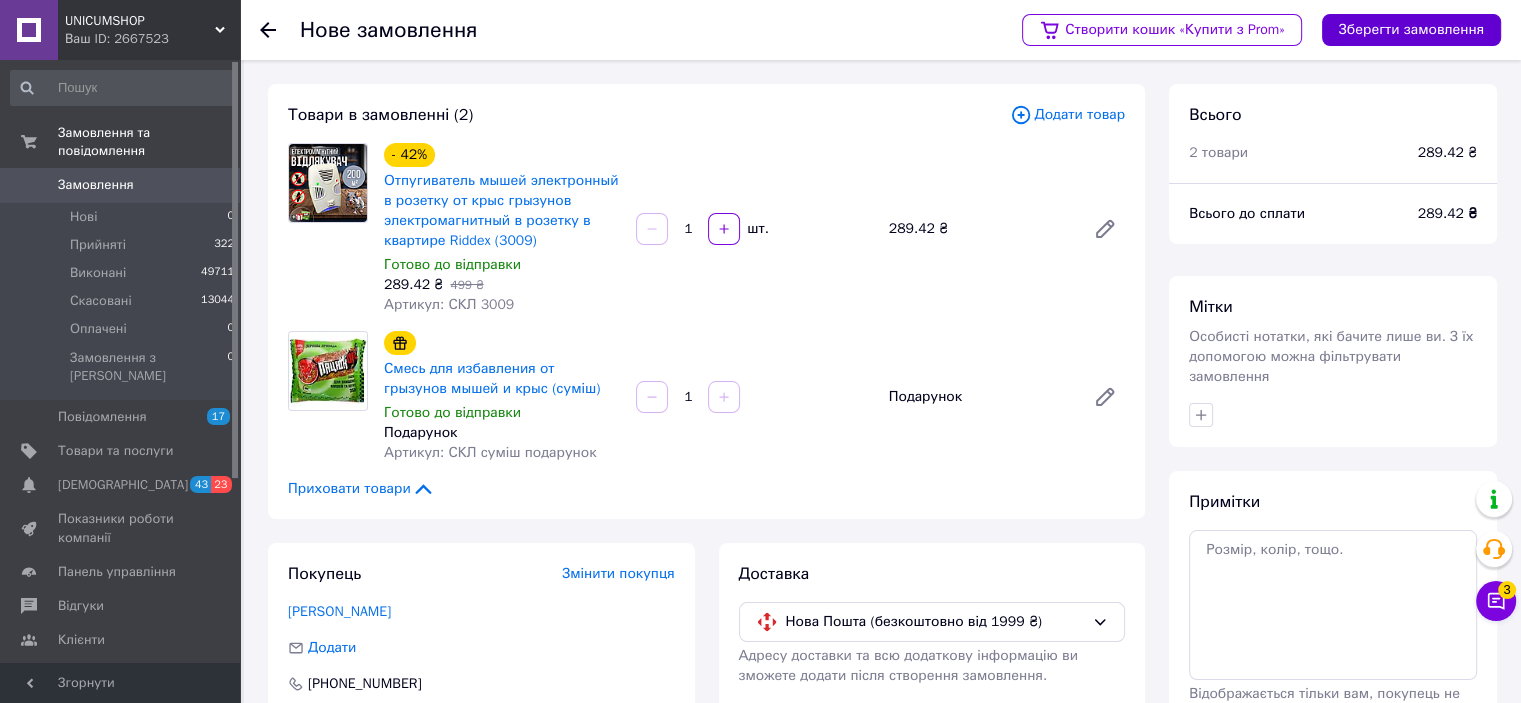 click on "Зберегти замовлення" at bounding box center [1411, 30] 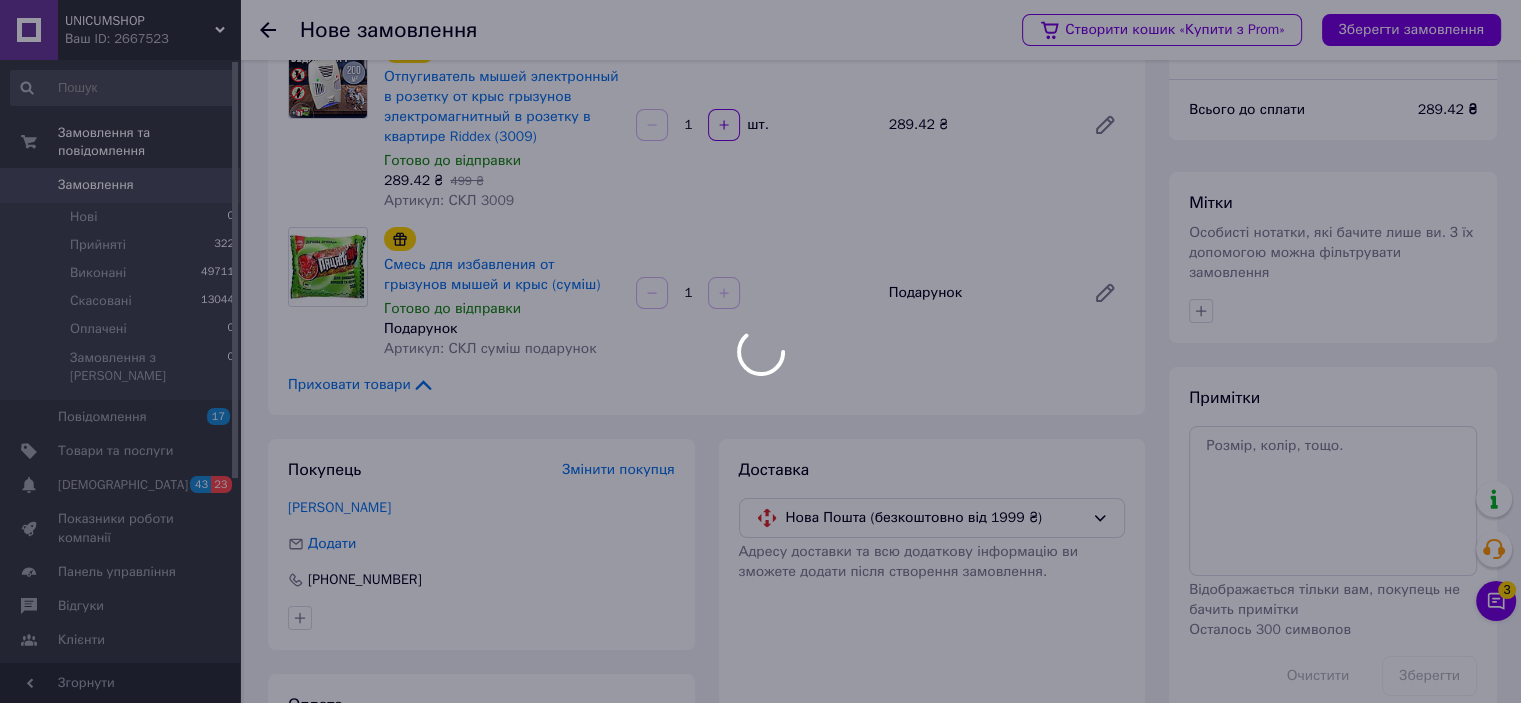 scroll, scrollTop: 200, scrollLeft: 0, axis: vertical 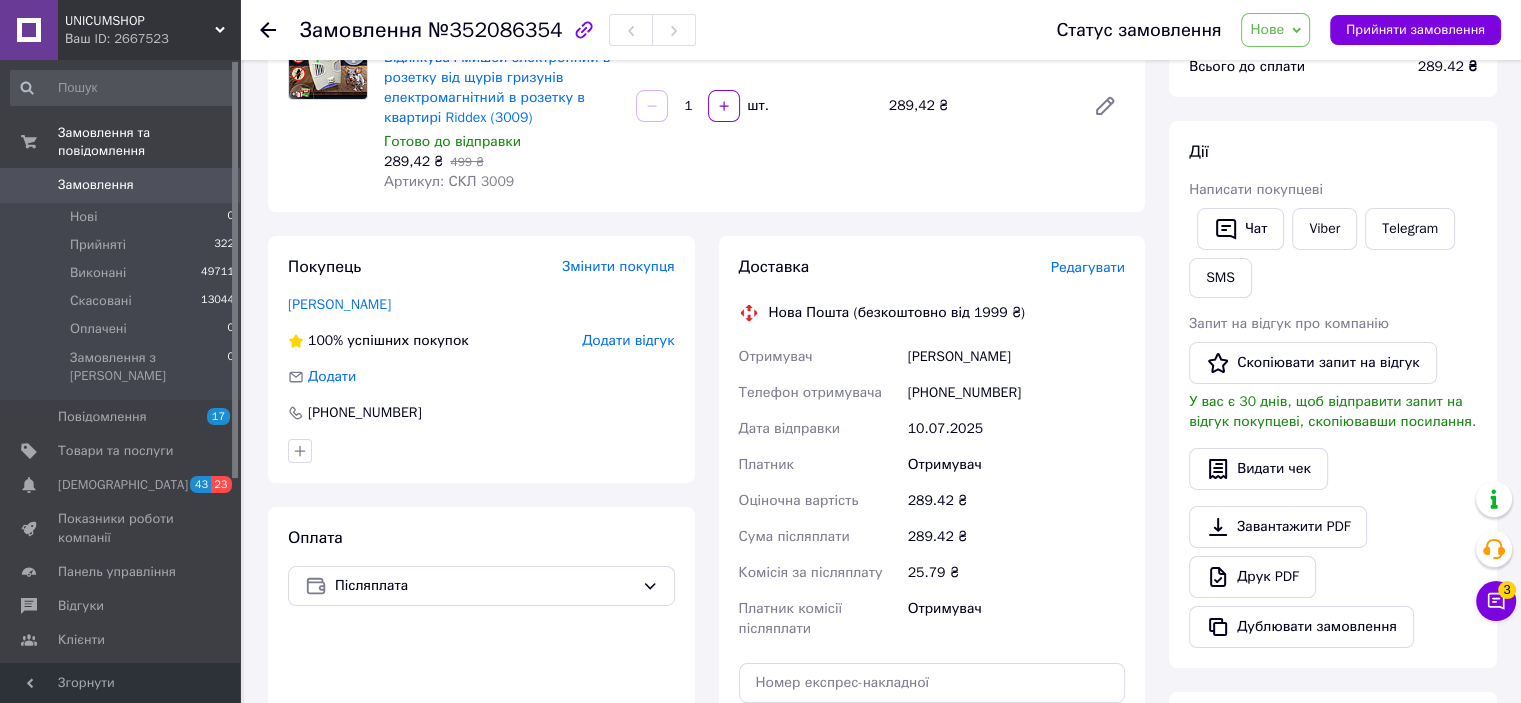 click on "Редагувати" at bounding box center [1088, 267] 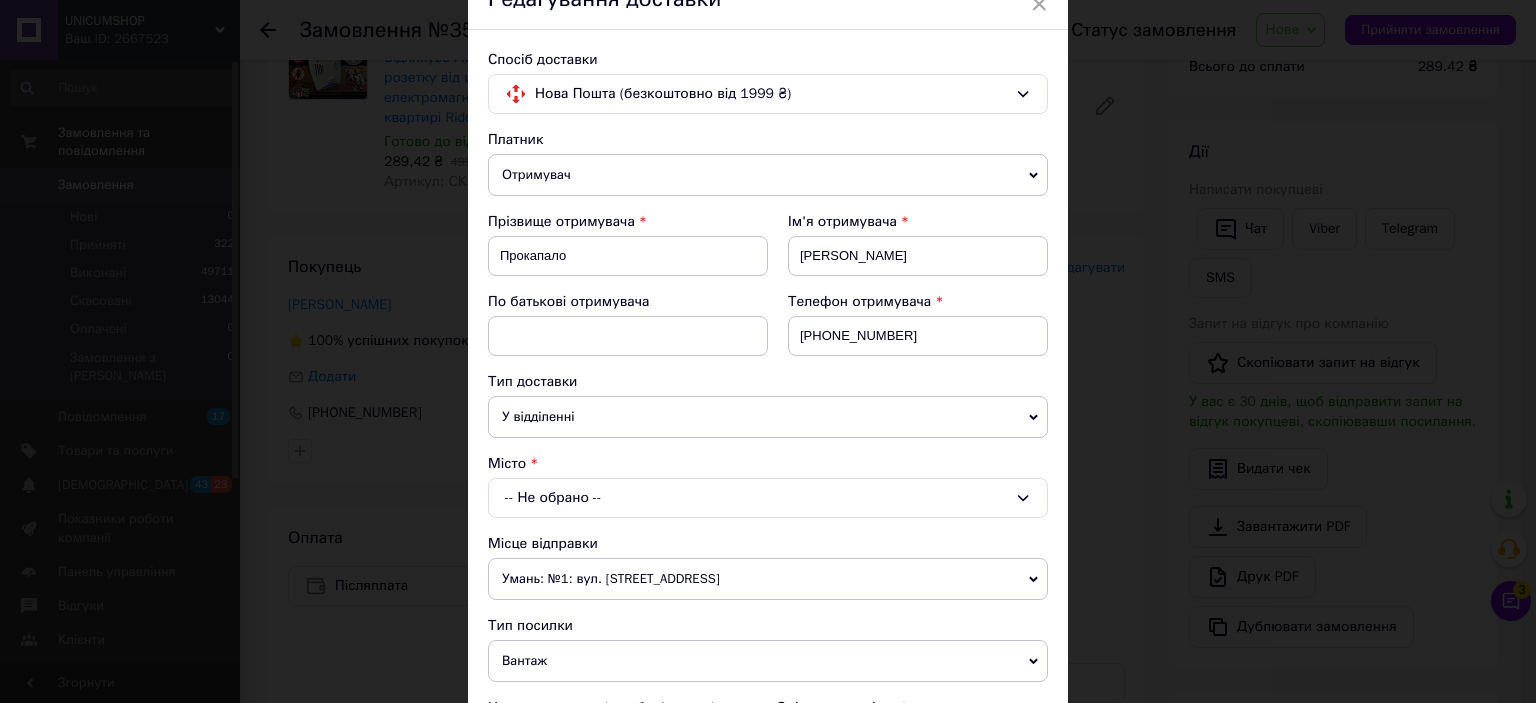 scroll, scrollTop: 200, scrollLeft: 0, axis: vertical 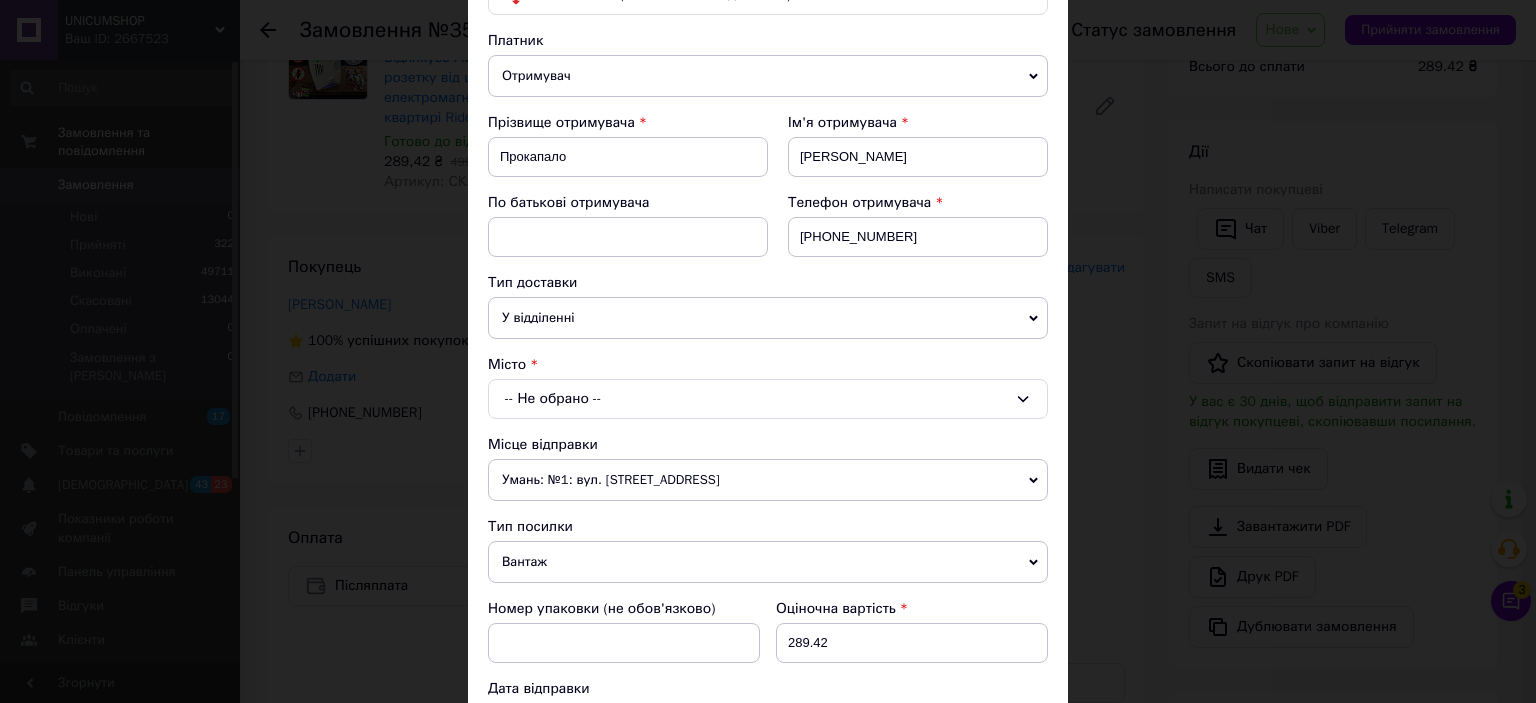 click on "-- Не обрано --" at bounding box center (768, 399) 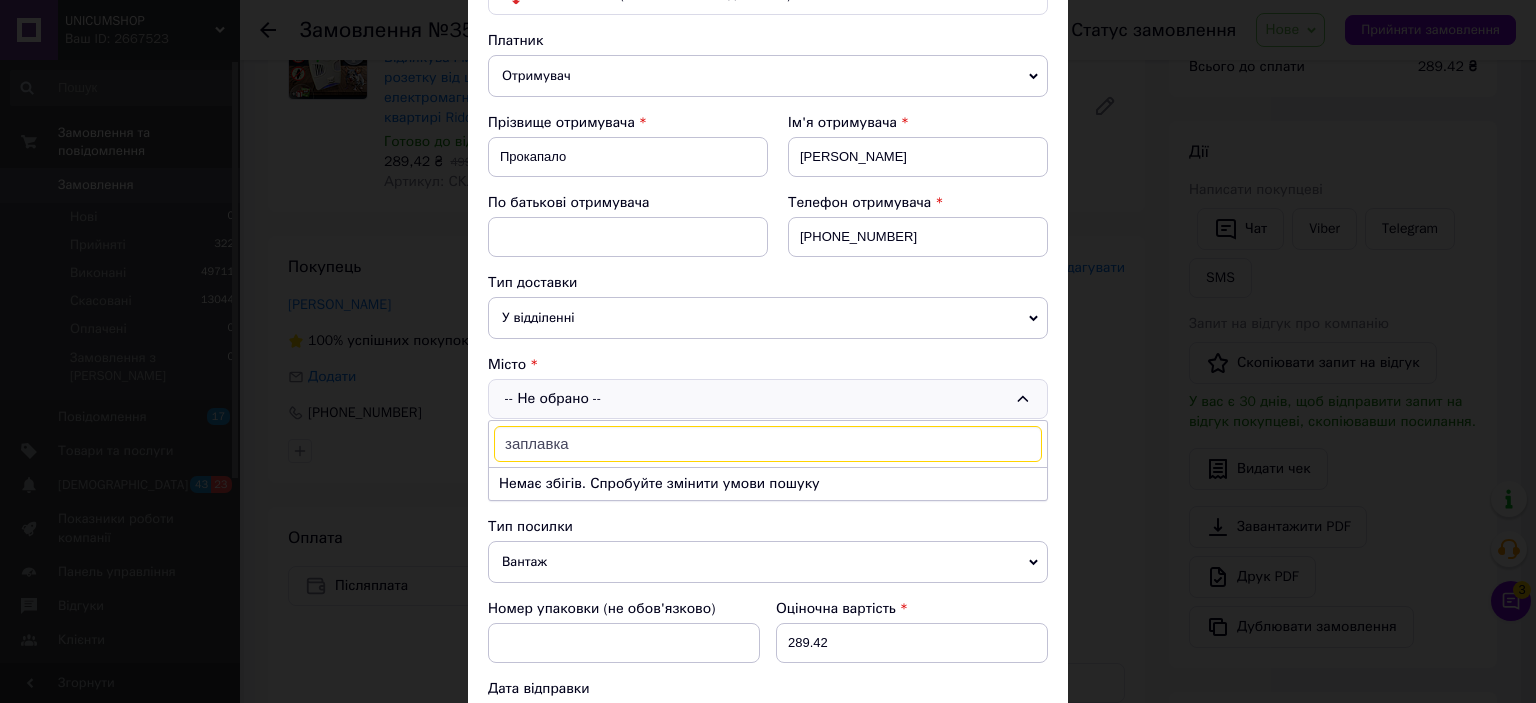 scroll, scrollTop: 300, scrollLeft: 0, axis: vertical 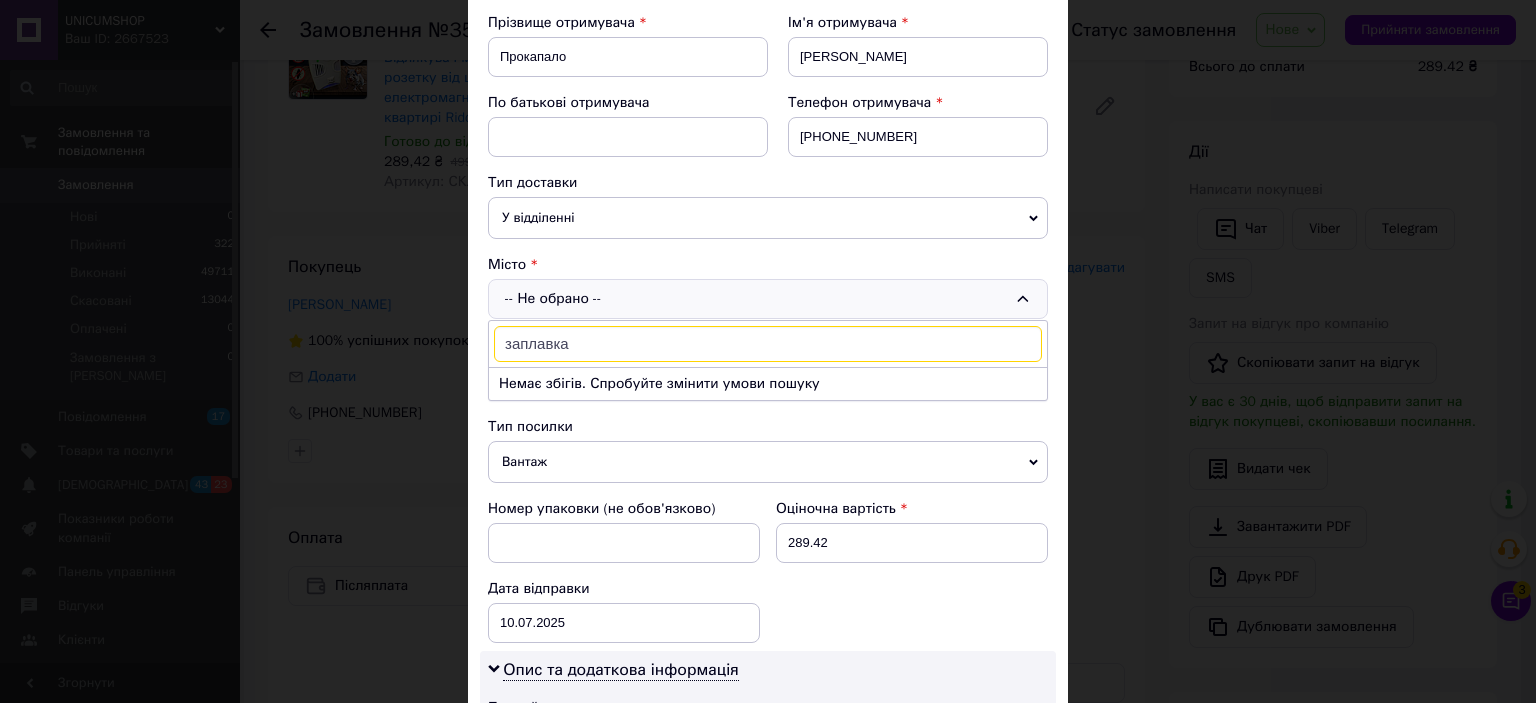 type on "заплавка" 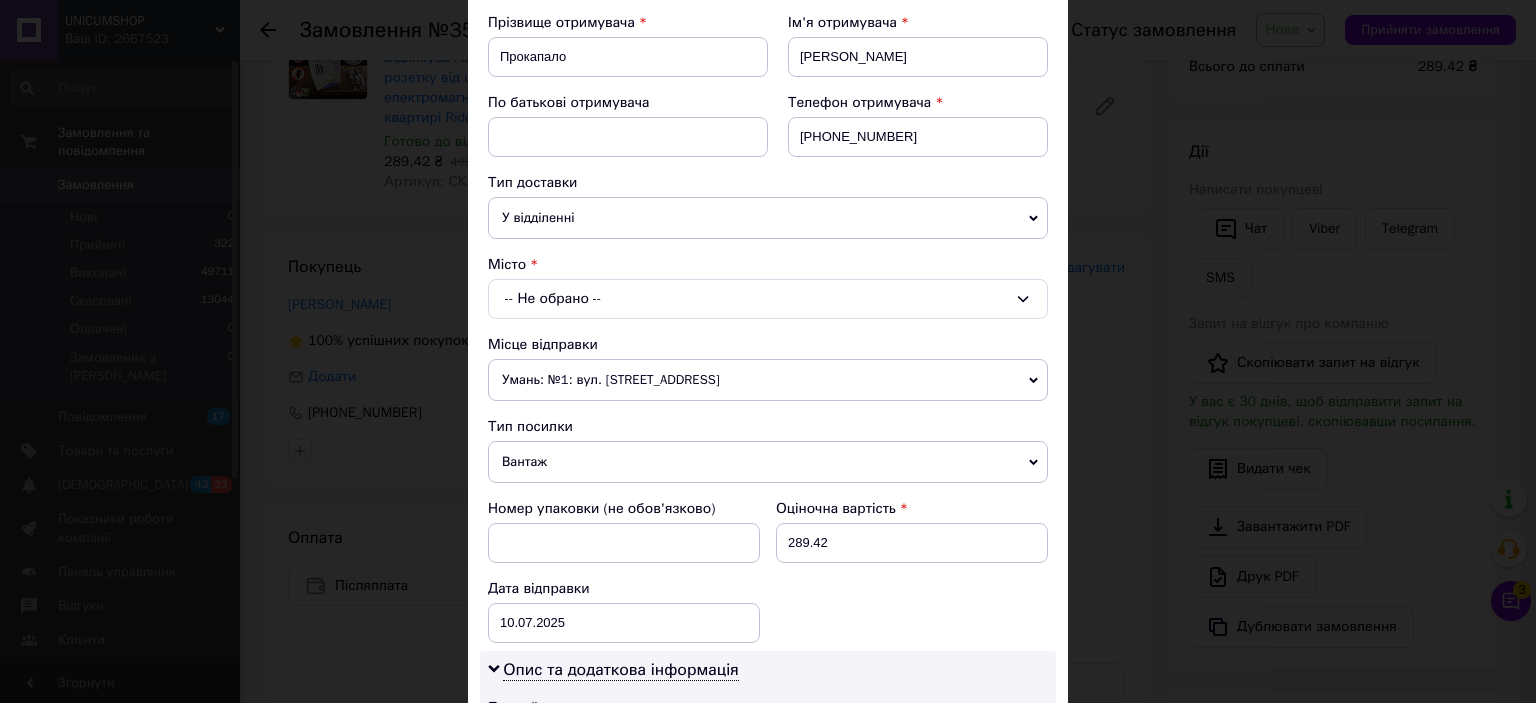 click on "-- Не обрано --" at bounding box center [768, 299] 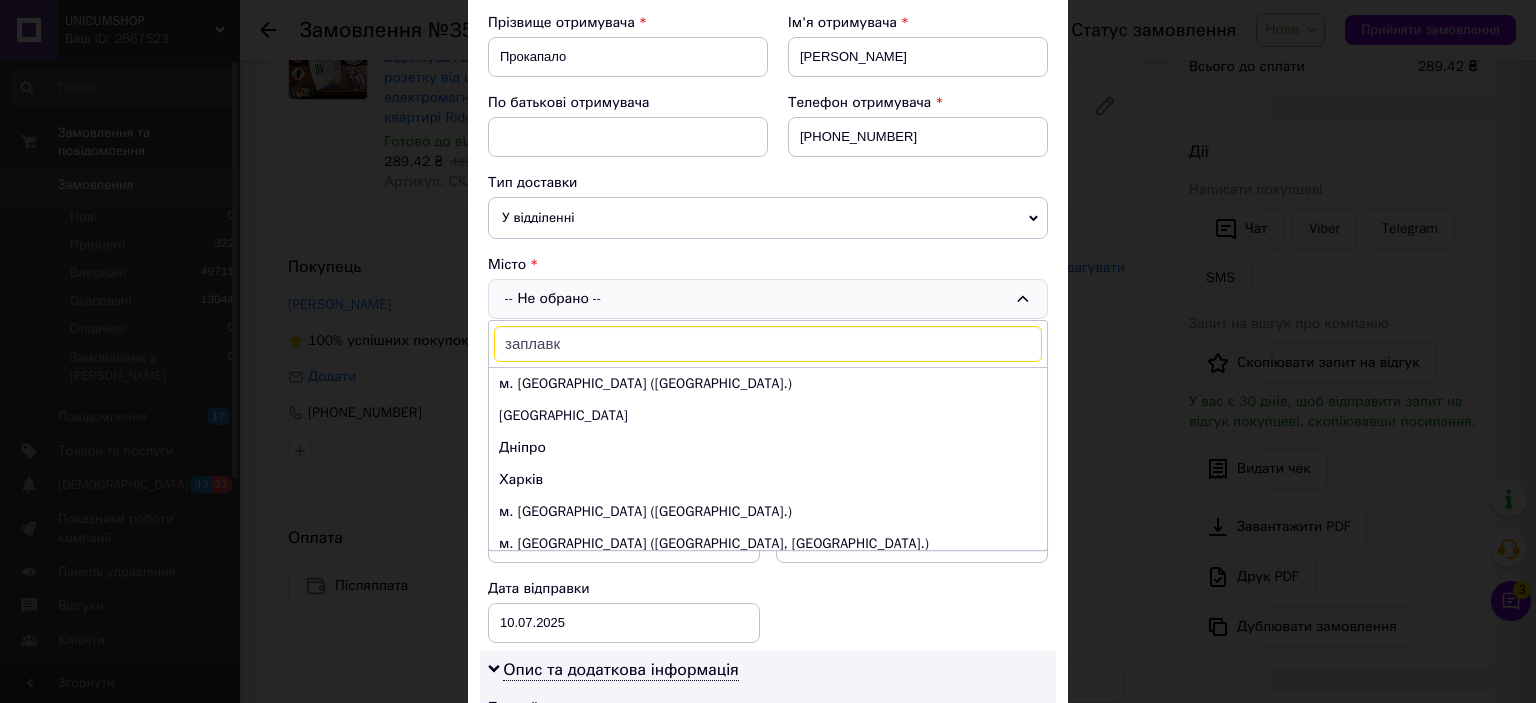 type on "заплавка" 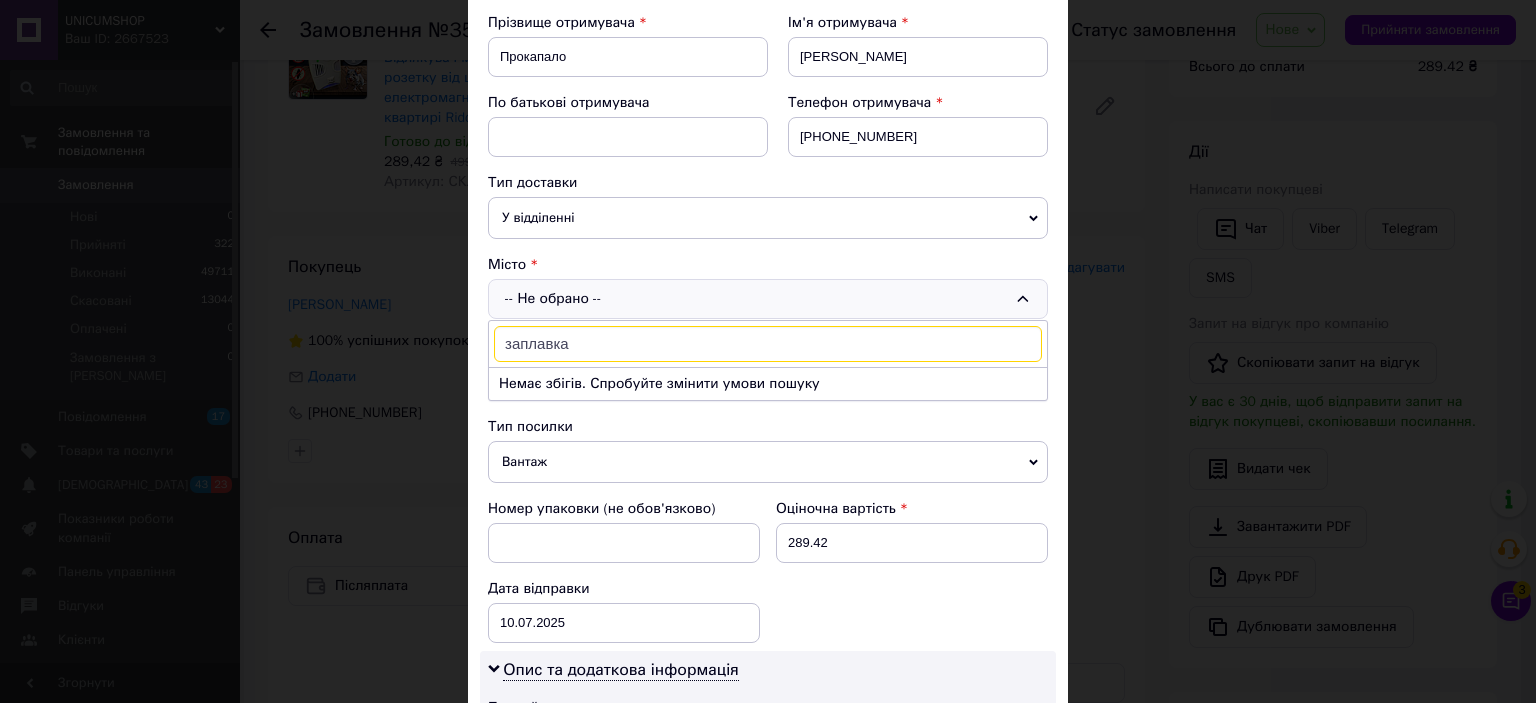 click on "заплавка" at bounding box center (768, 344) 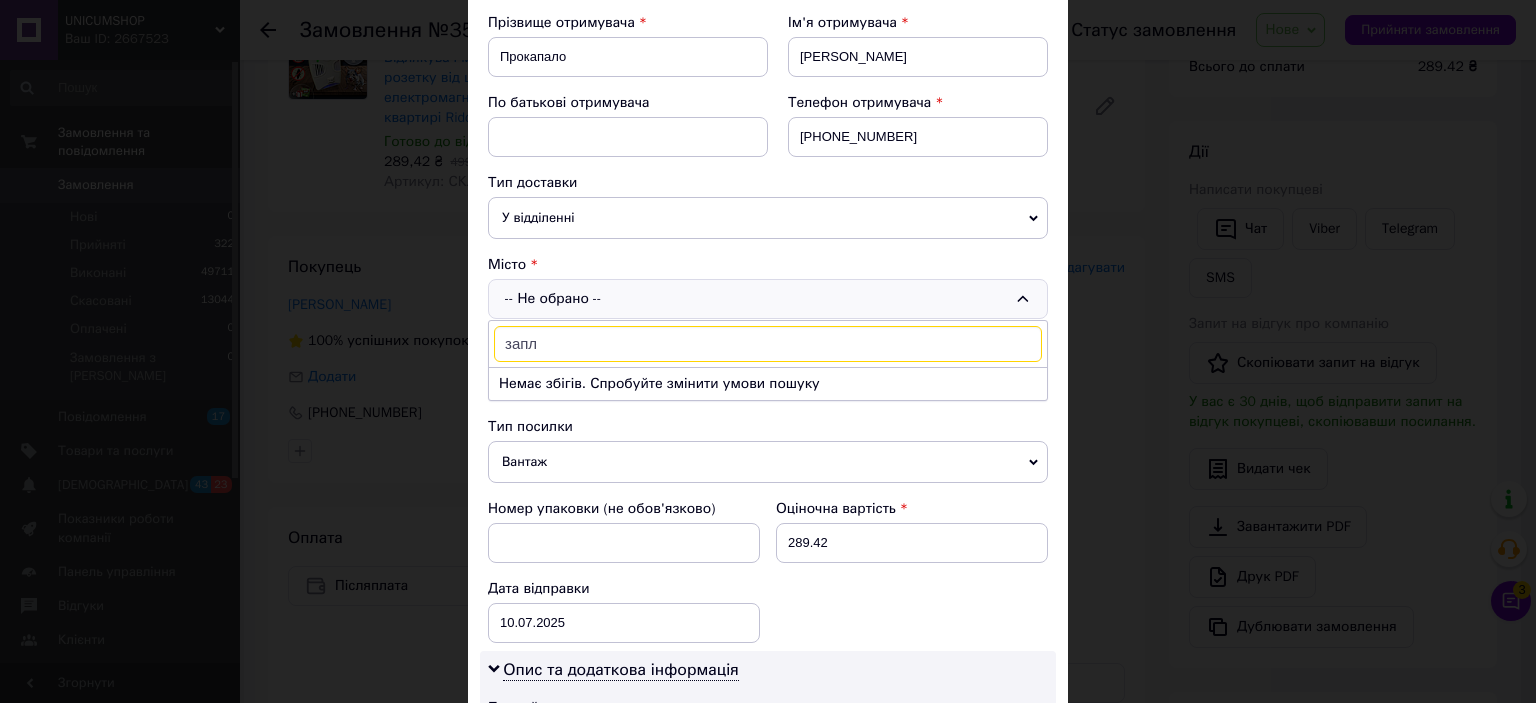 click on "запл" at bounding box center [768, 344] 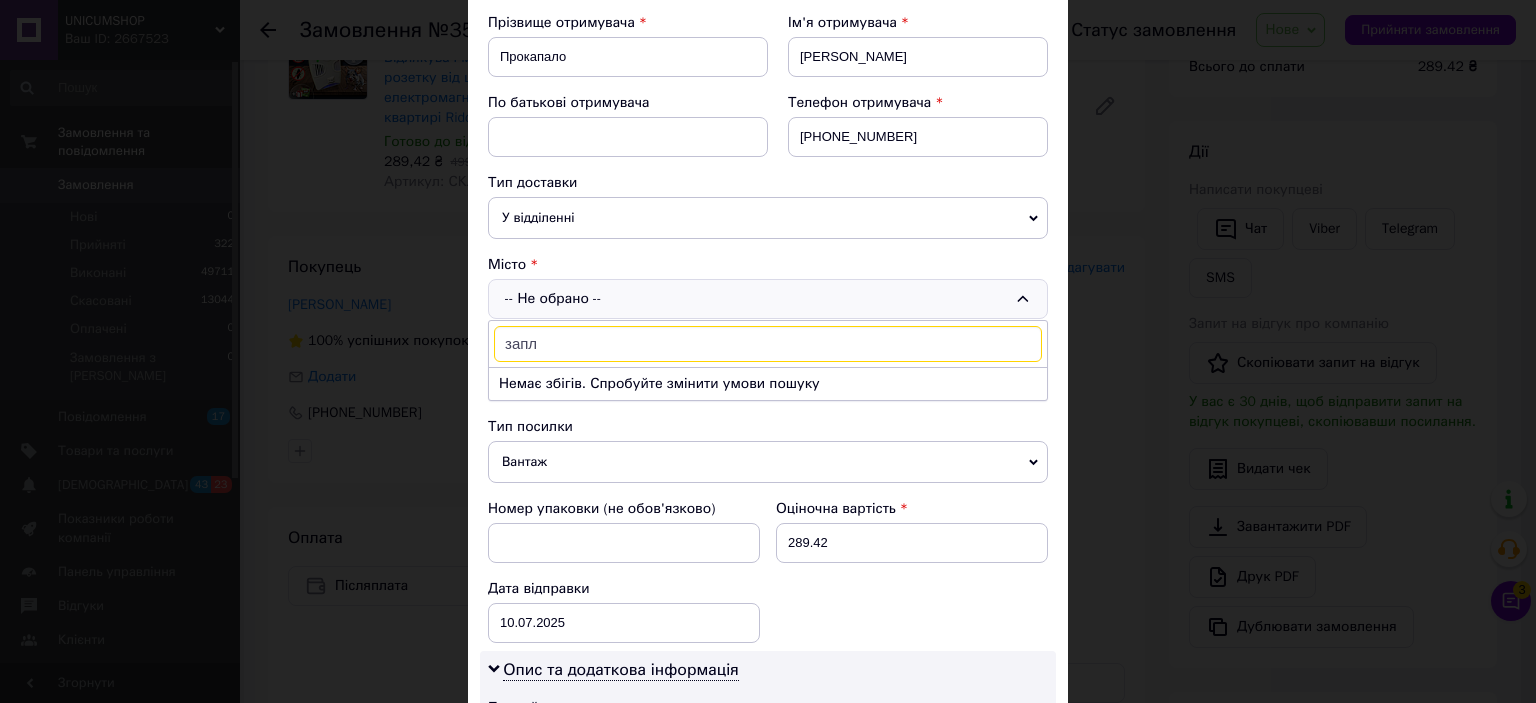 type on "запл" 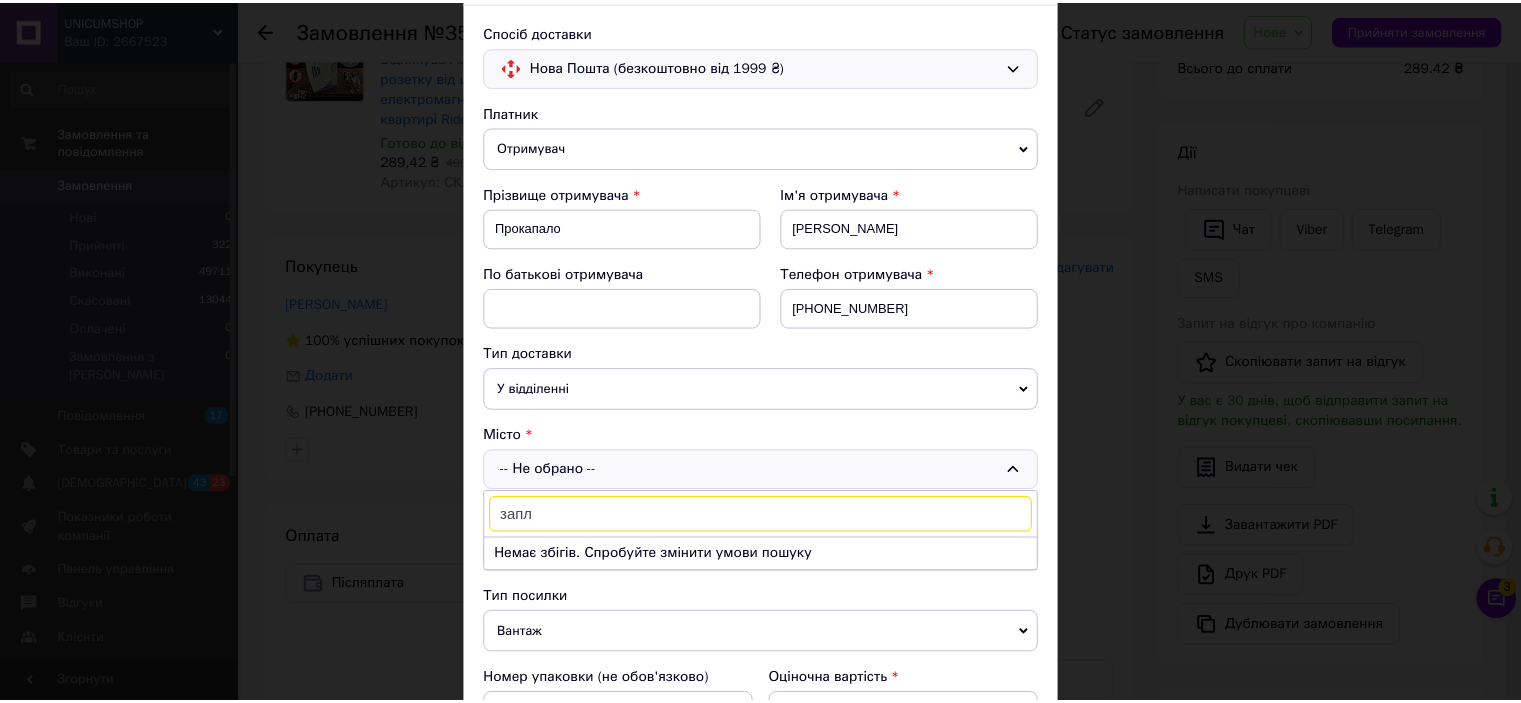 scroll, scrollTop: 0, scrollLeft: 0, axis: both 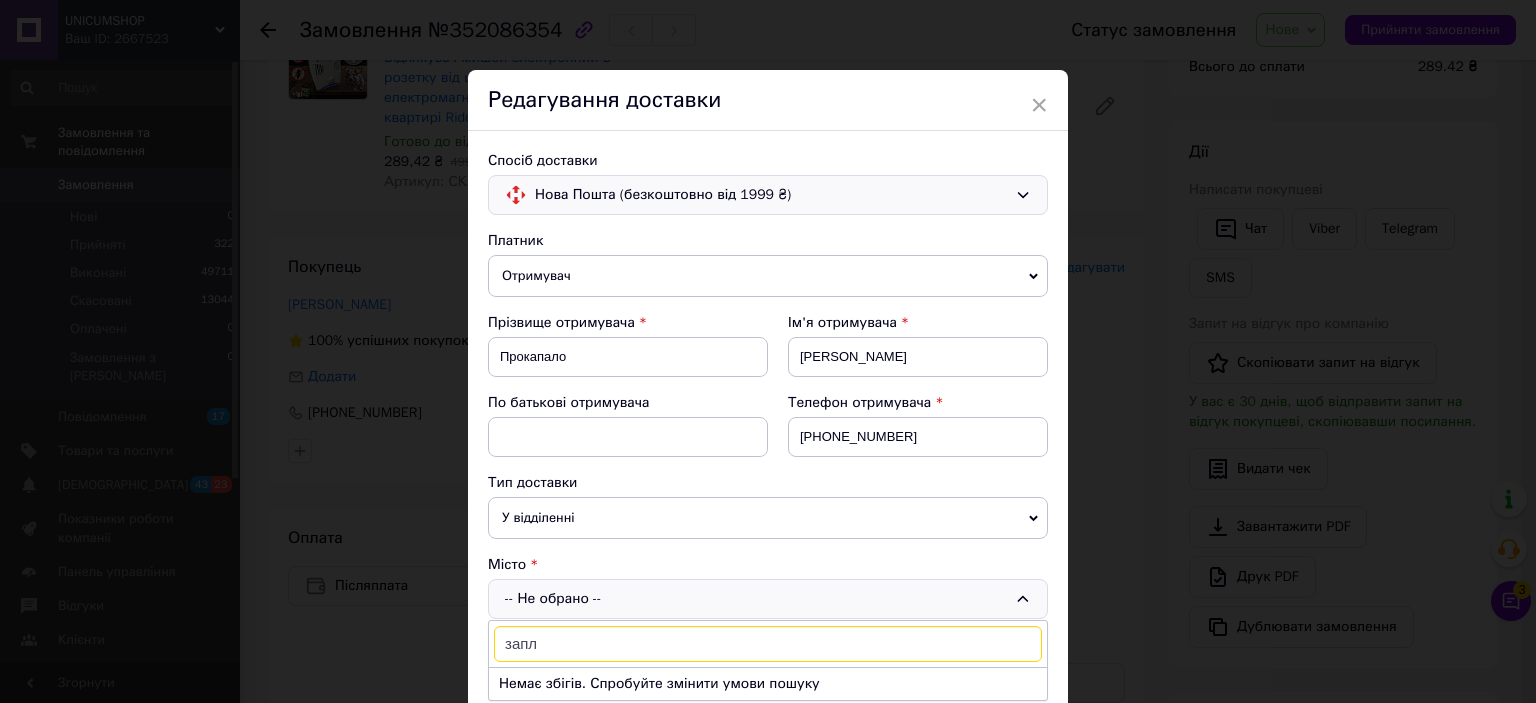 click on "Нова Пошта (безкоштовно від 1999 ₴)" at bounding box center (771, 195) 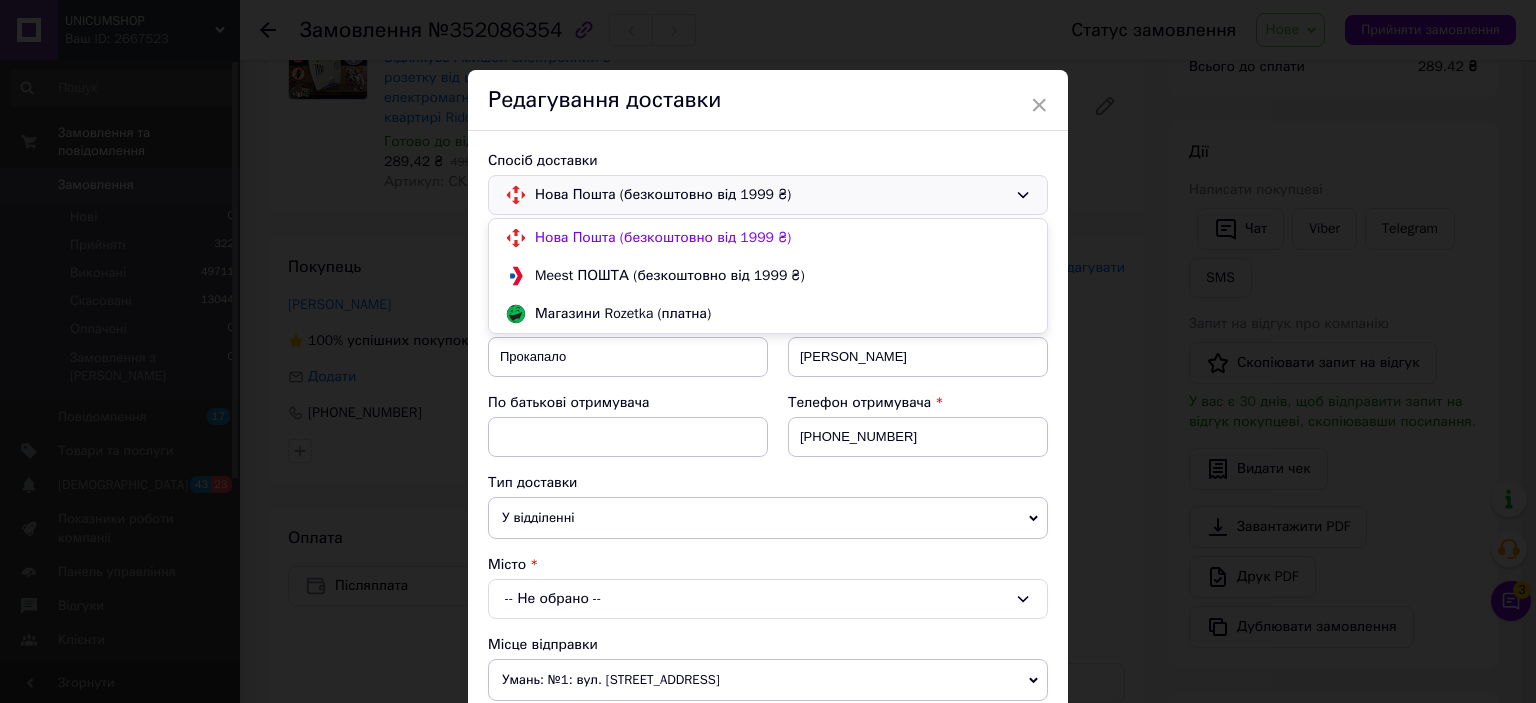 click on "Нова Пошта (безкоштовно від 1999 ₴)" at bounding box center (771, 195) 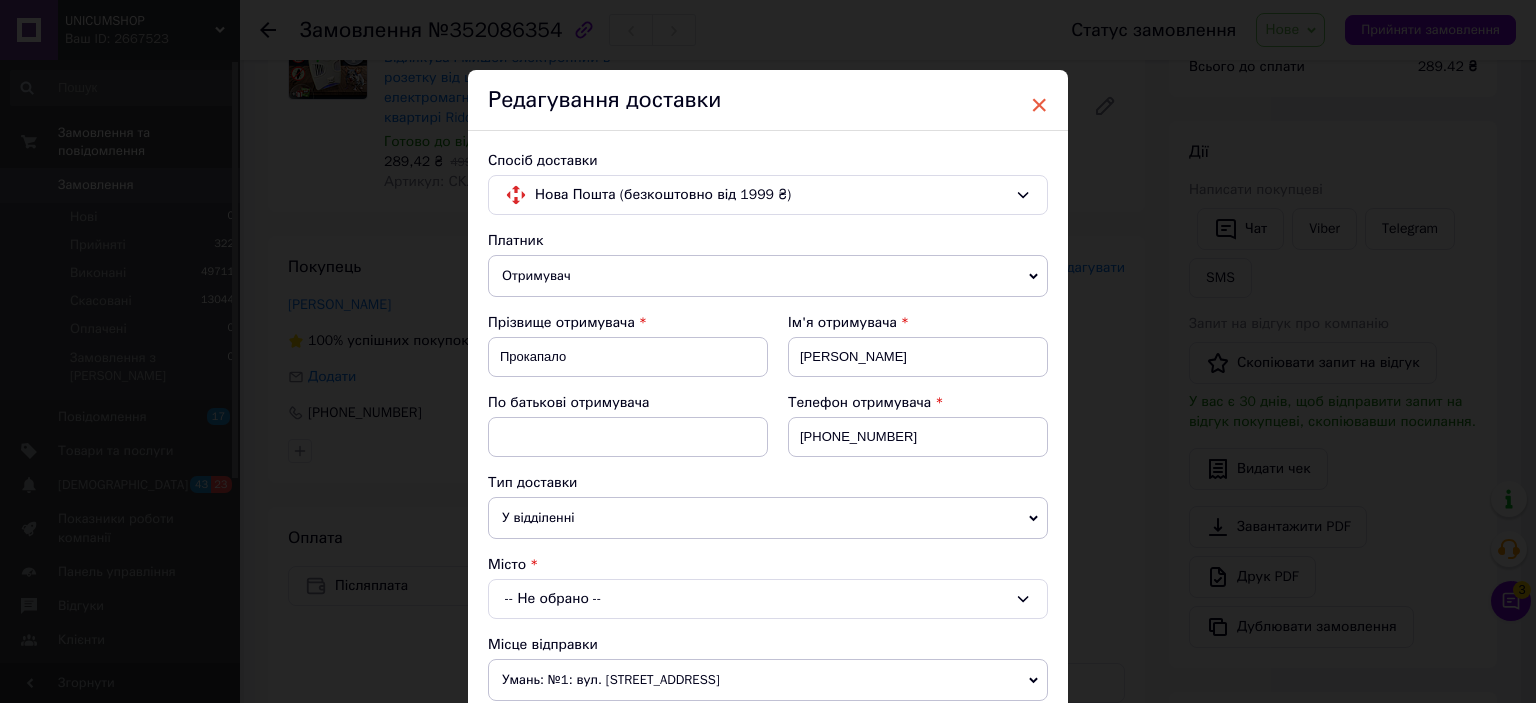 click on "×" at bounding box center (1039, 105) 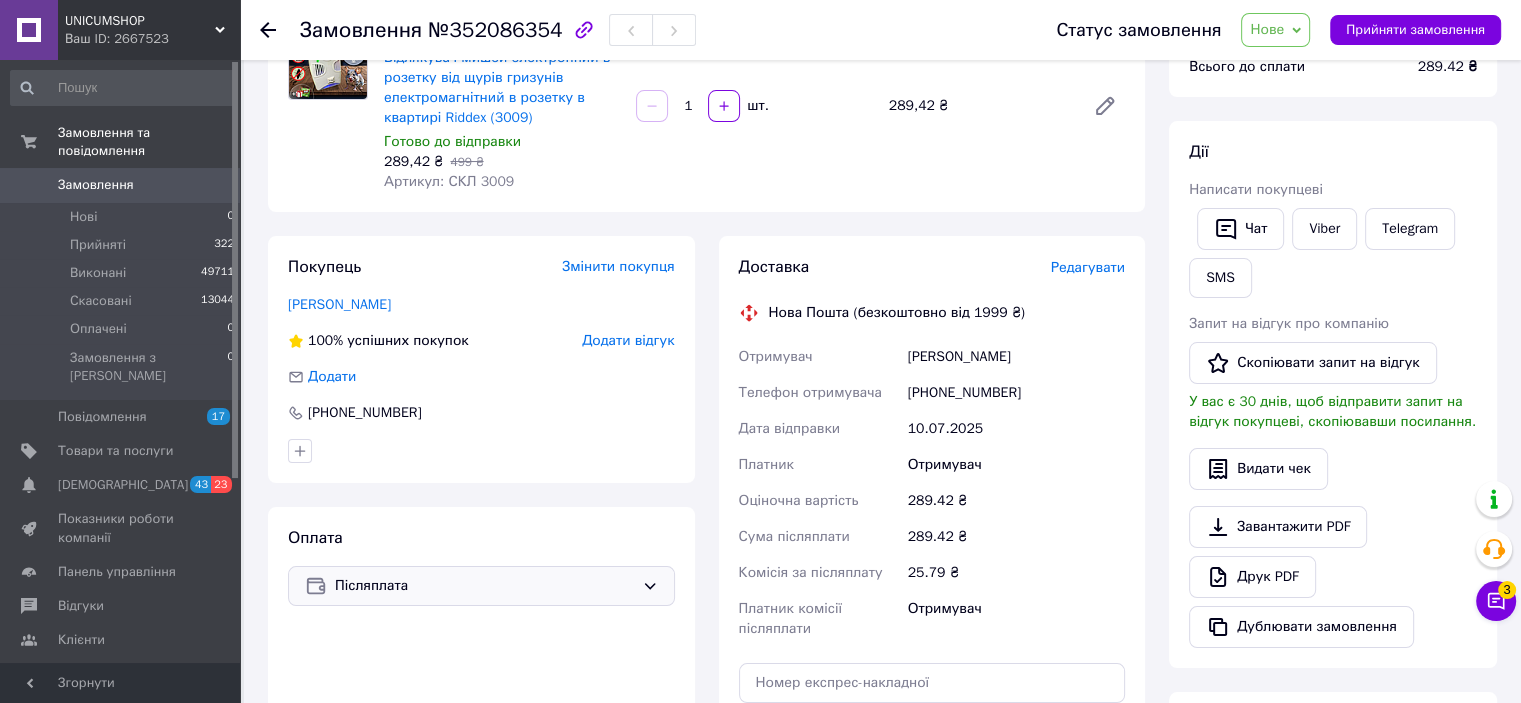 drag, startPoint x: 347, startPoint y: 598, endPoint x: 366, endPoint y: 575, distance: 29.832869 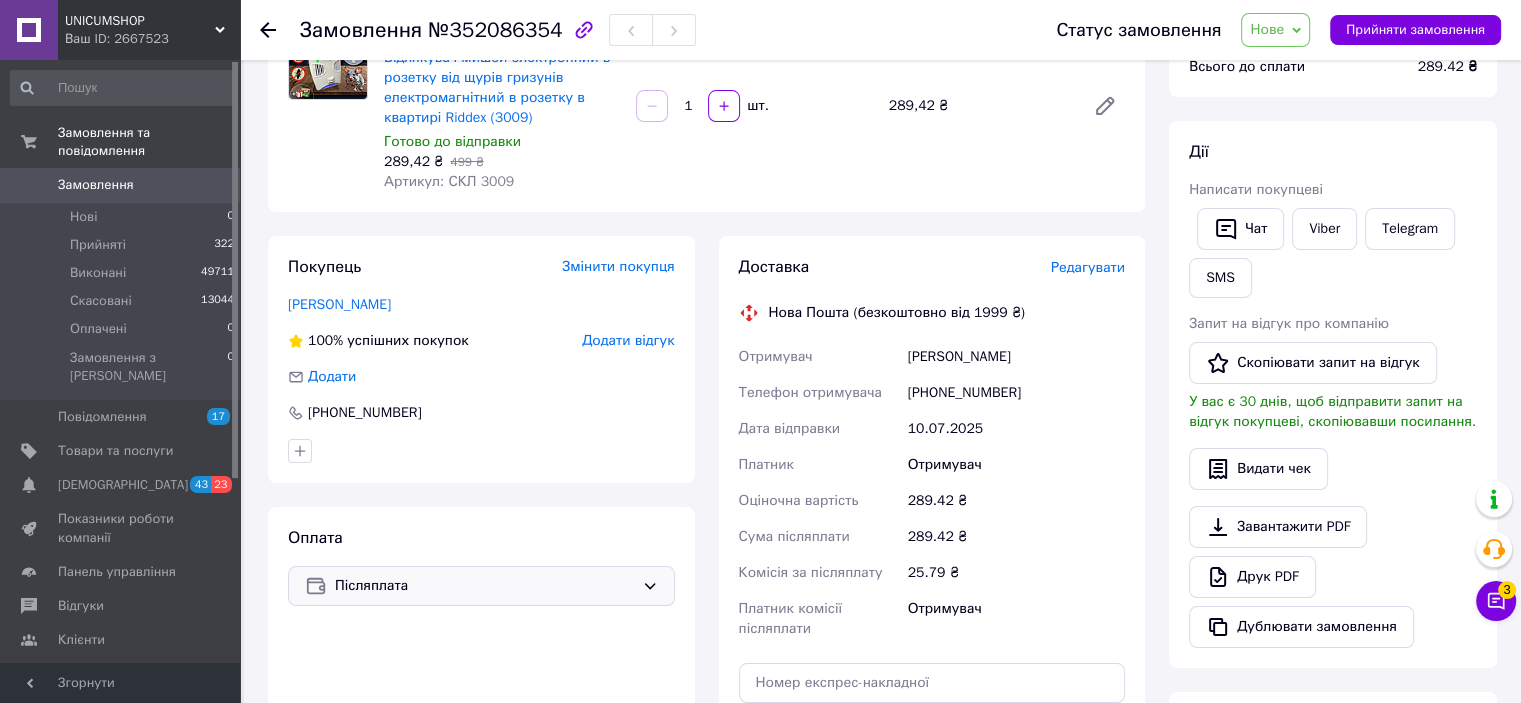 click on "Післяплата" at bounding box center (481, 586) 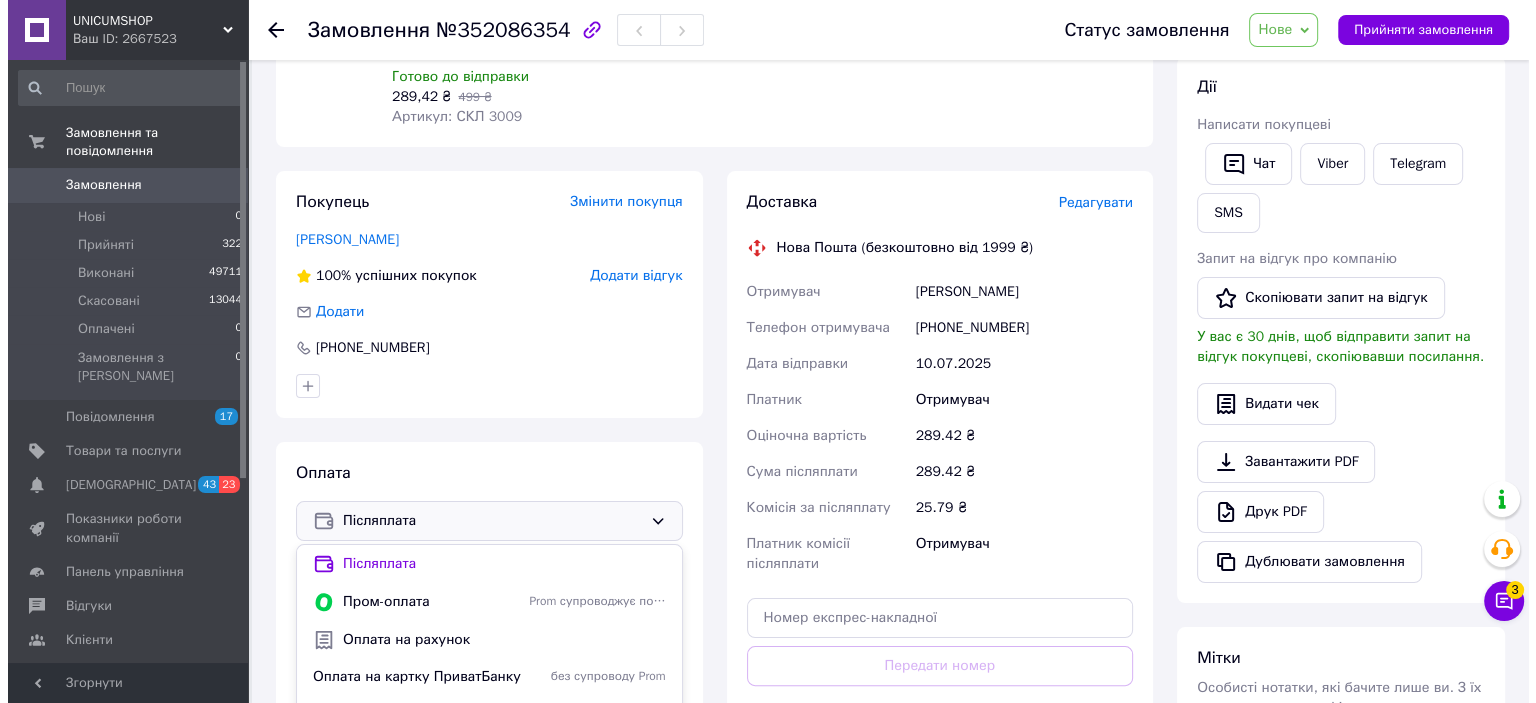 scroll, scrollTop: 311, scrollLeft: 0, axis: vertical 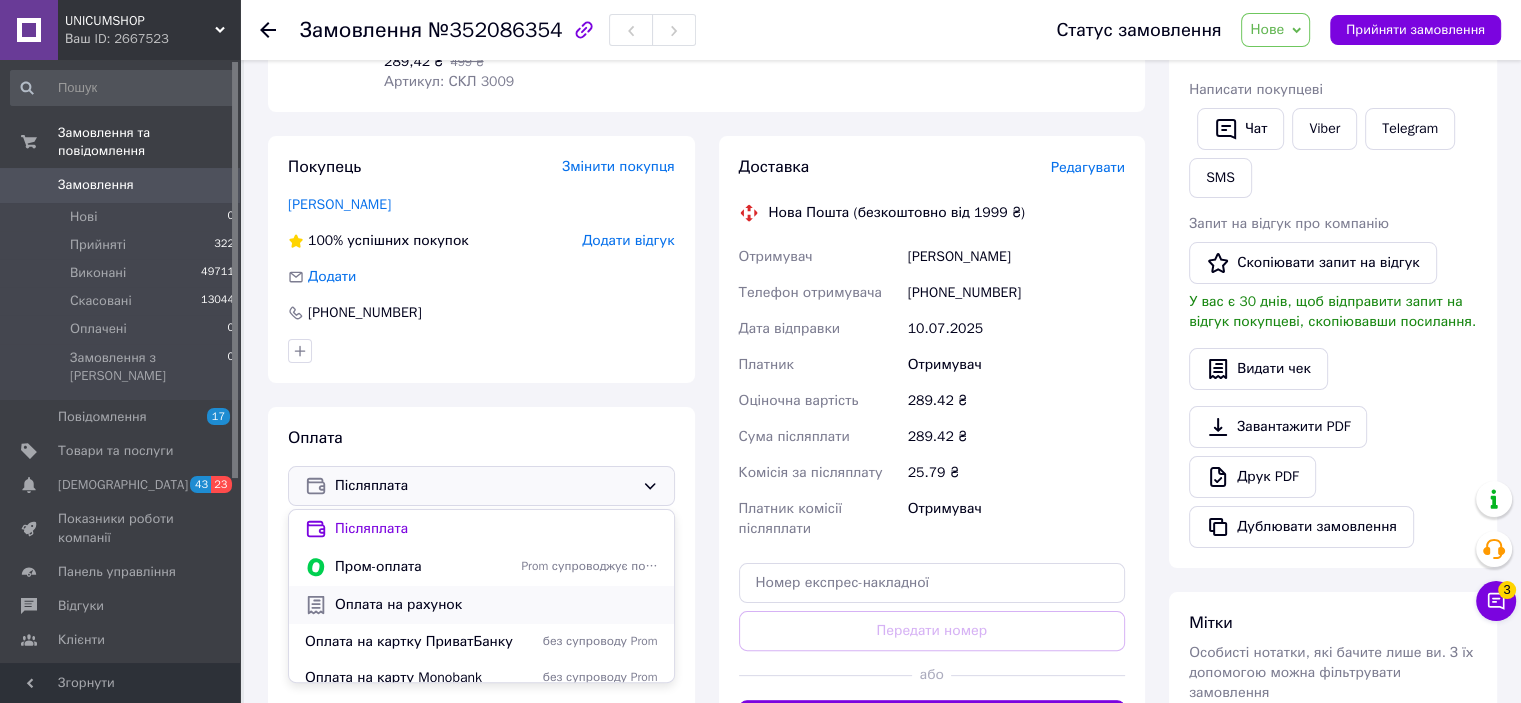 click on "Оплата на рахунок" at bounding box center [496, 605] 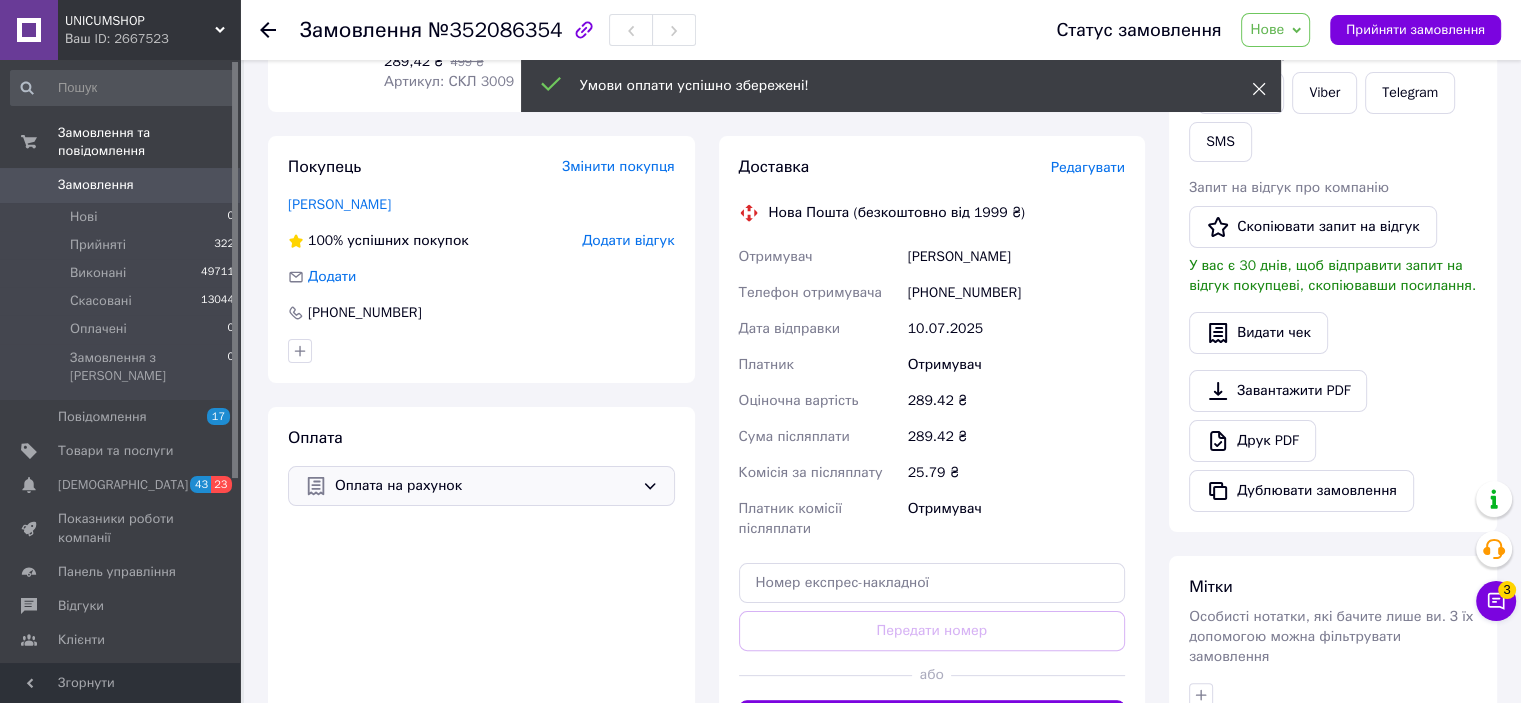 click 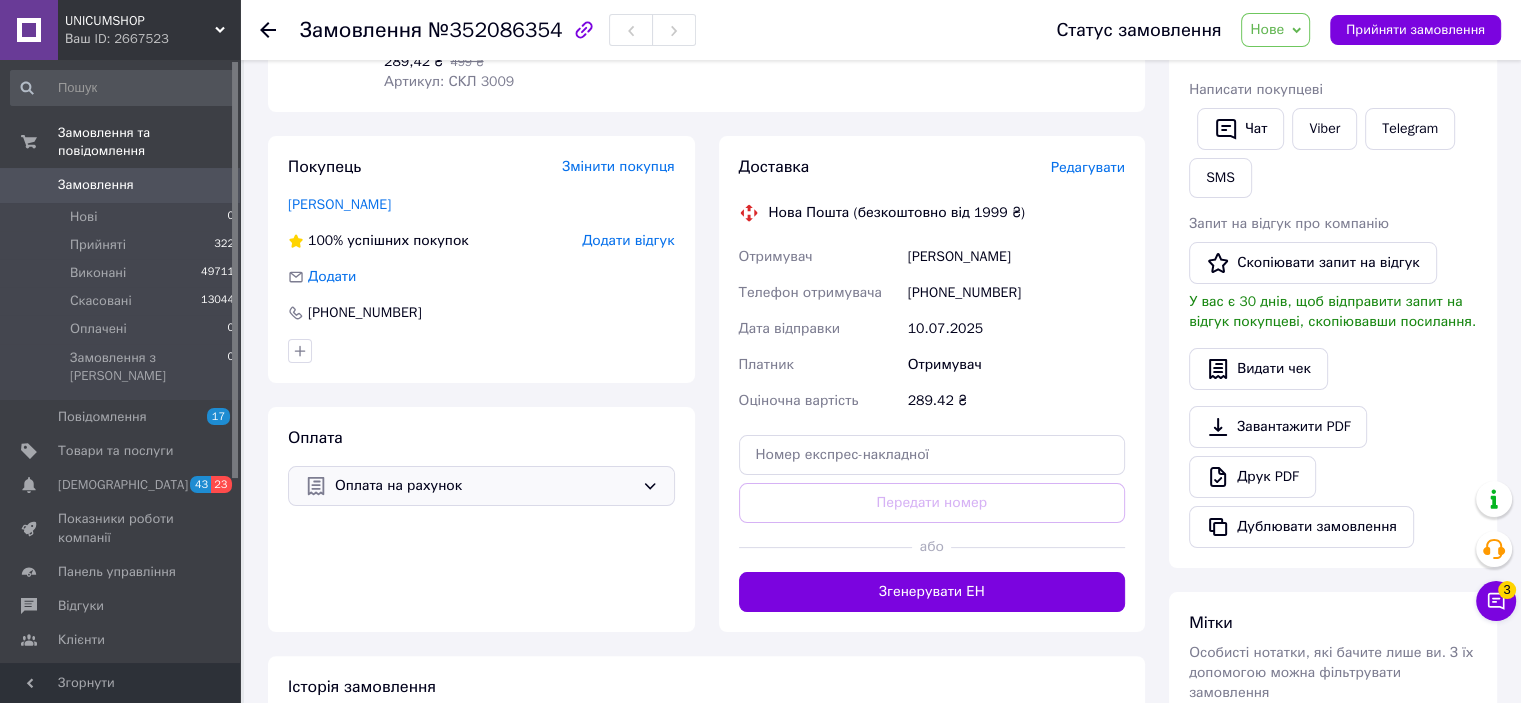 click on "Редагувати" at bounding box center [1088, 167] 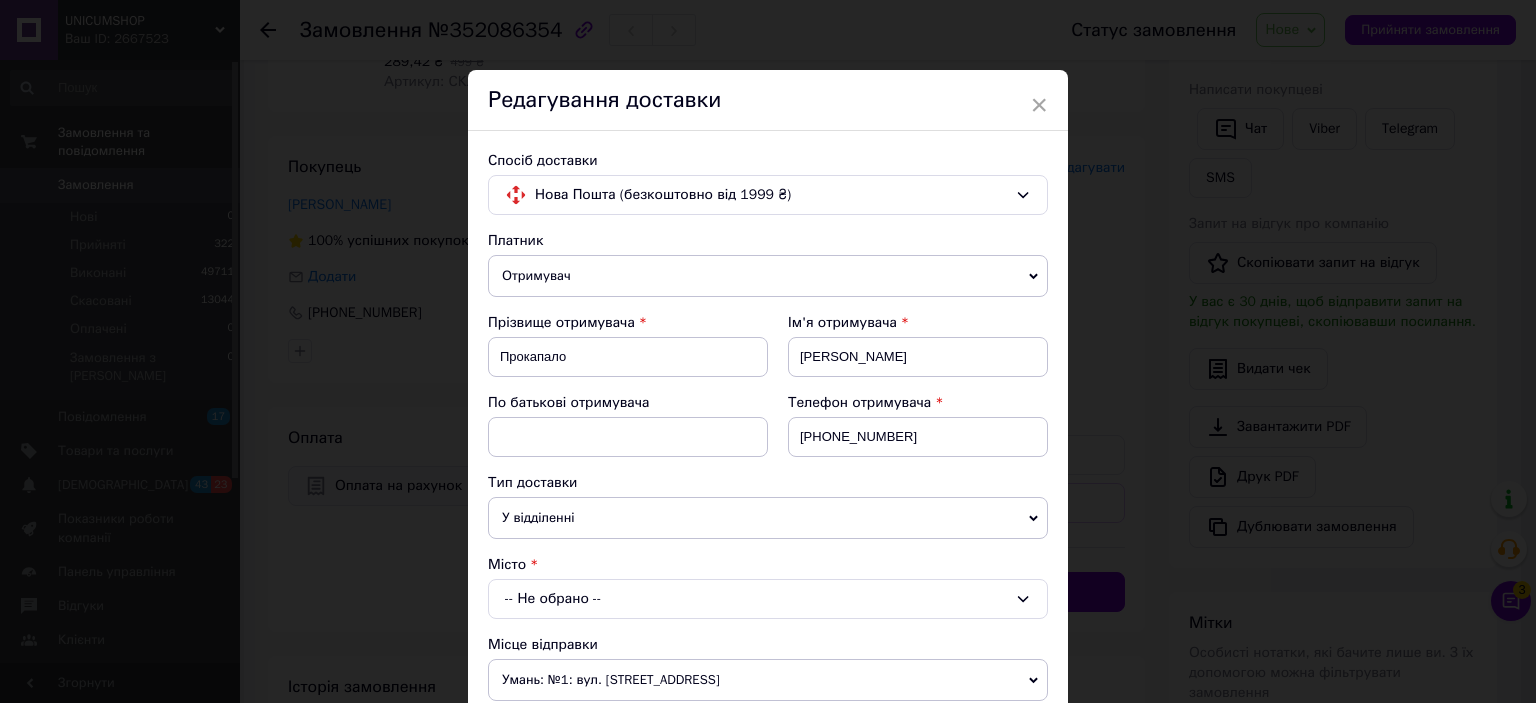 scroll, scrollTop: 300, scrollLeft: 0, axis: vertical 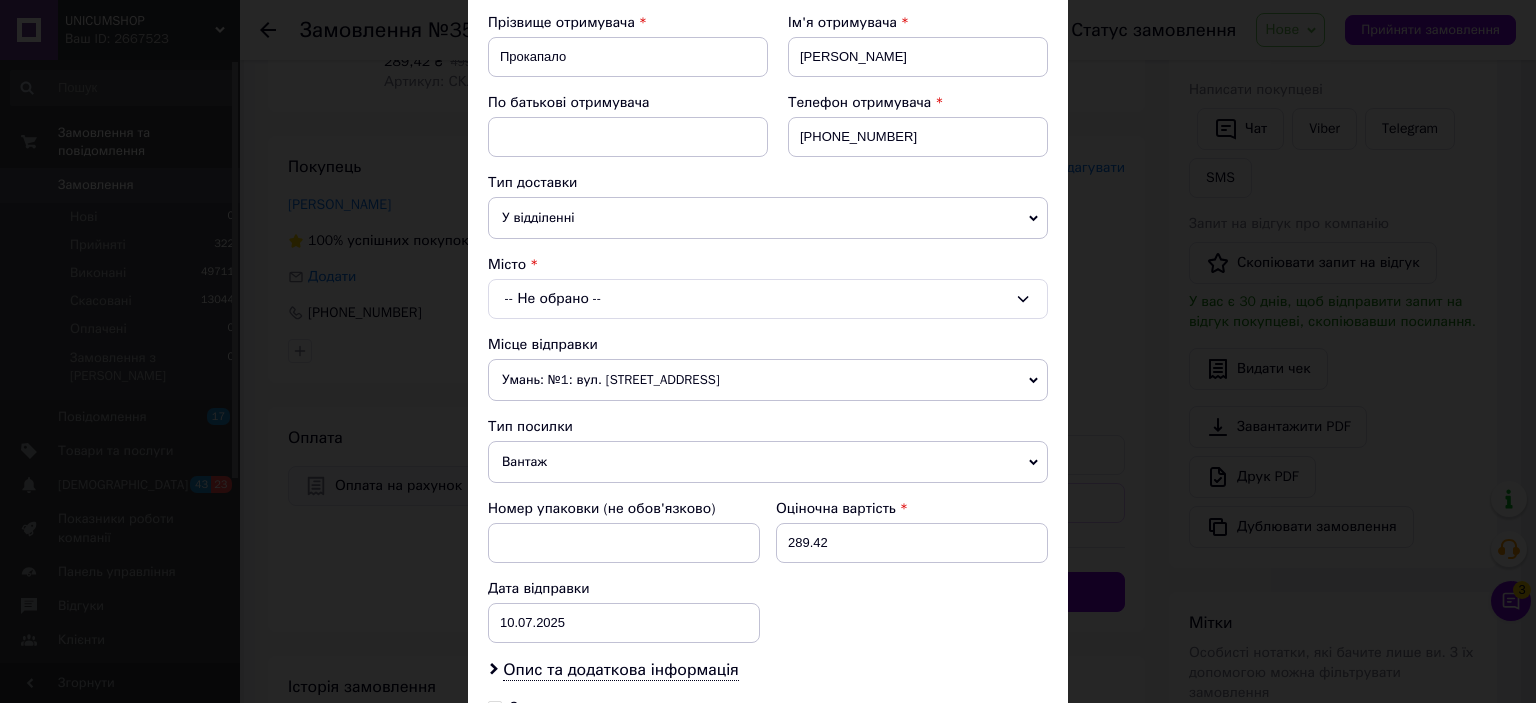 click on "-- Не обрано --" at bounding box center [768, 299] 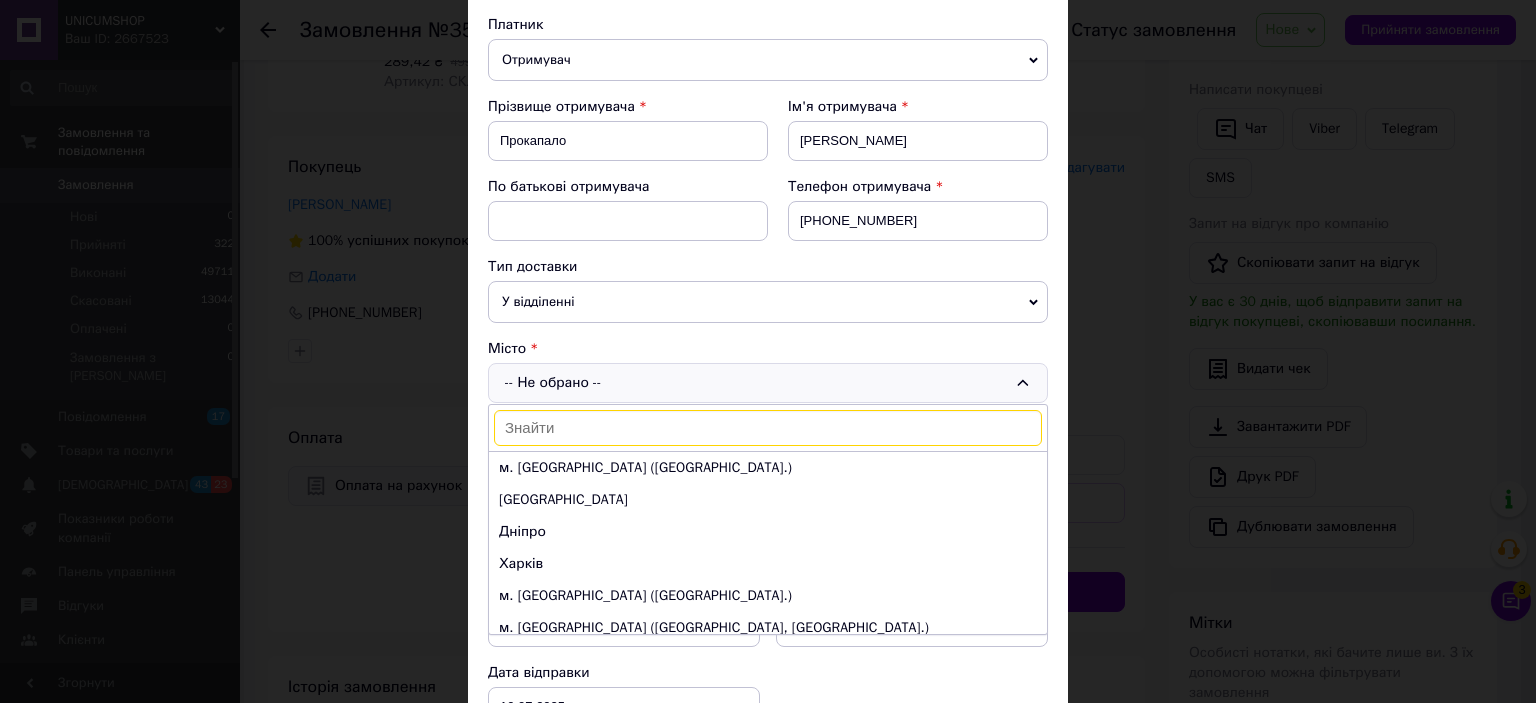 scroll, scrollTop: 0, scrollLeft: 0, axis: both 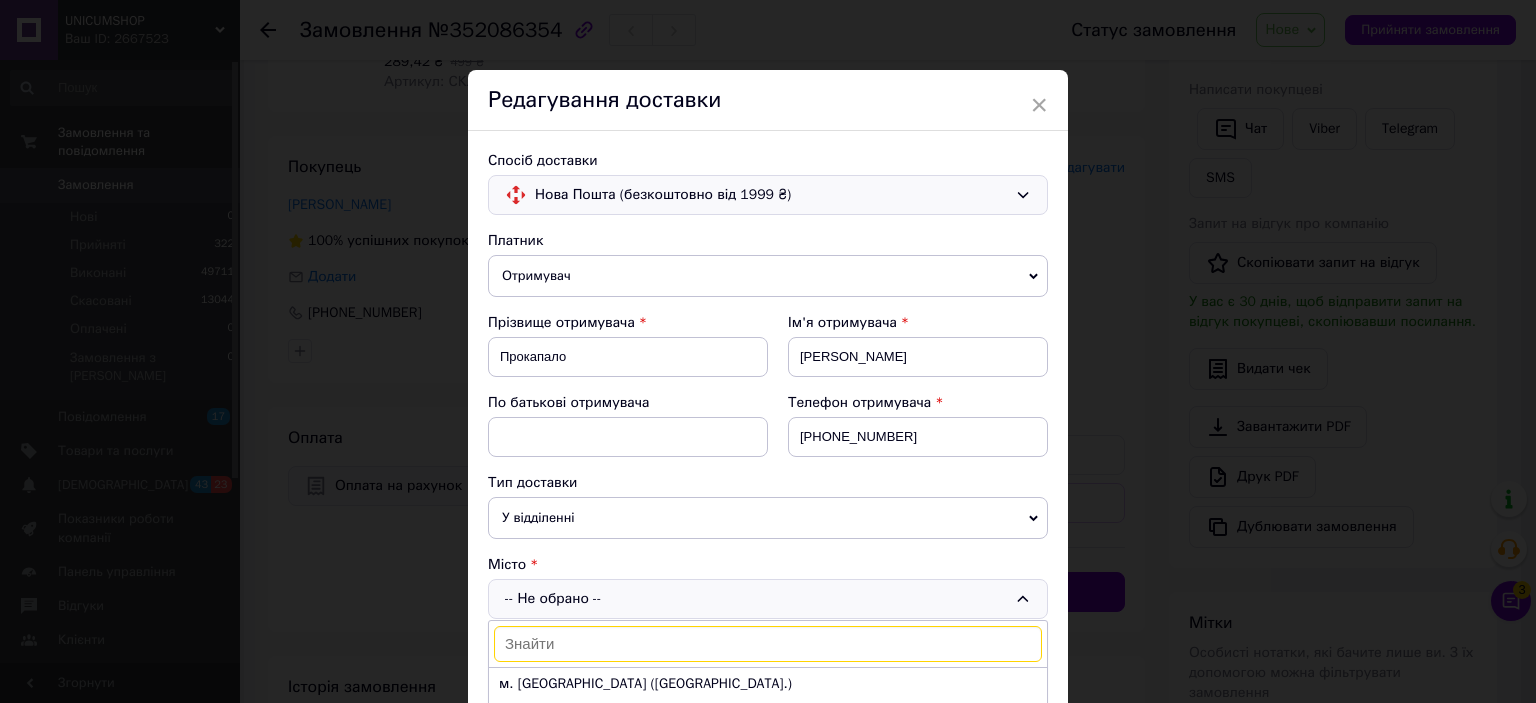 click on "Нова Пошта (безкоштовно від 1999 ₴)" at bounding box center (768, 195) 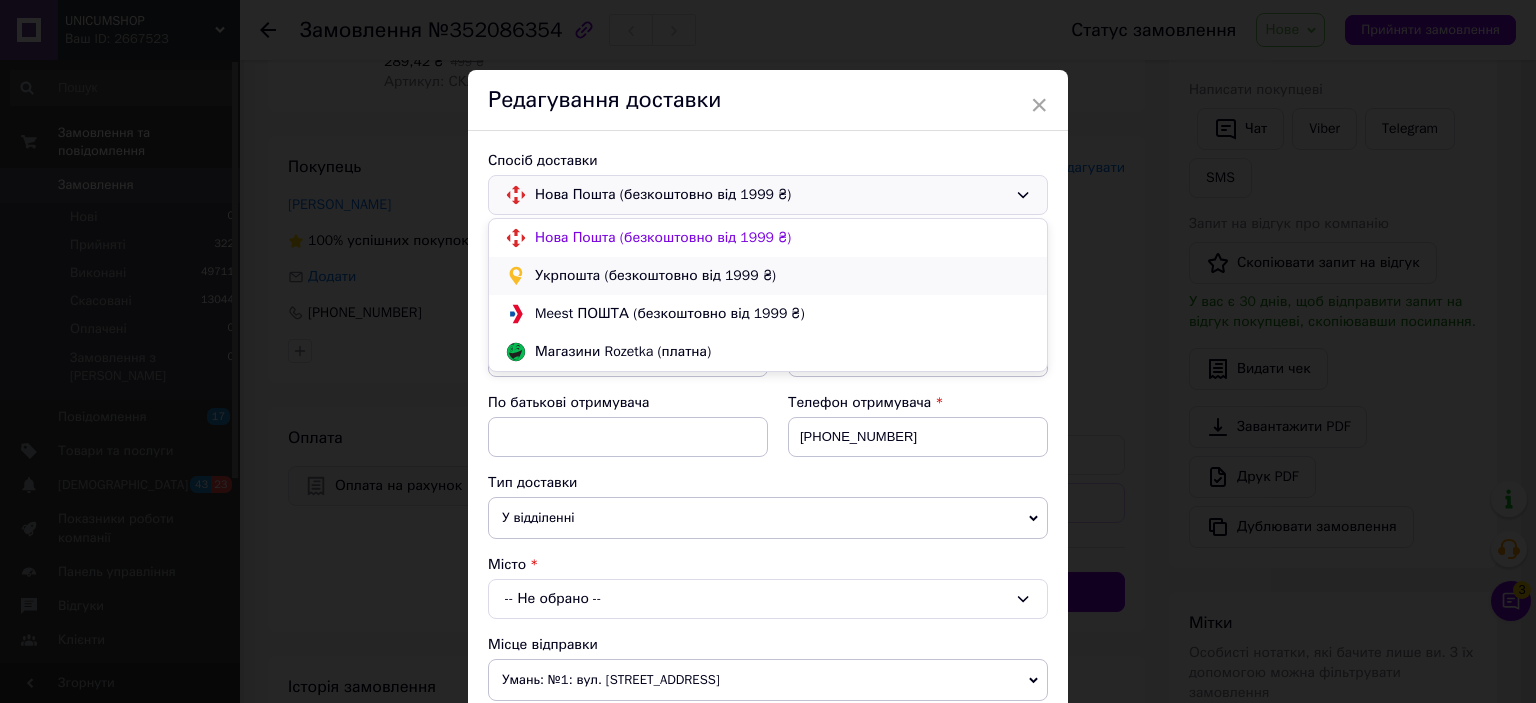 click on "Укрпошта (безкоштовно від 1999 ₴)" at bounding box center [768, 276] 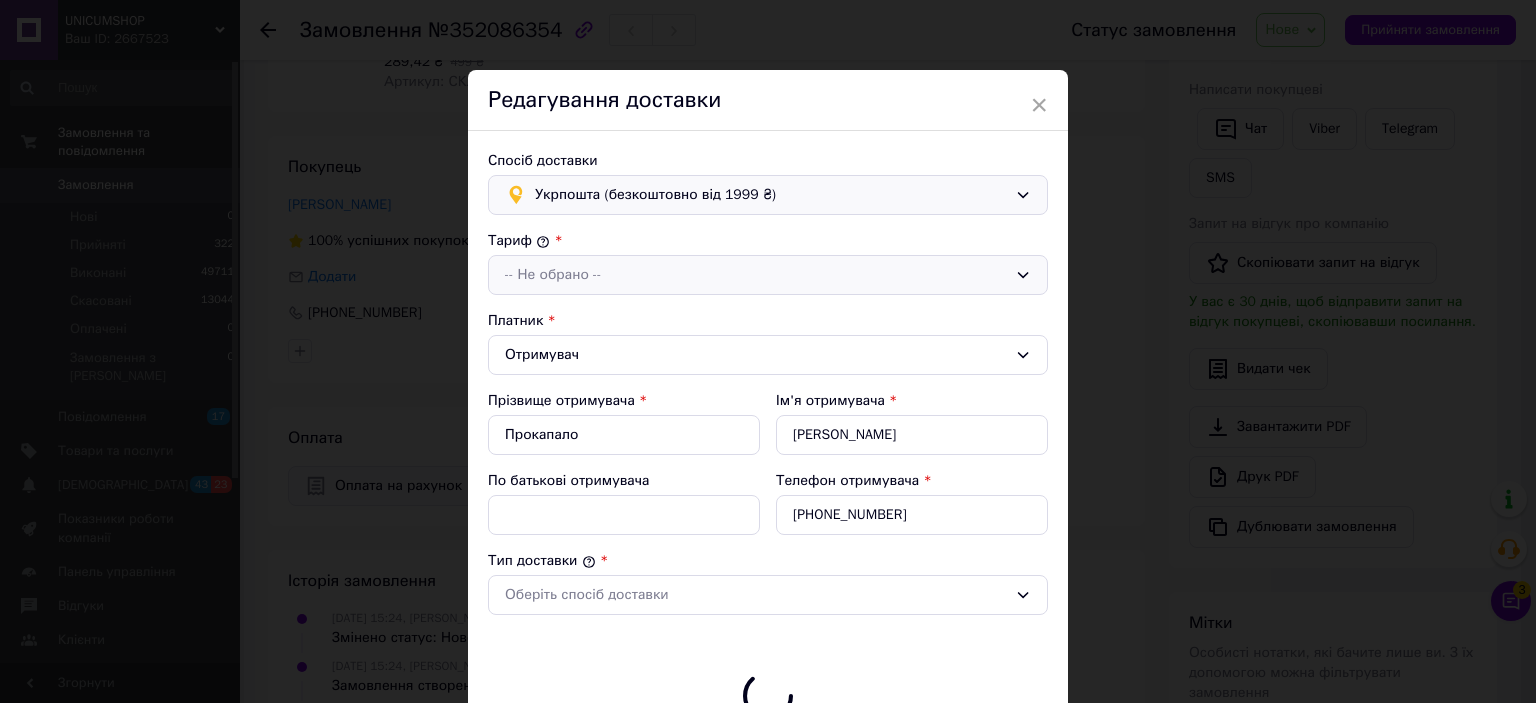 scroll, scrollTop: 200, scrollLeft: 0, axis: vertical 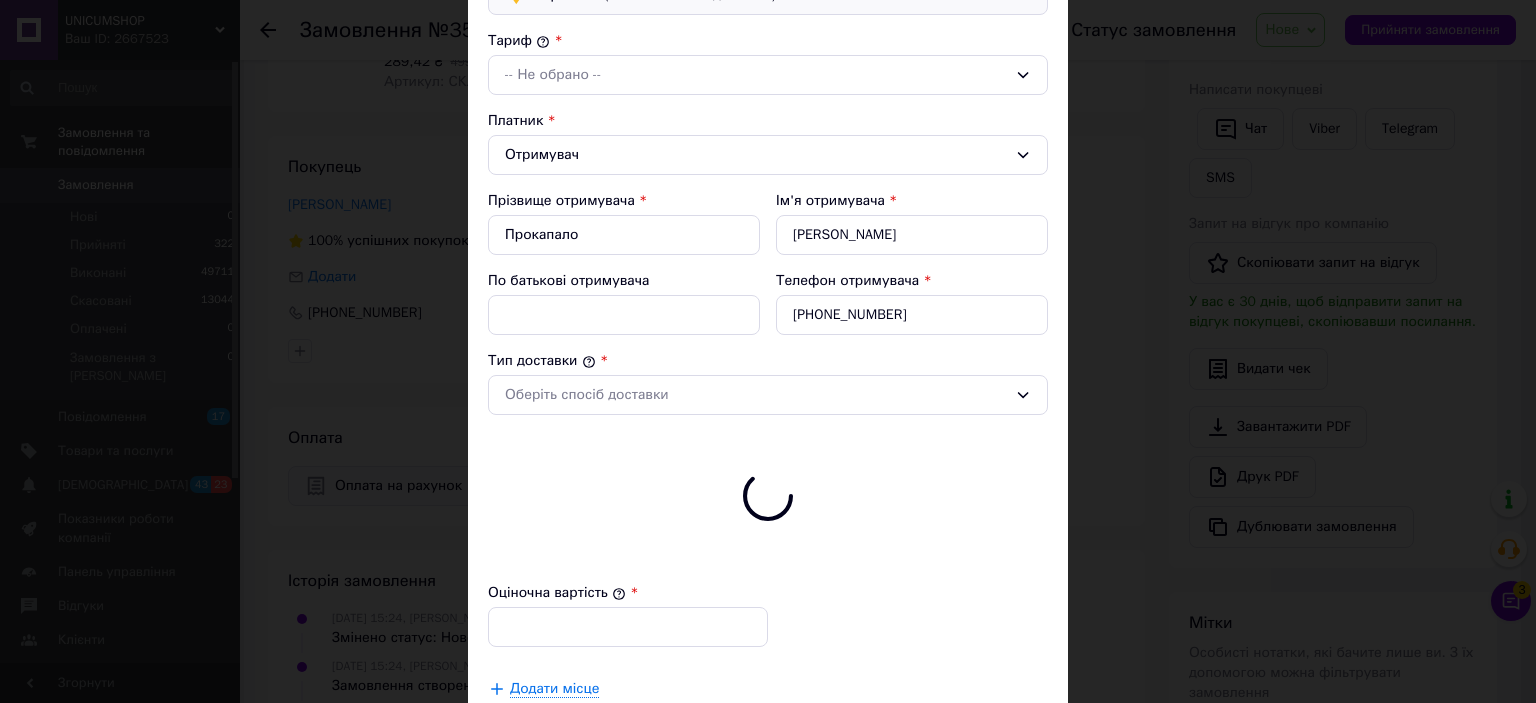 type on "289.42" 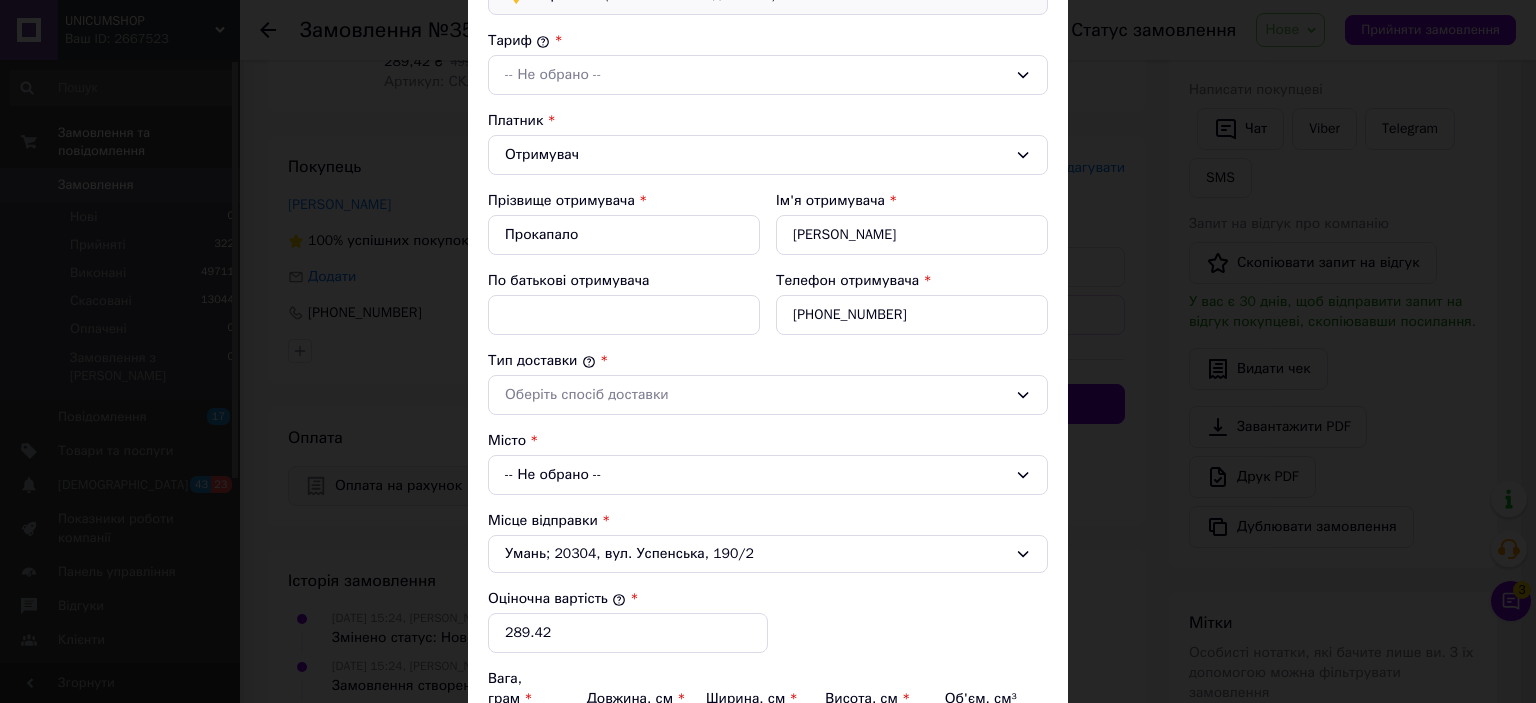 click on "-- Не обрано --" at bounding box center [768, 475] 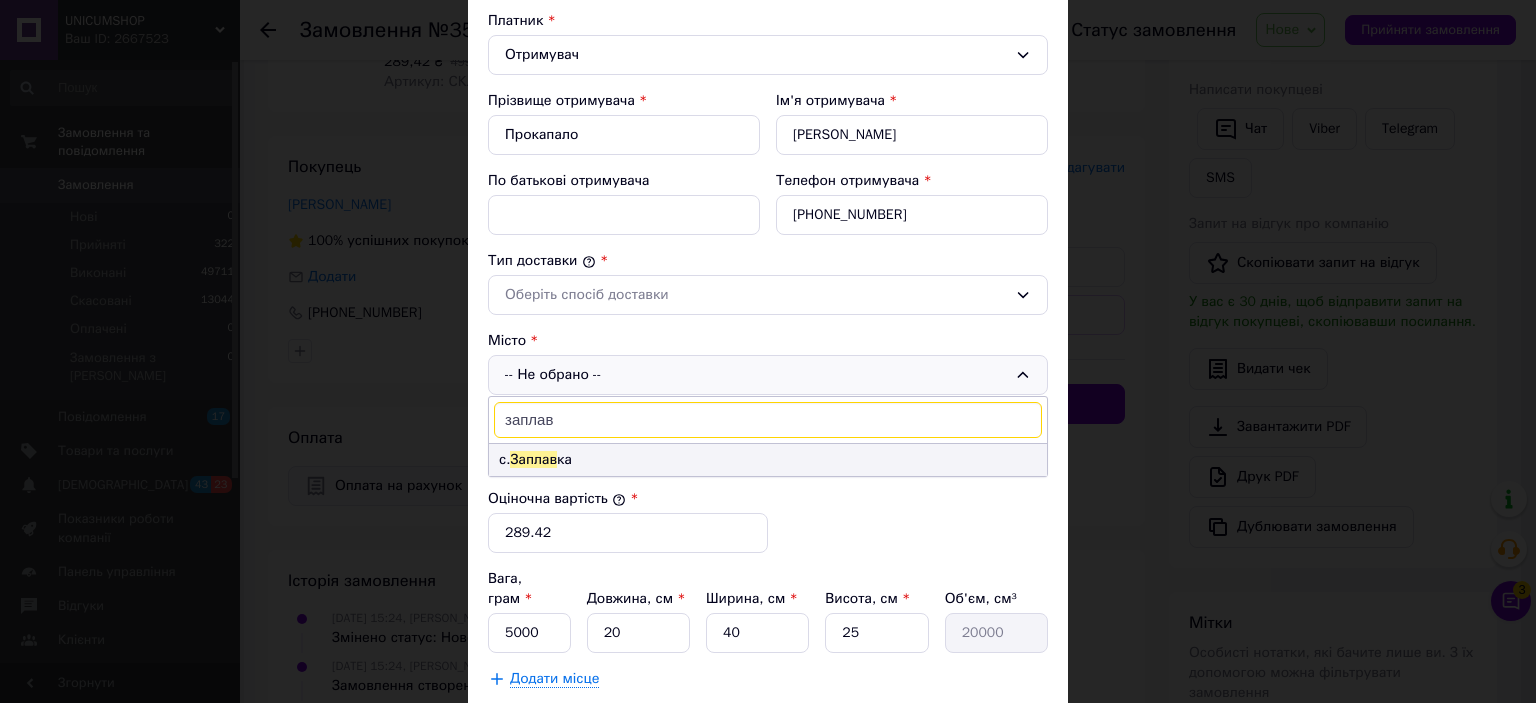 type on "заплав" 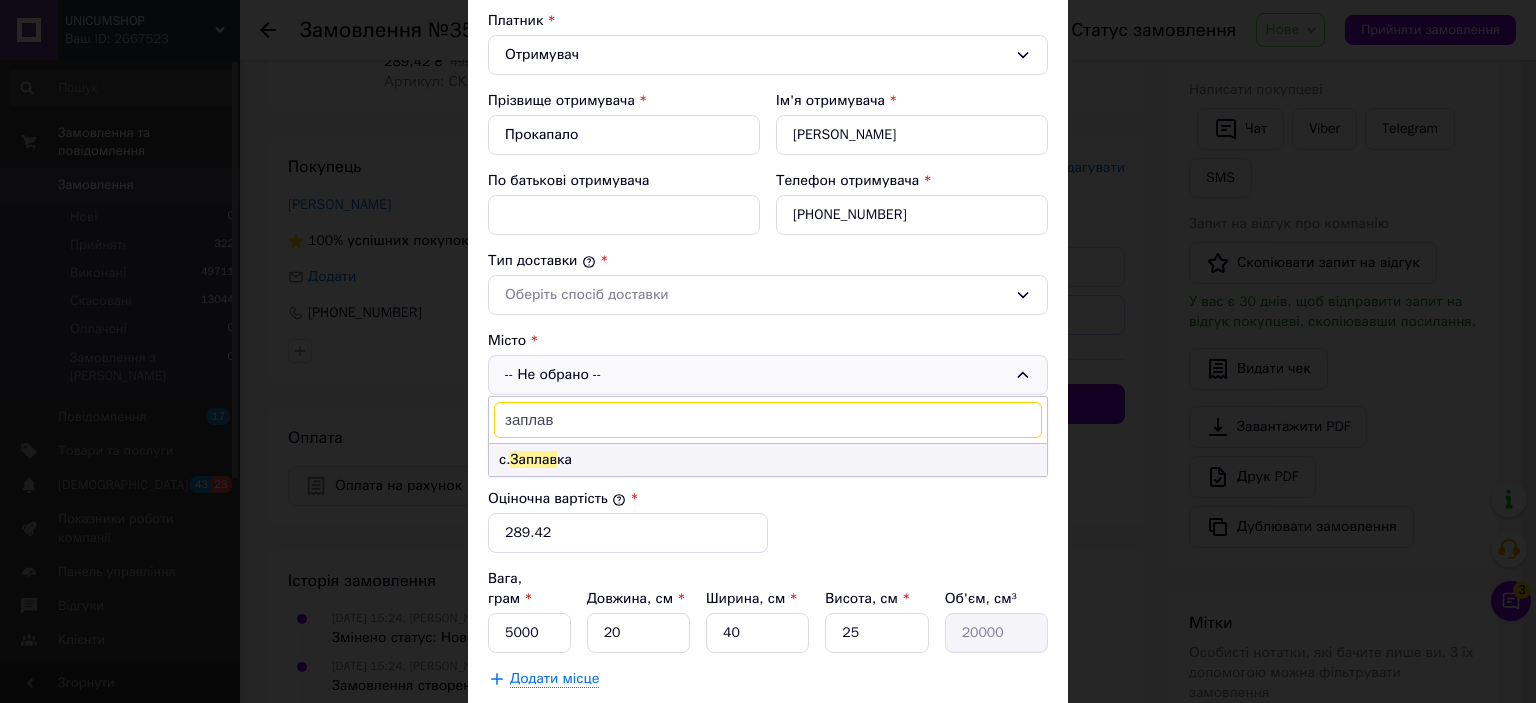 click on "с.  Заплав ка" at bounding box center [768, 460] 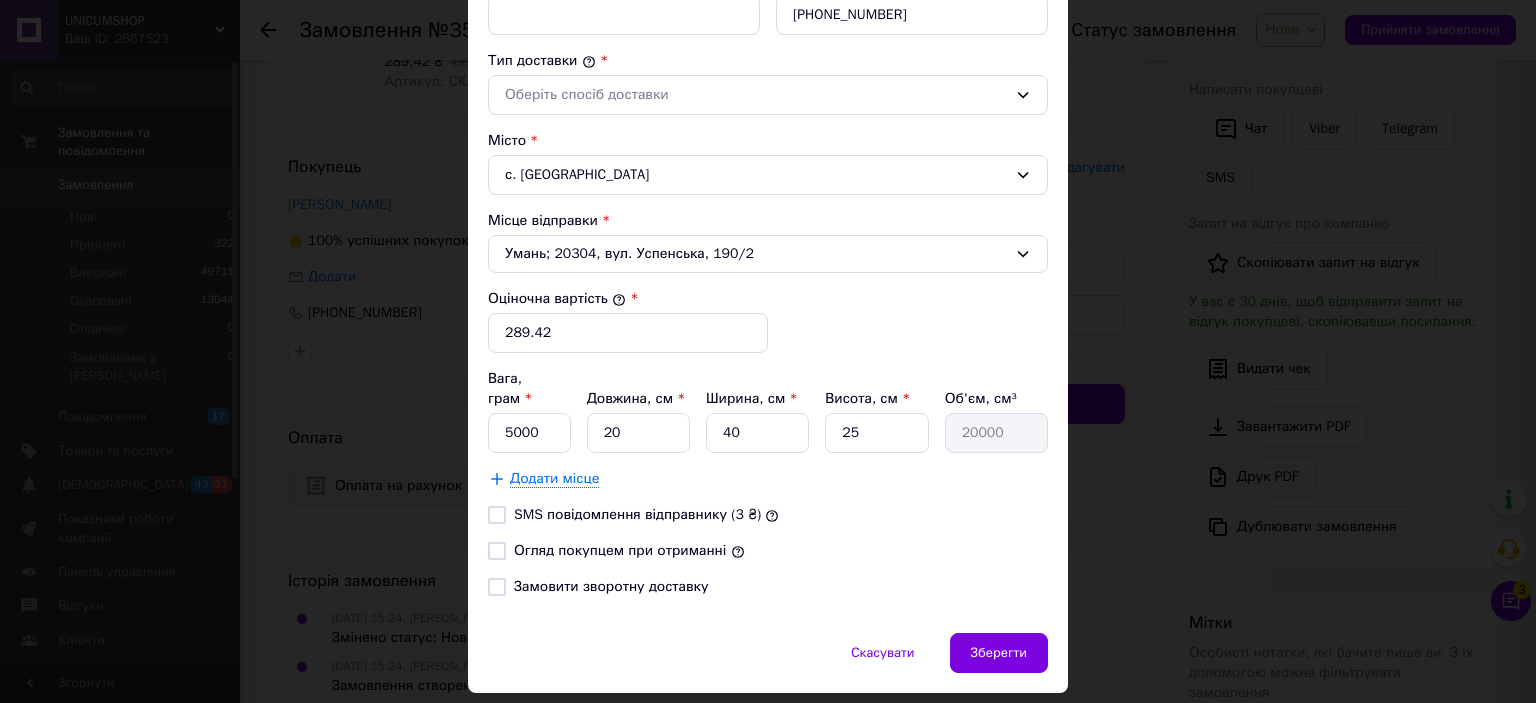 scroll, scrollTop: 400, scrollLeft: 0, axis: vertical 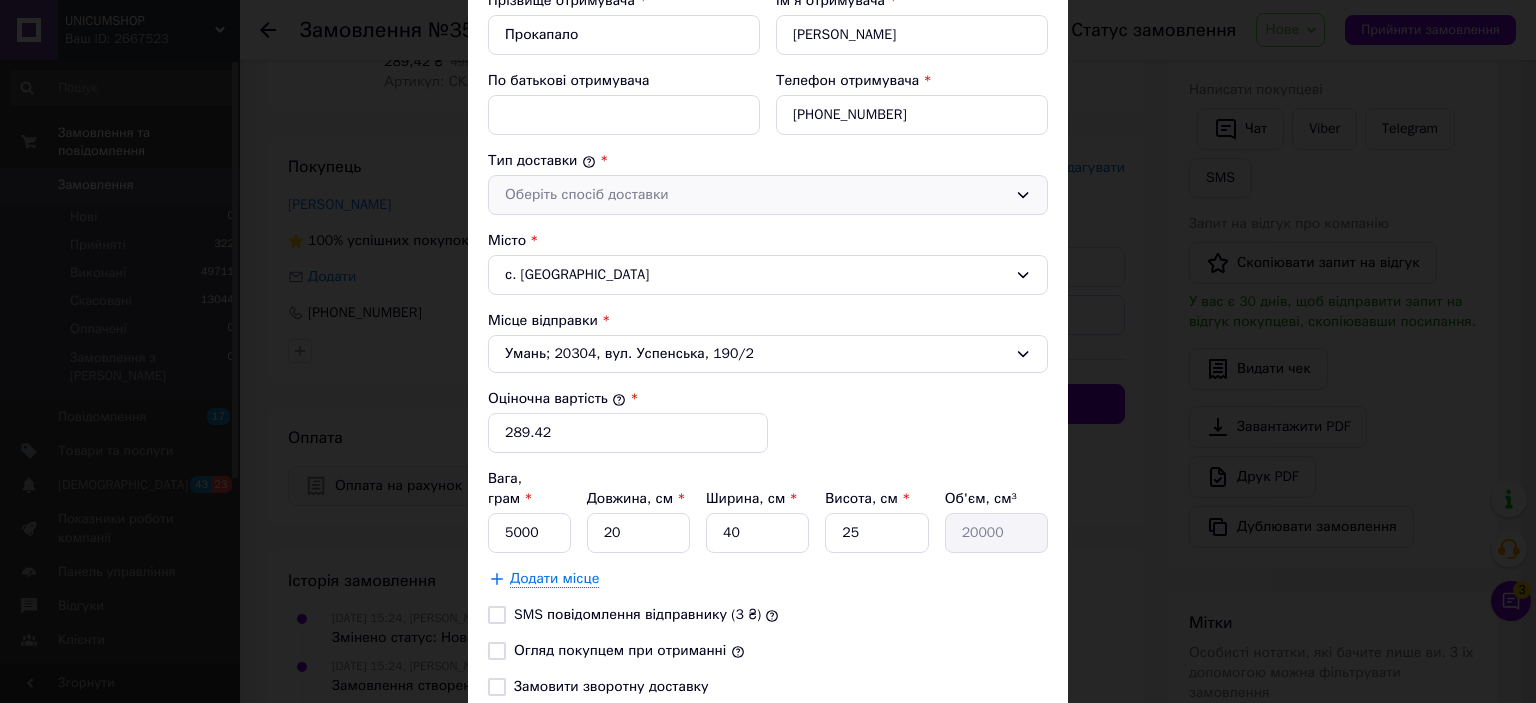 click on "Оберіть спосіб доставки" at bounding box center [756, 195] 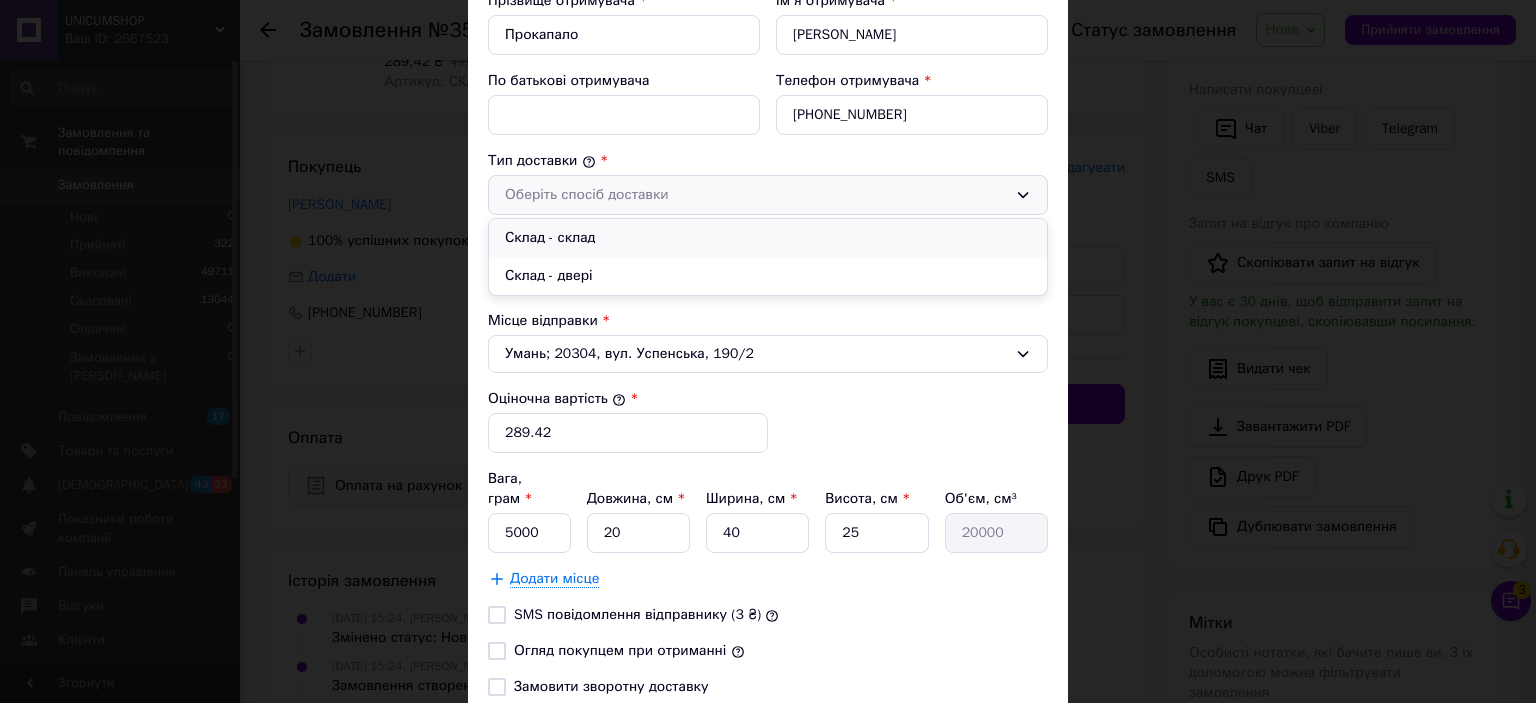 click on "Склад - склад" at bounding box center (768, 238) 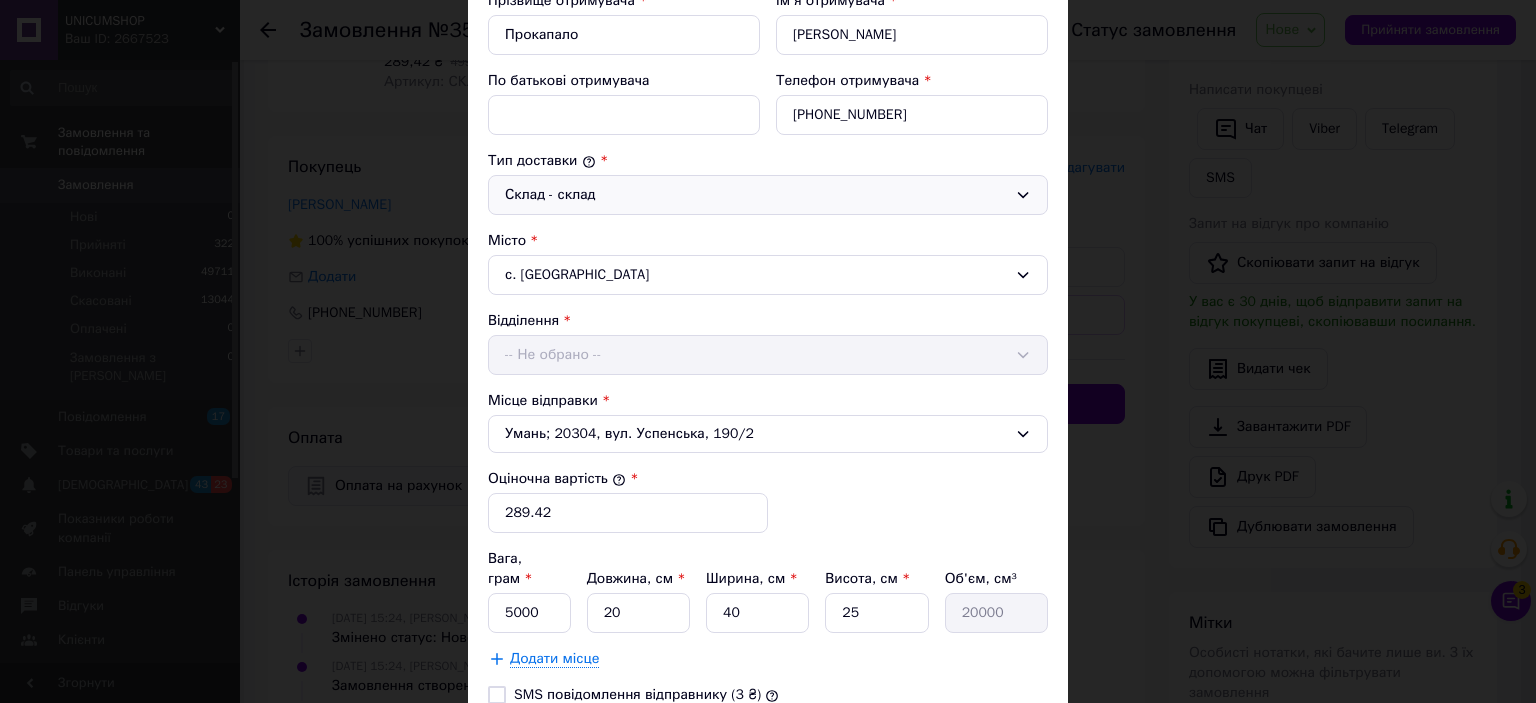 click on "-- Не обрано --" at bounding box center (768, 355) 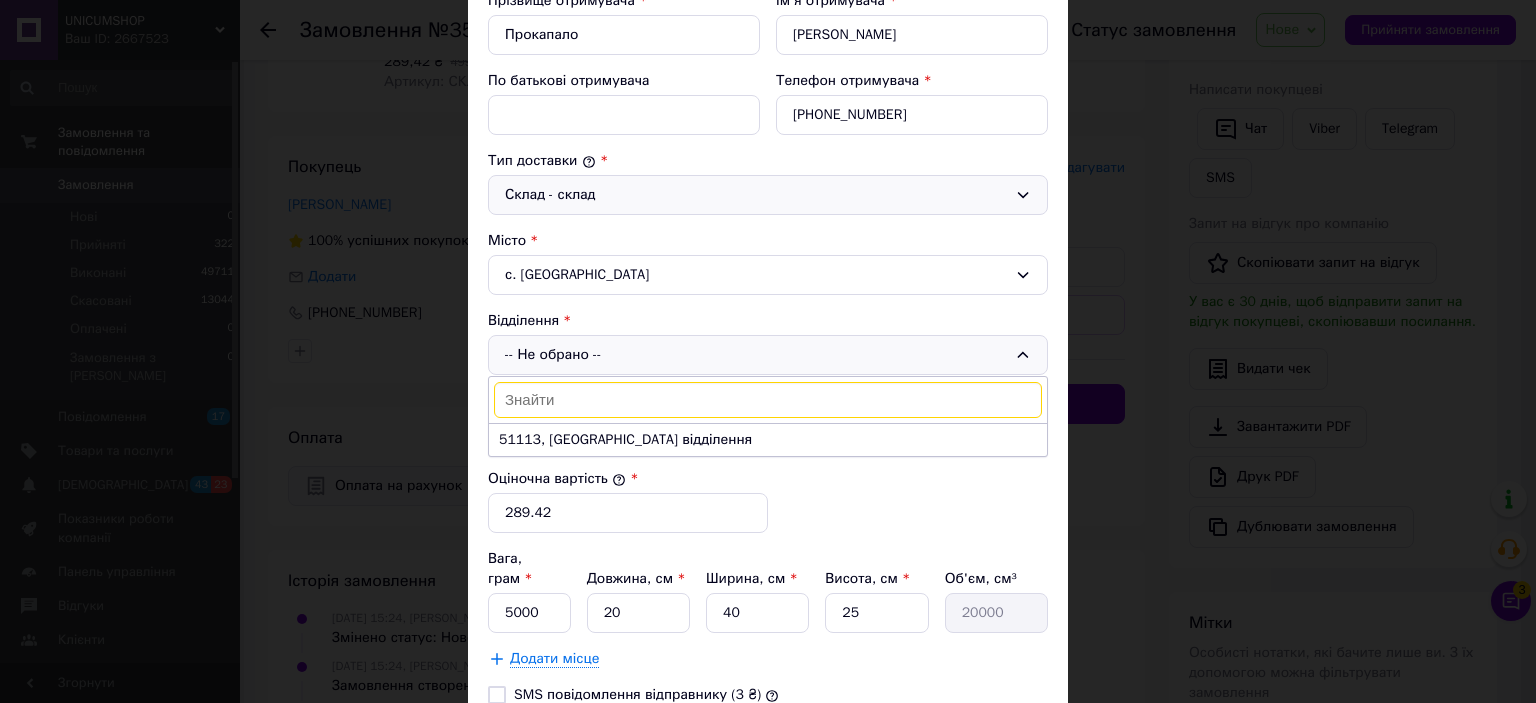 click on "-- Не обрано -- 51113, Пересувне відділення" at bounding box center [768, 355] 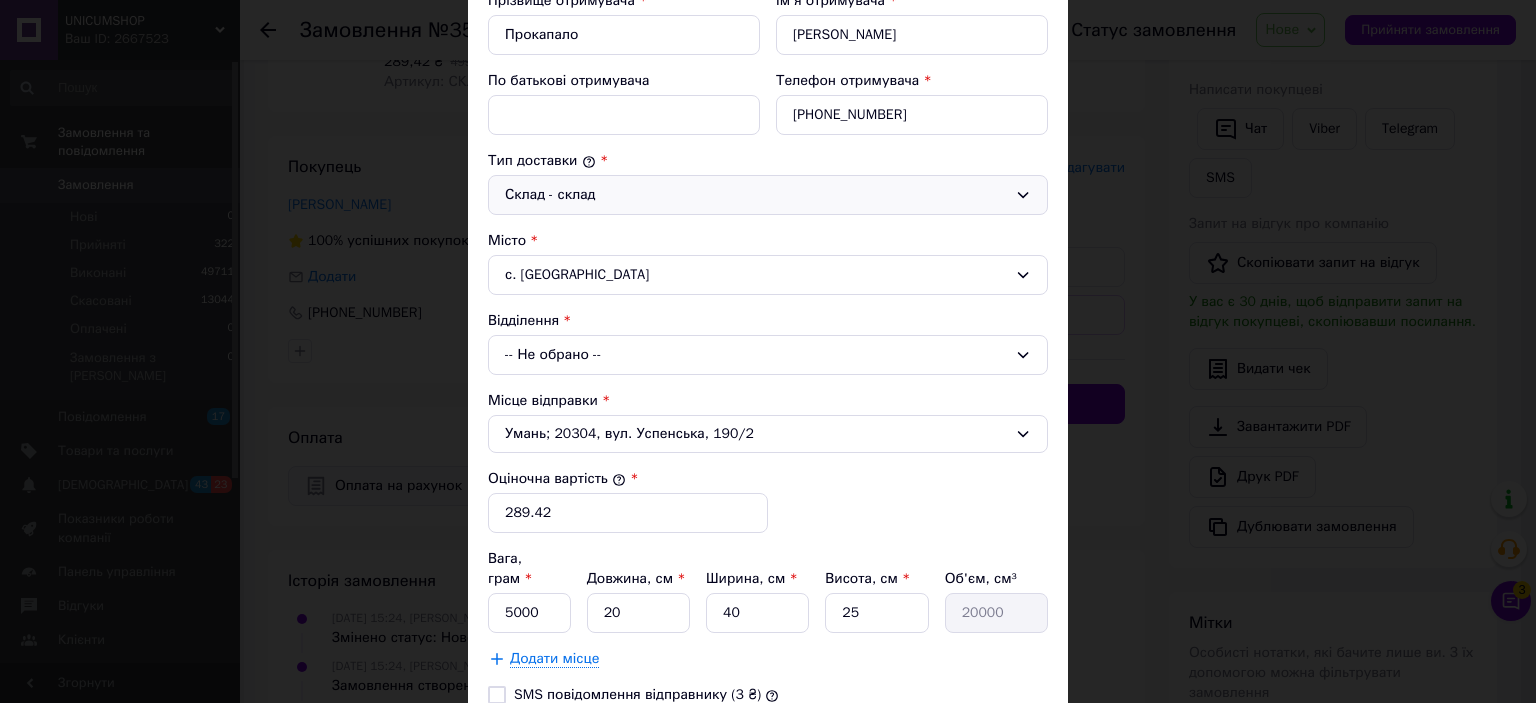 click on "-- Не обрано --" at bounding box center (768, 355) 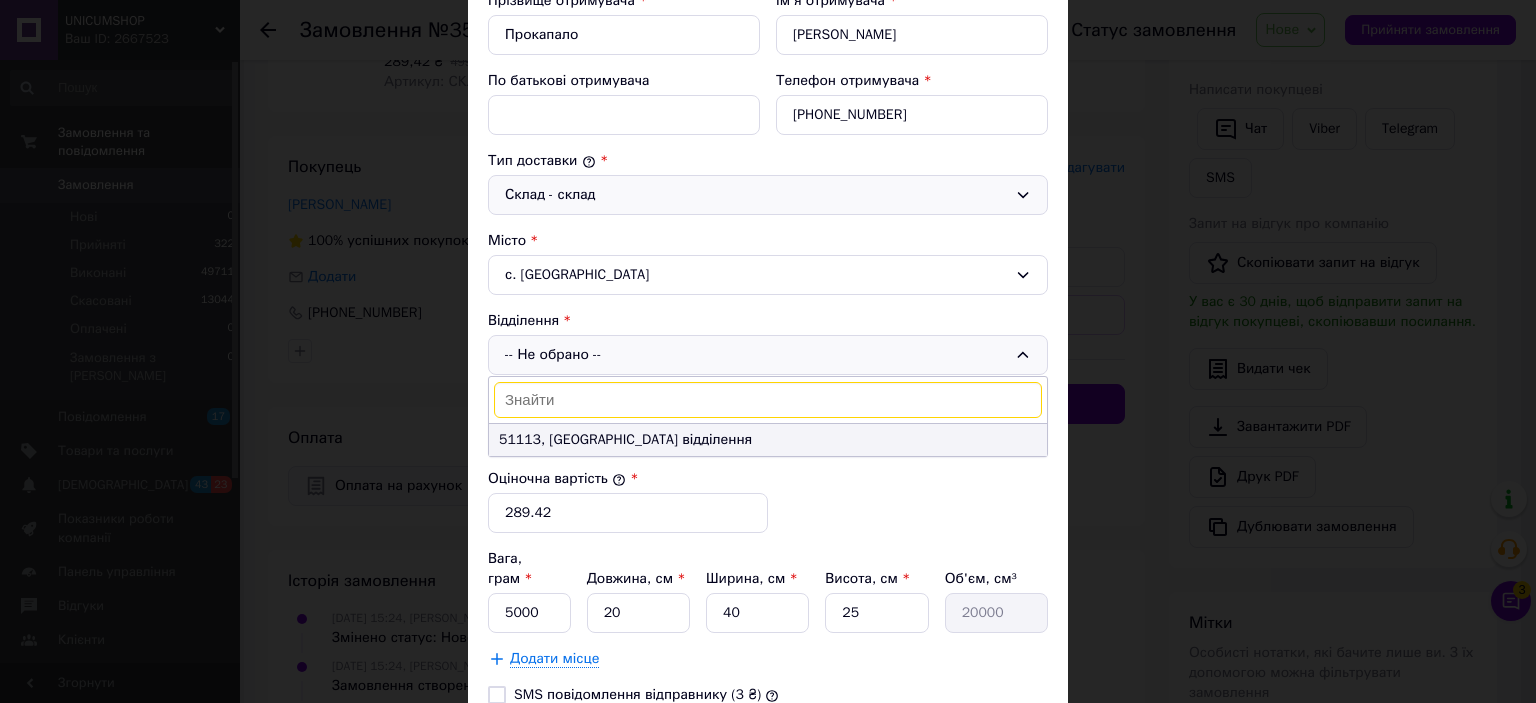 click on "51113, Пересувне відділення" at bounding box center [768, 440] 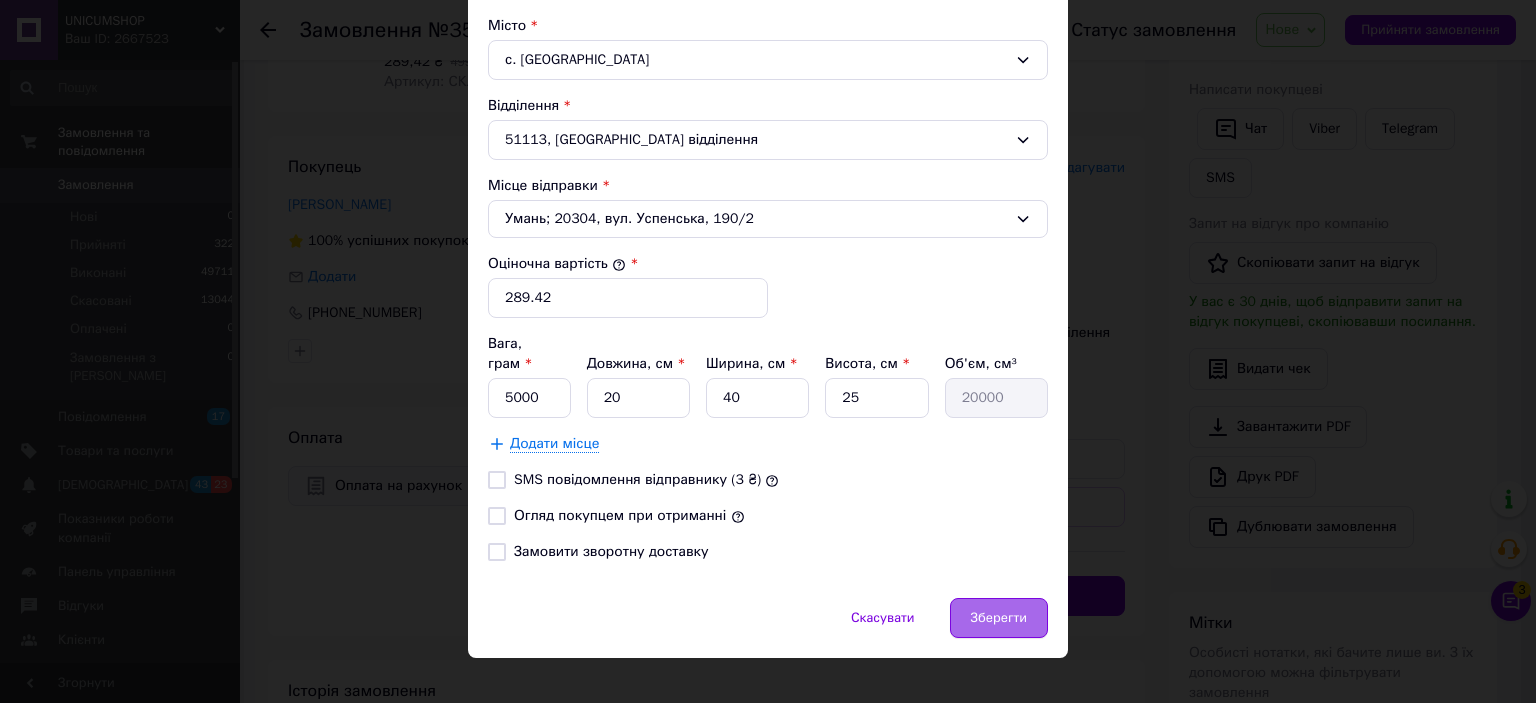 click on "Зберегти" at bounding box center (999, 618) 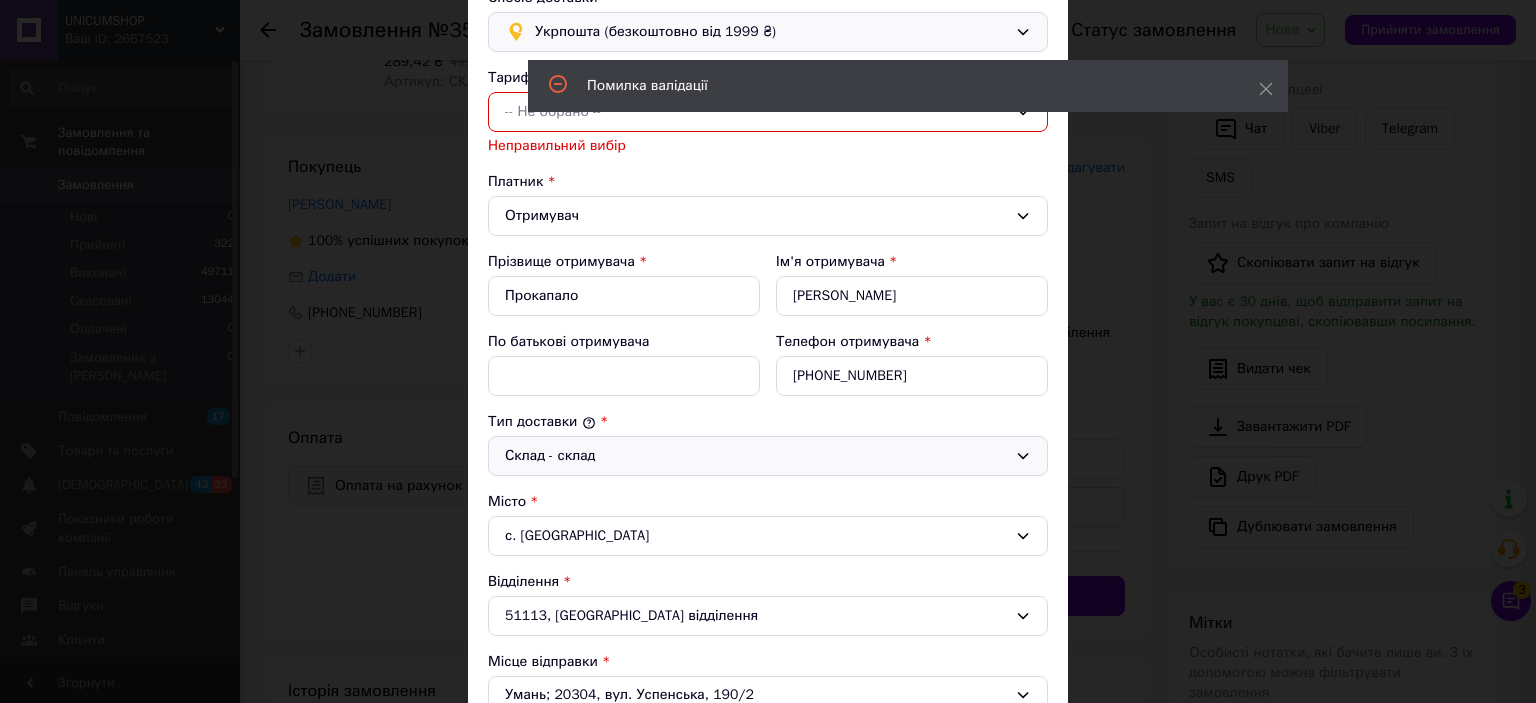 scroll, scrollTop: 0, scrollLeft: 0, axis: both 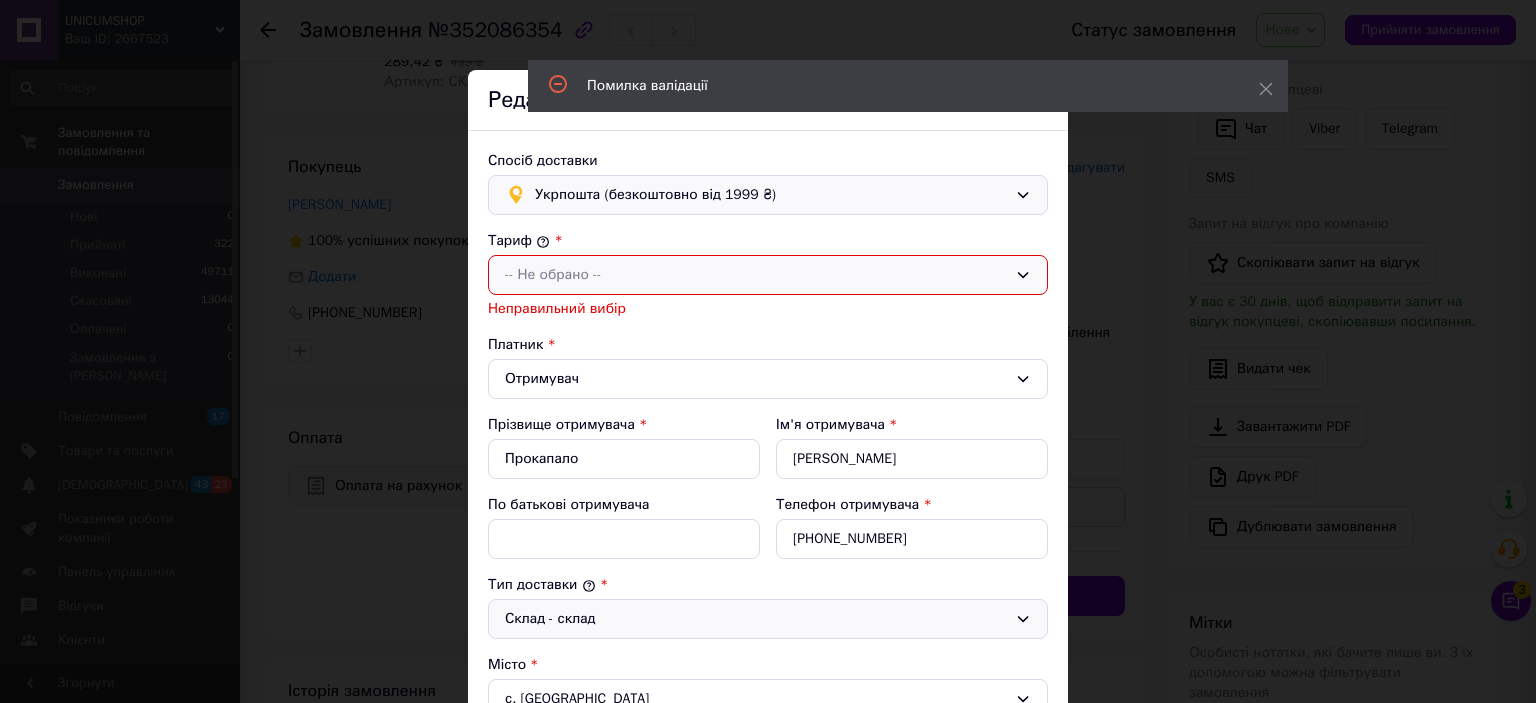 click on "-- Не обрано --" at bounding box center [768, 275] 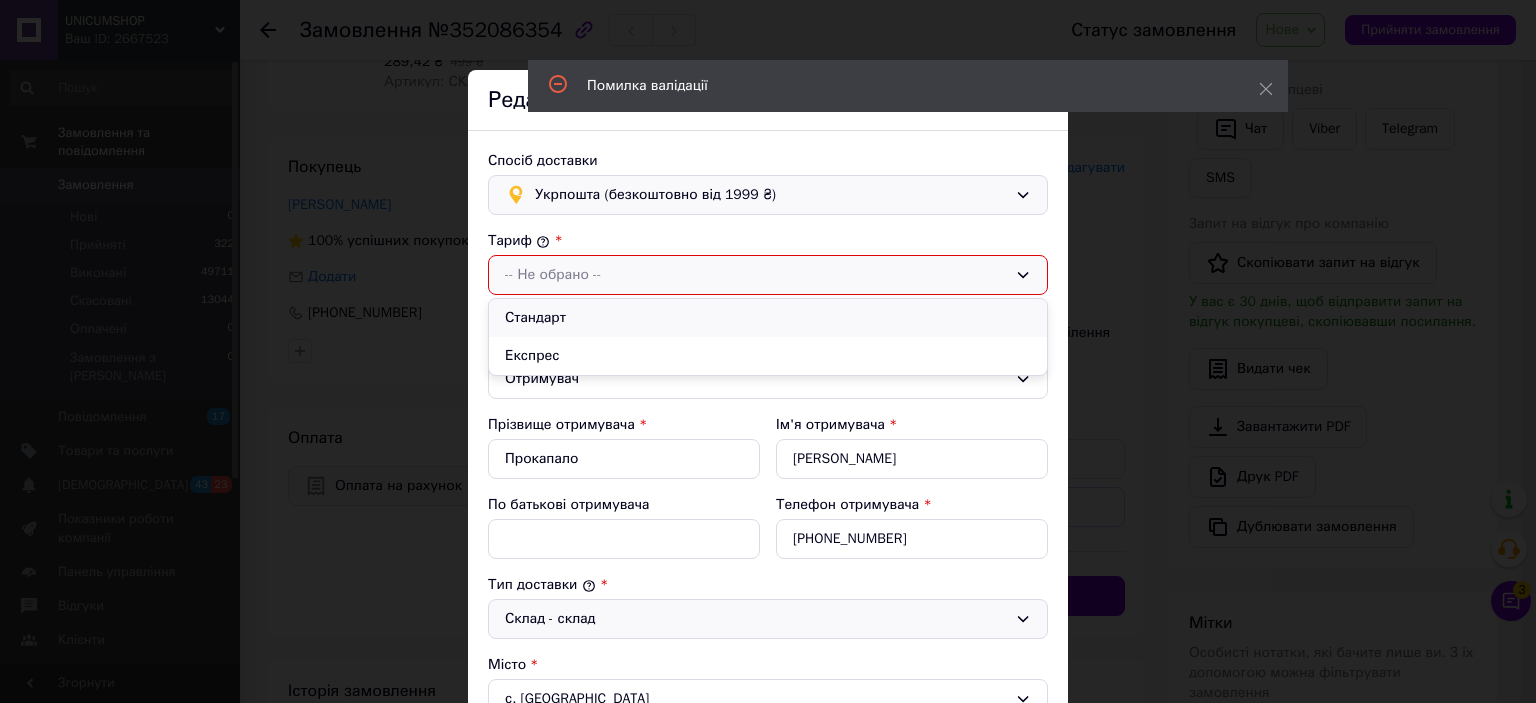 click on "Стандарт" at bounding box center [768, 318] 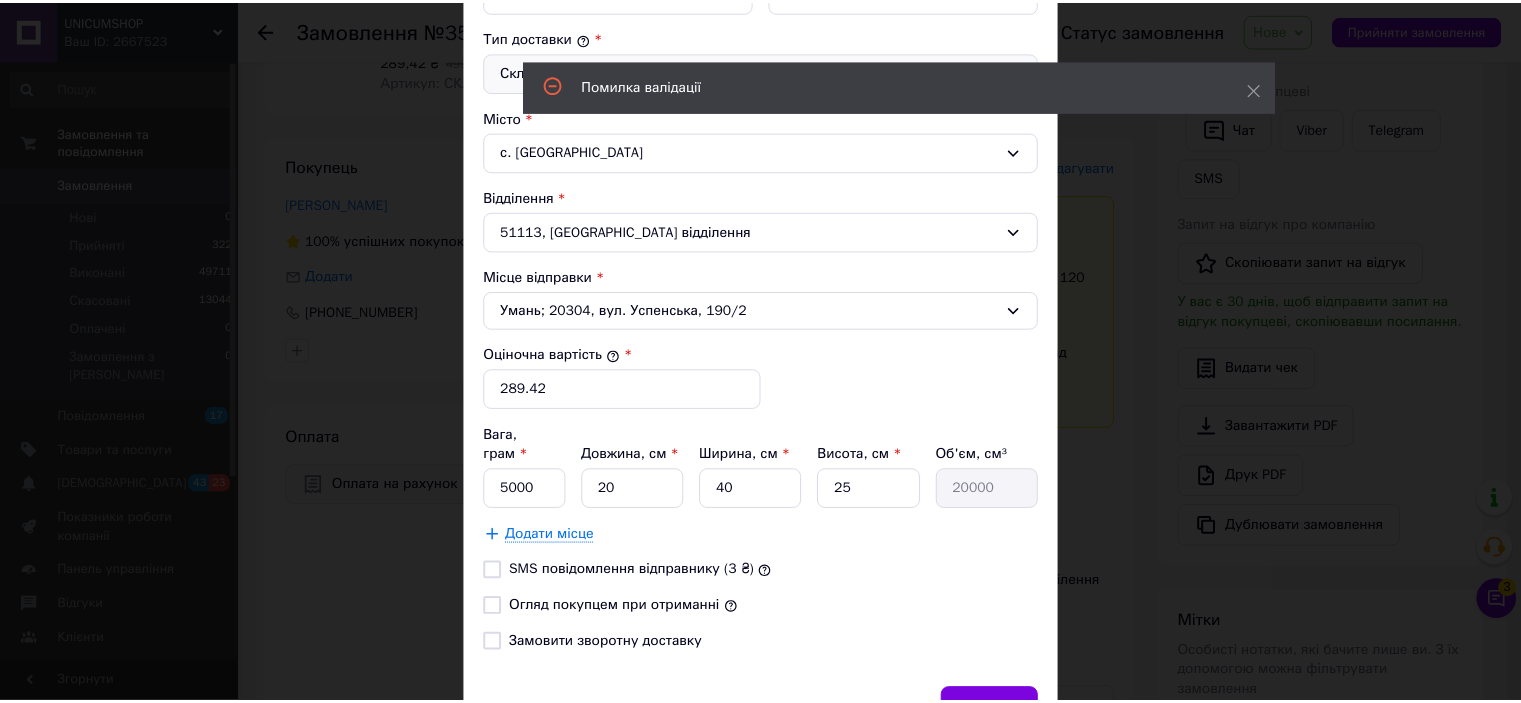 scroll, scrollTop: 615, scrollLeft: 0, axis: vertical 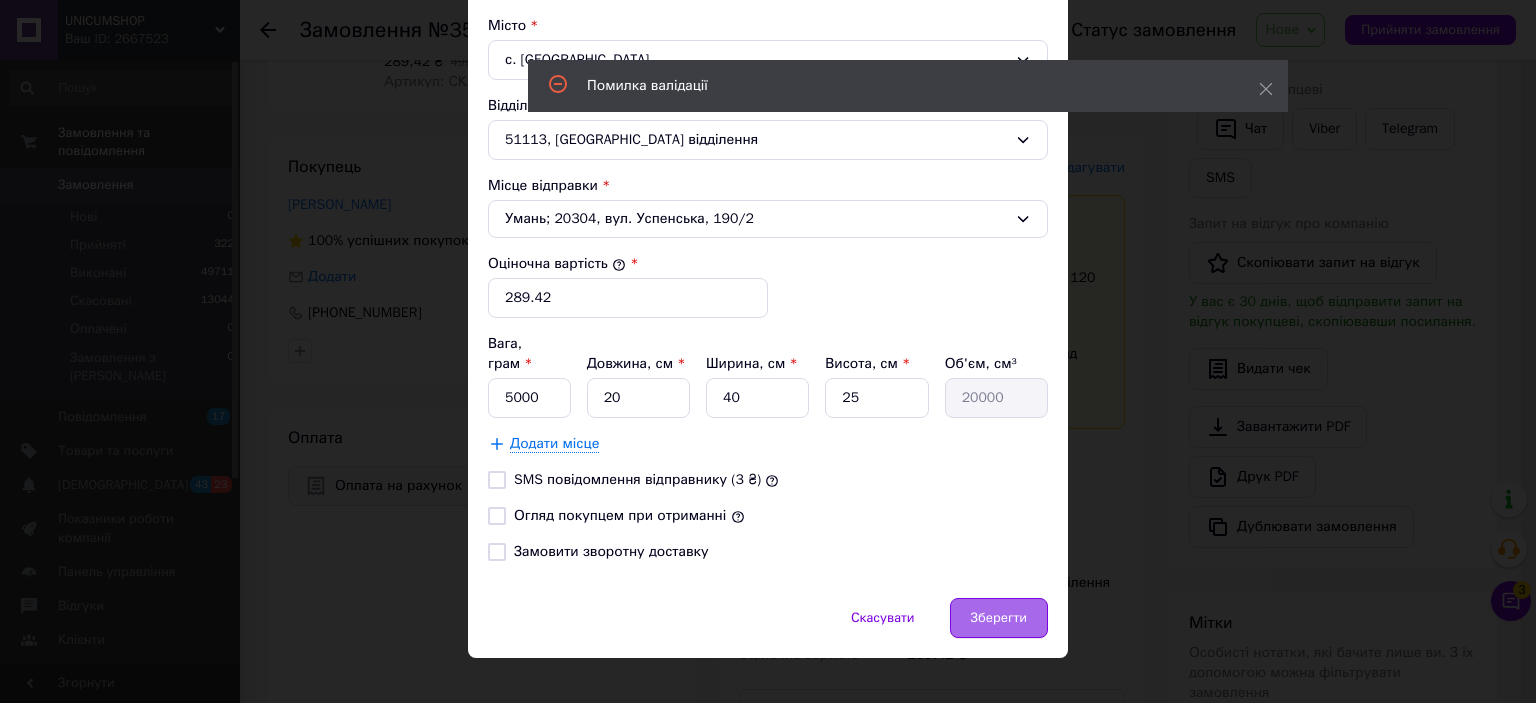 click on "Зберегти" at bounding box center [999, 618] 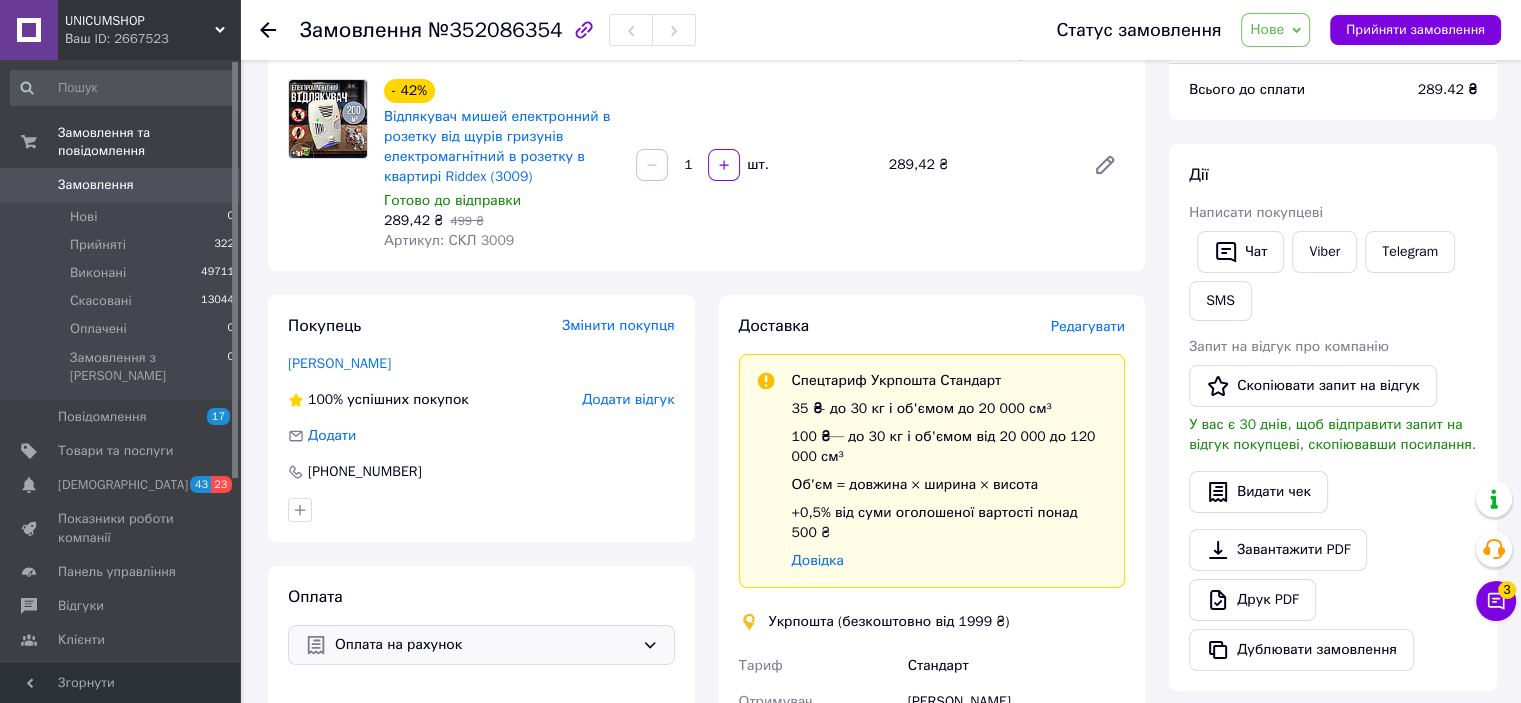 scroll, scrollTop: 0, scrollLeft: 0, axis: both 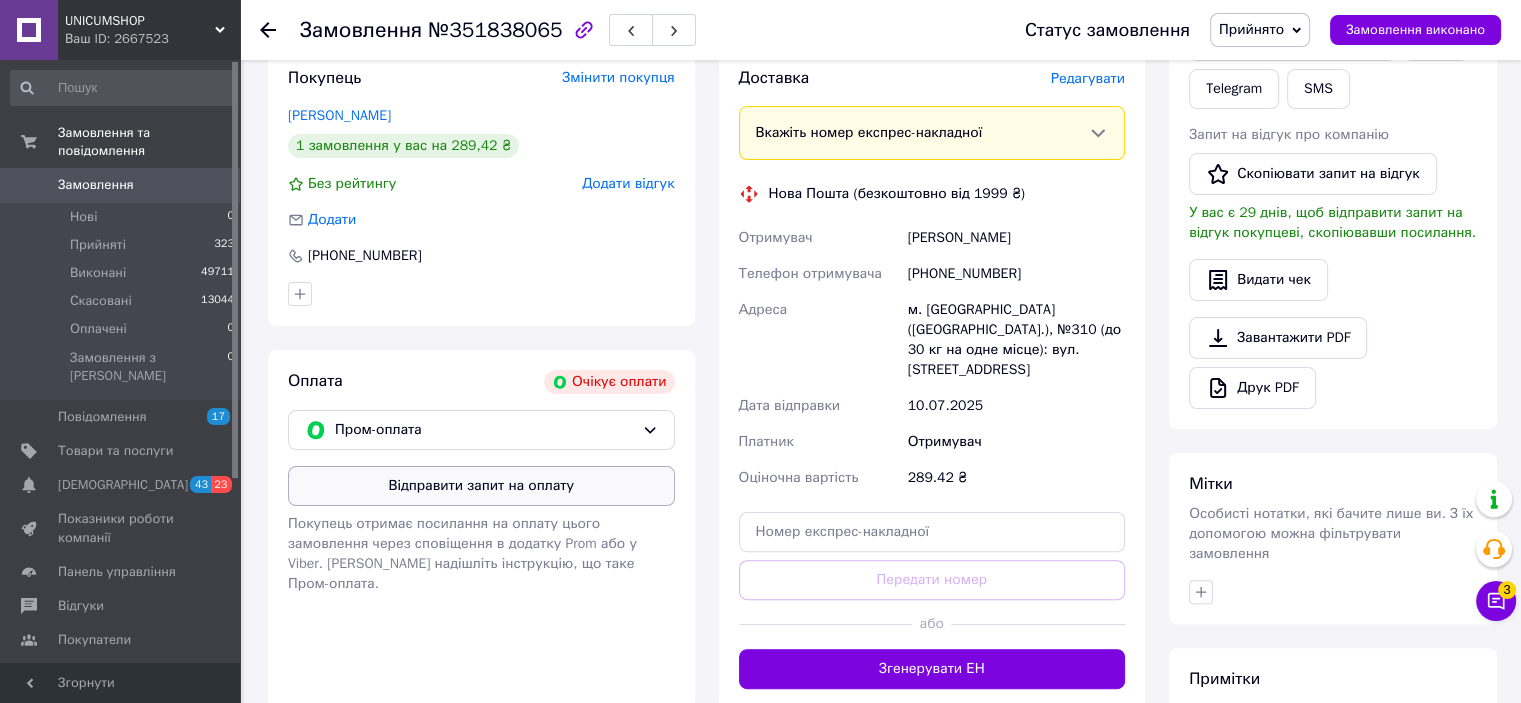click on "Відправити запит на оплату" at bounding box center (481, 486) 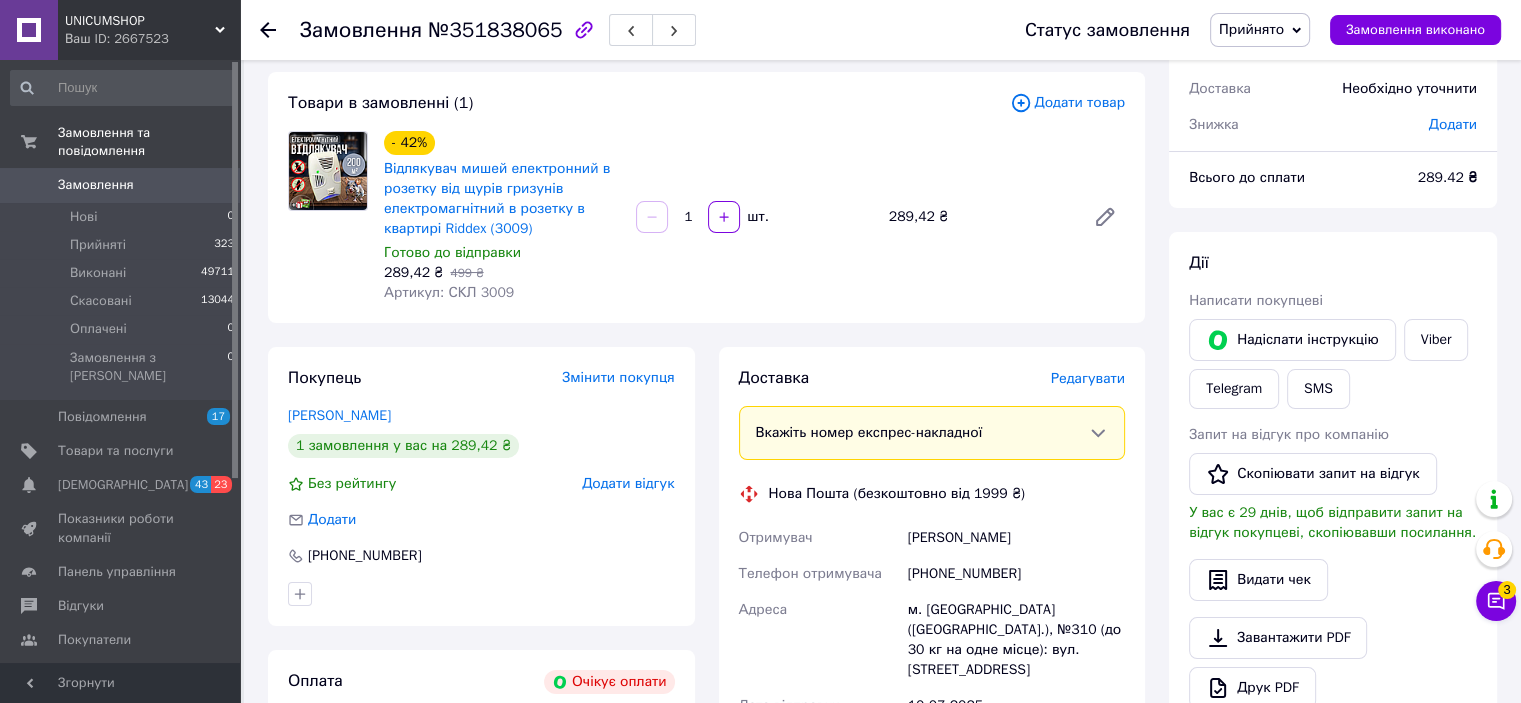 scroll, scrollTop: 0, scrollLeft: 0, axis: both 